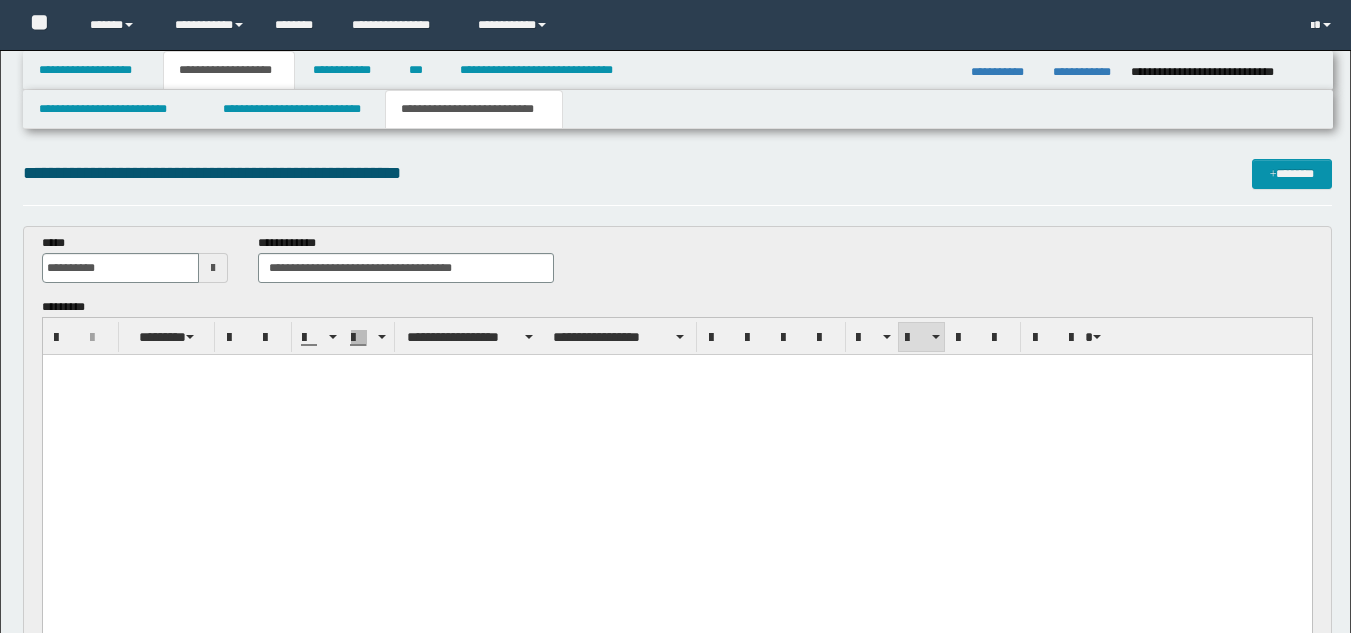 scroll, scrollTop: 0, scrollLeft: 0, axis: both 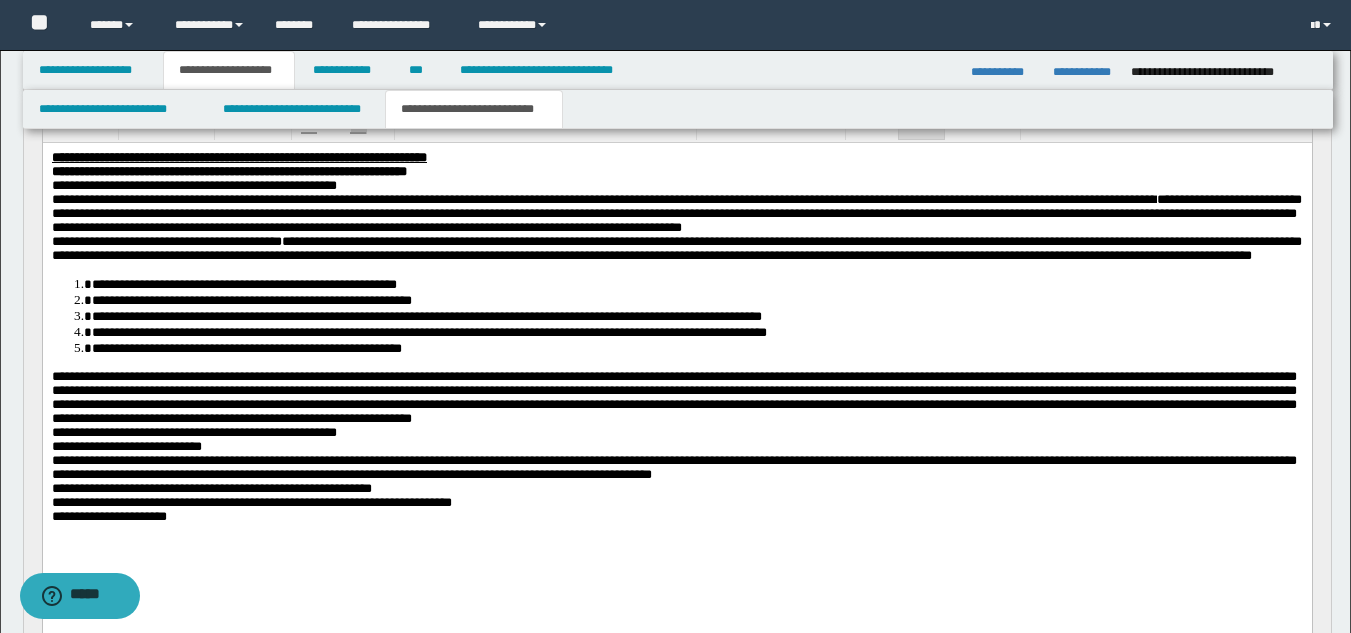 click on "**********" at bounding box center (673, 397) 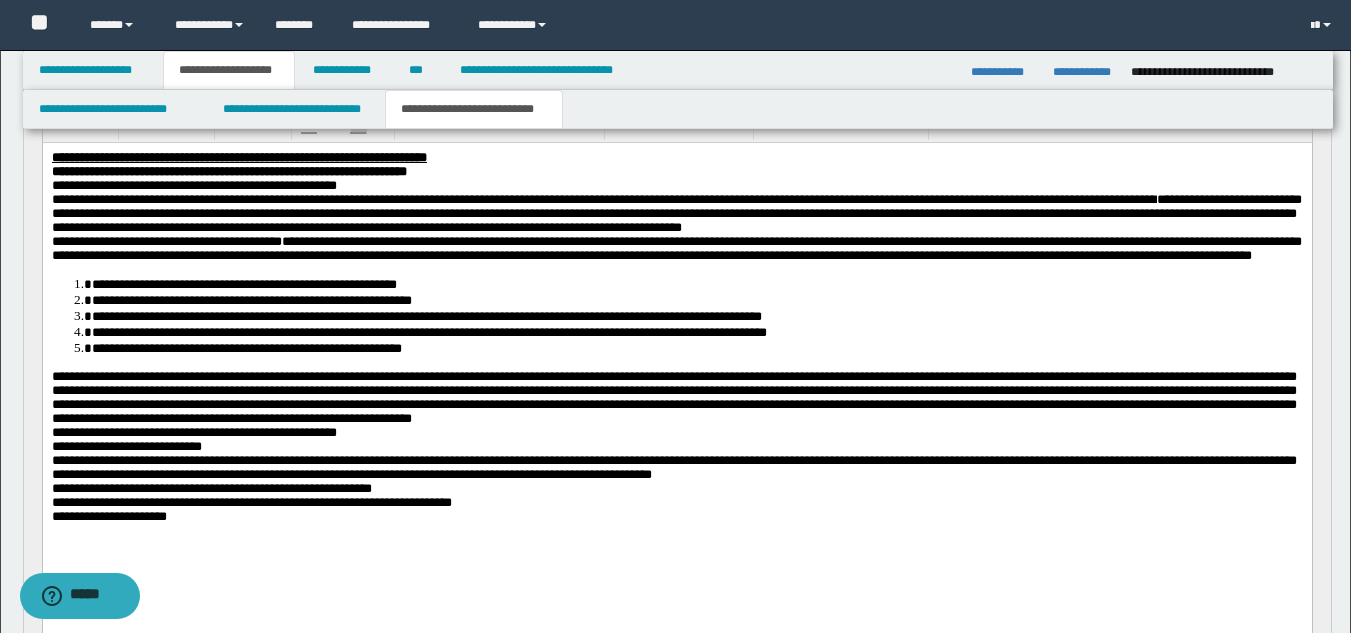type 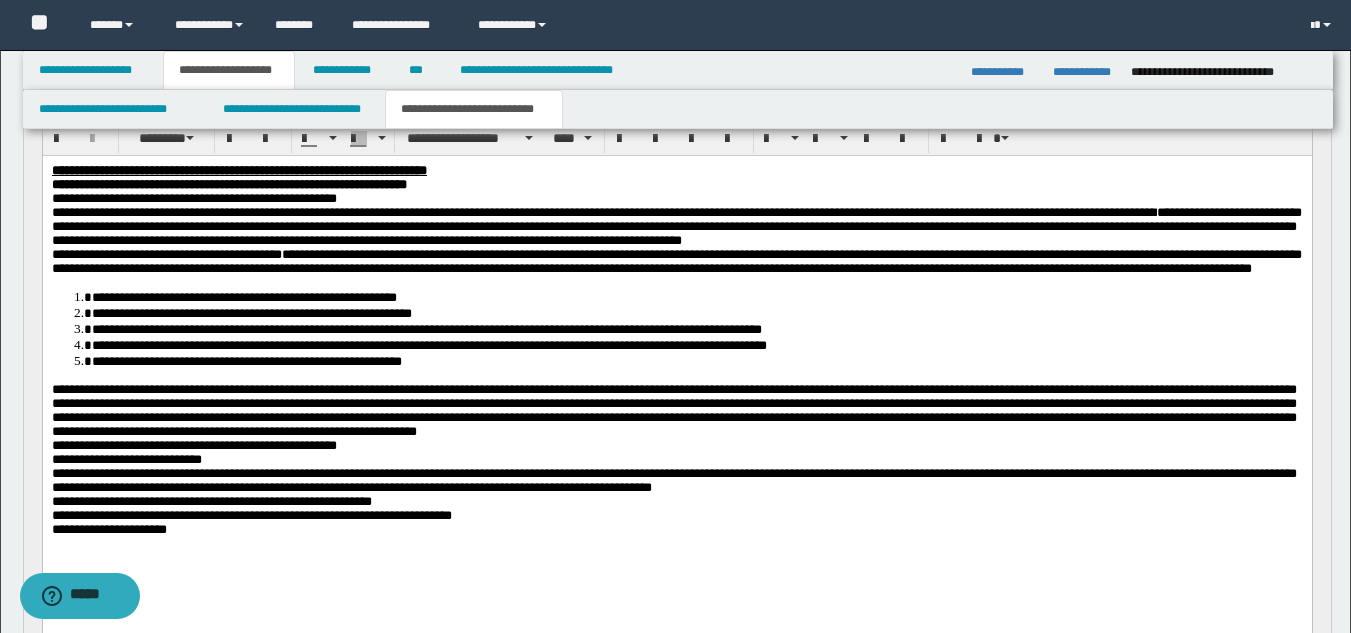 scroll, scrollTop: 203, scrollLeft: 0, axis: vertical 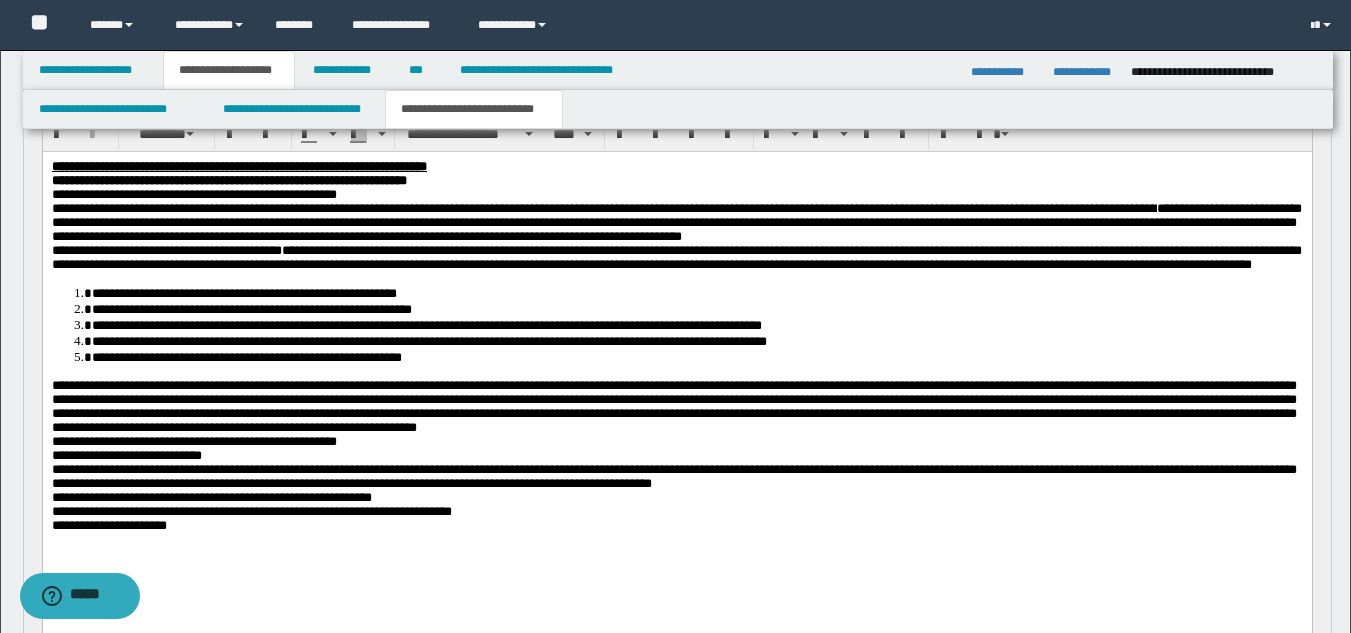 click on "**********" at bounding box center [1004, 72] 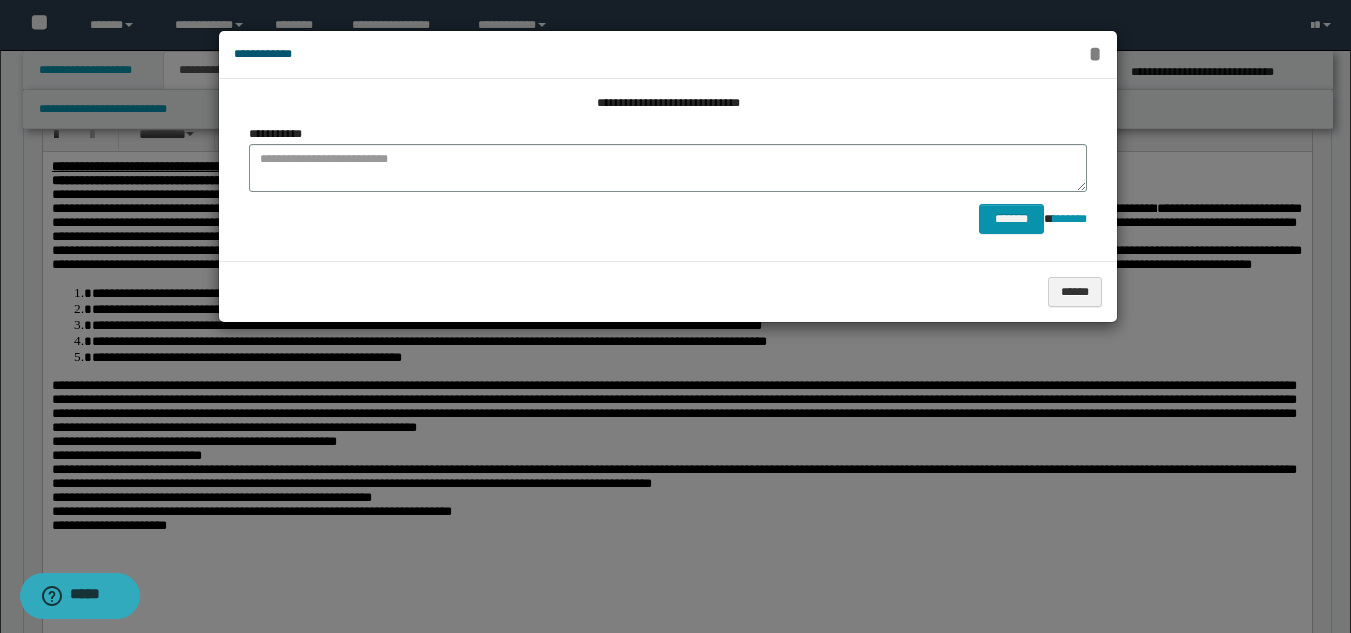 click on "*" at bounding box center (1094, 54) 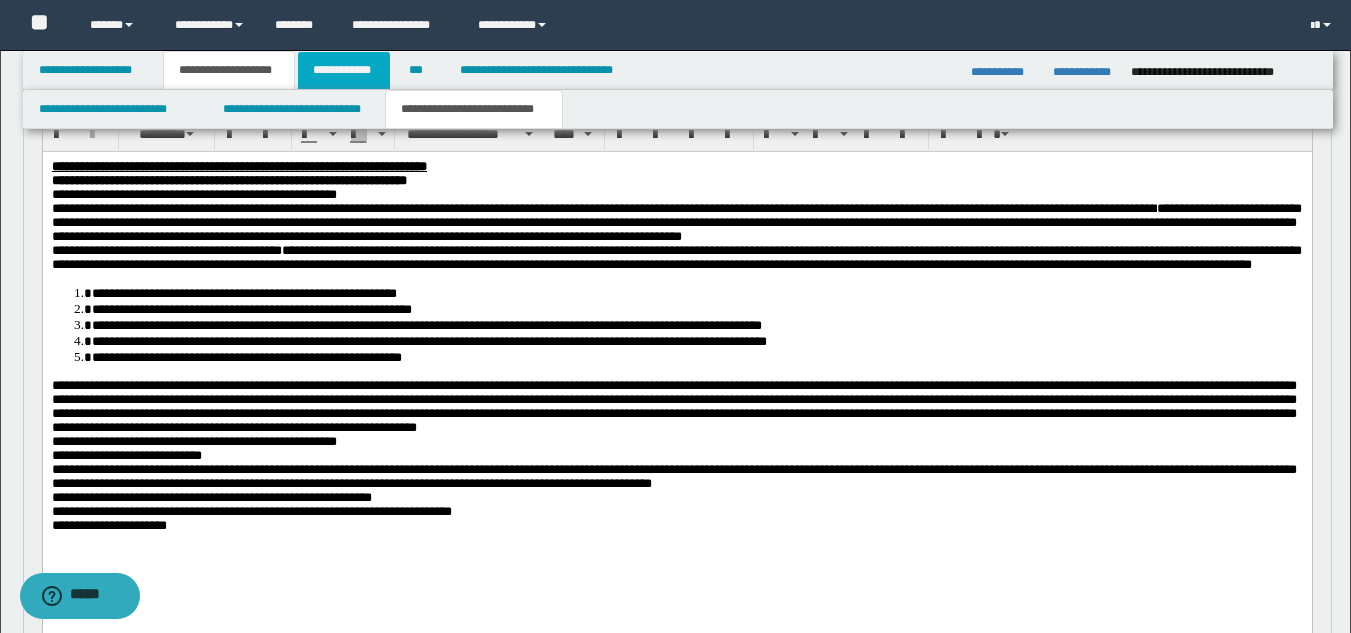 click on "**********" at bounding box center (344, 70) 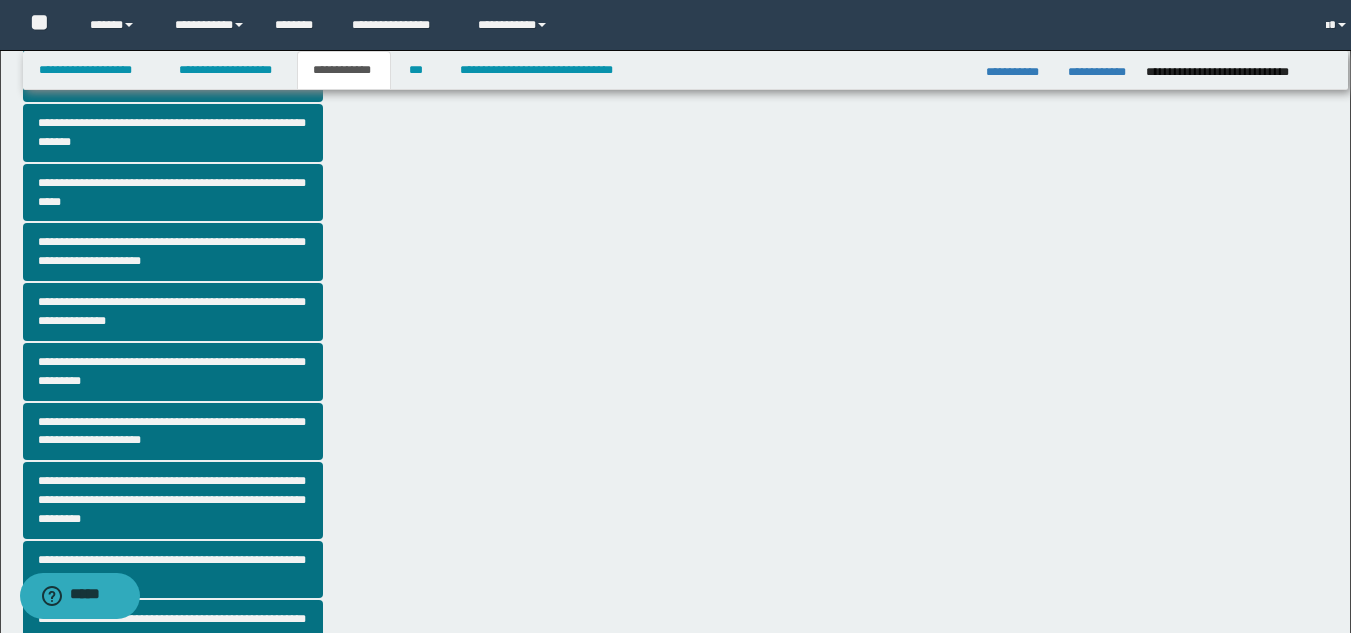 scroll, scrollTop: 172, scrollLeft: 0, axis: vertical 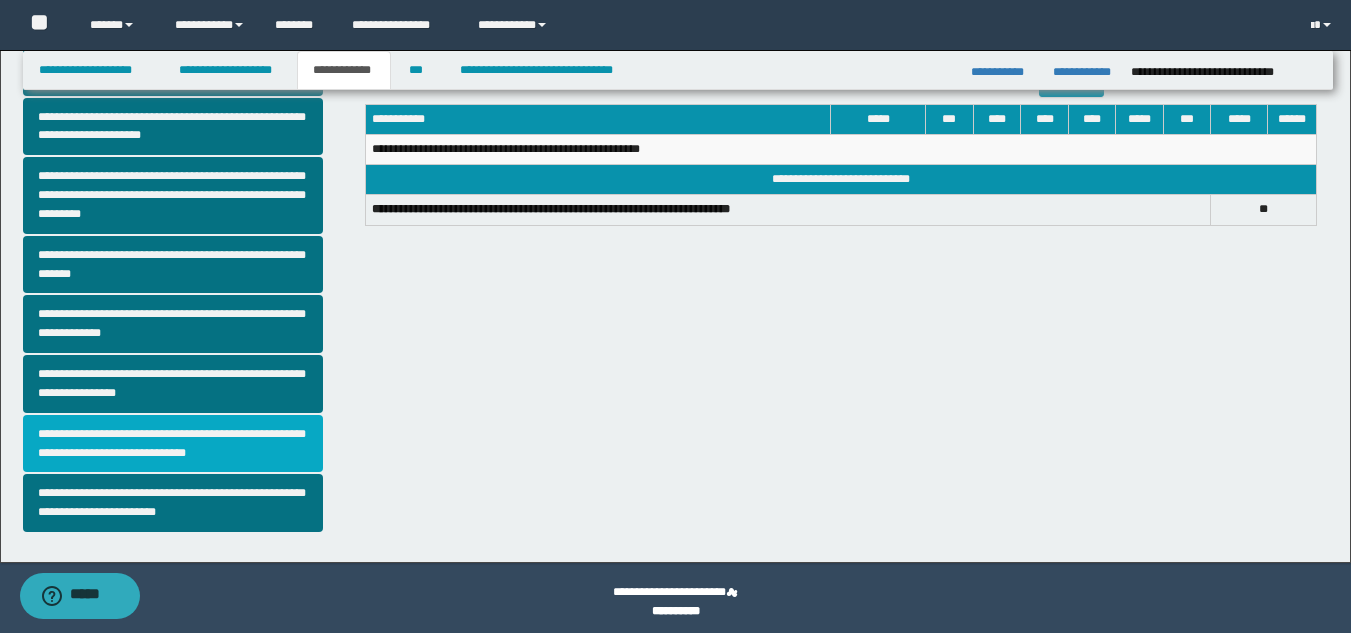 click on "**********" at bounding box center [173, 444] 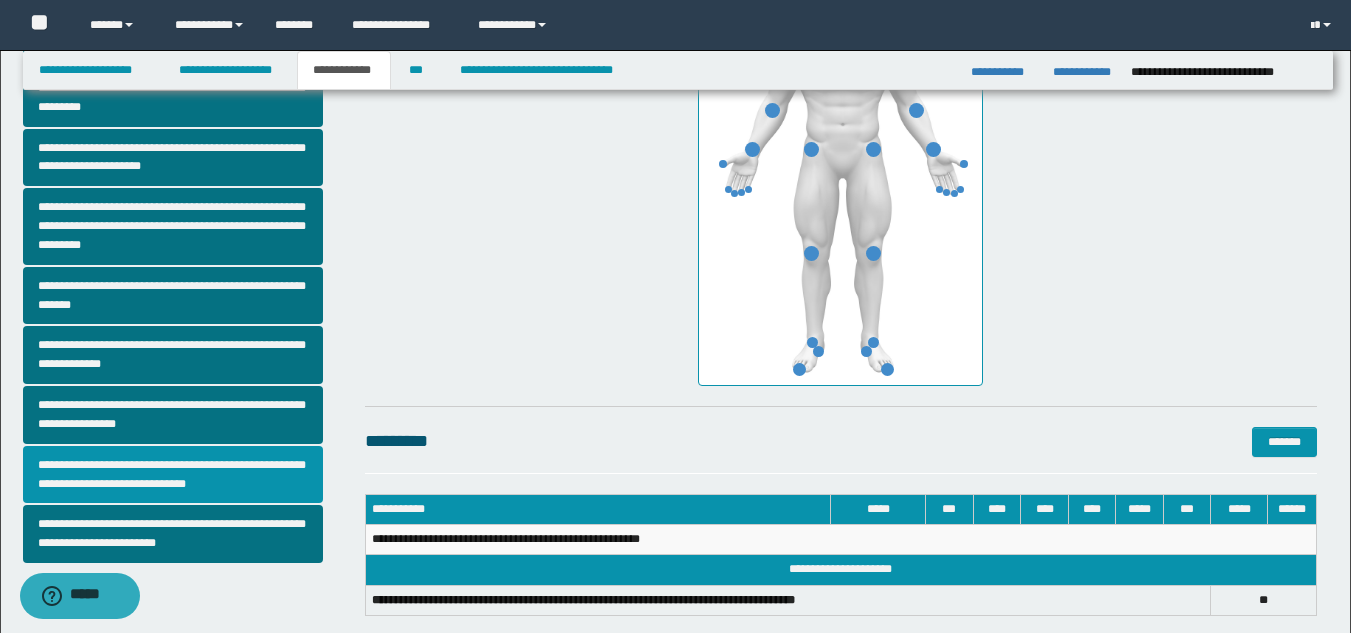 scroll, scrollTop: 479, scrollLeft: 0, axis: vertical 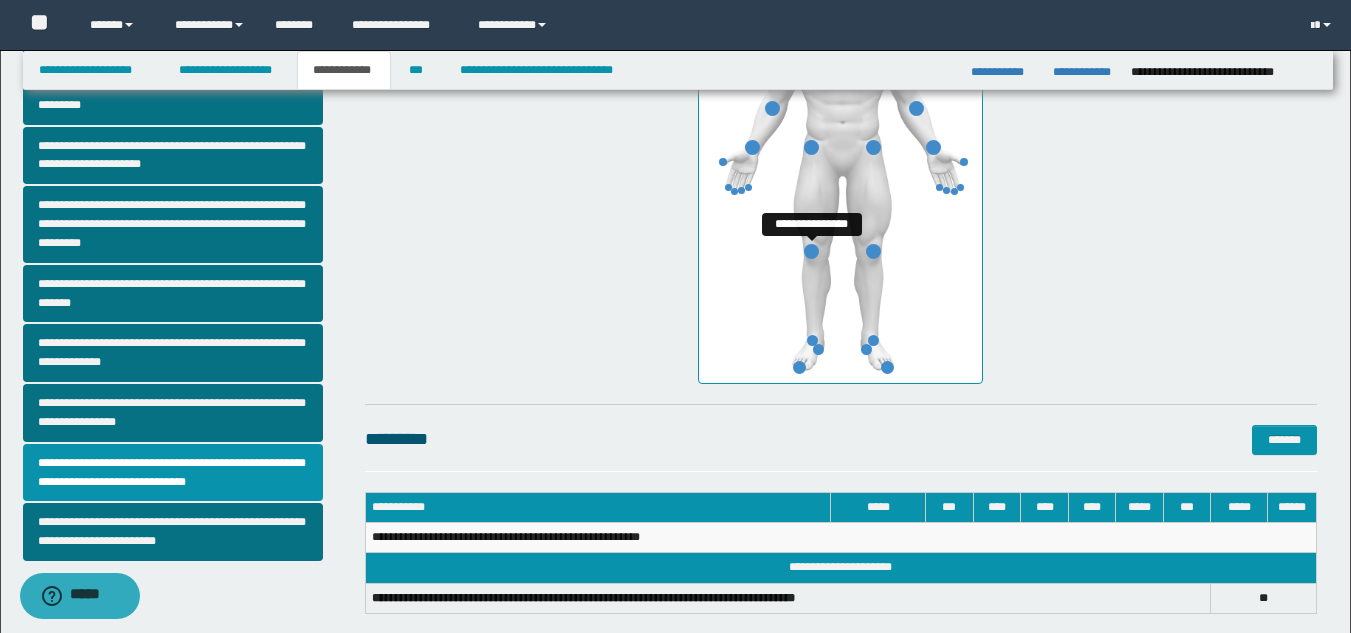 click at bounding box center [811, 251] 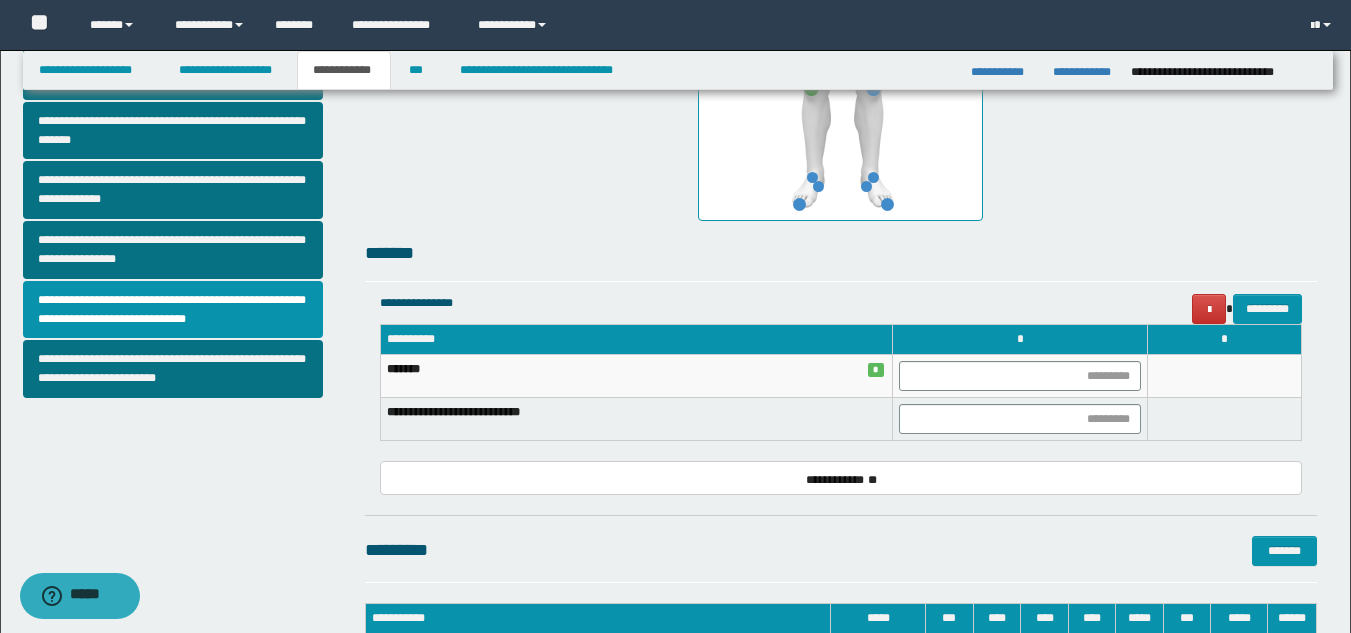 scroll, scrollTop: 710, scrollLeft: 0, axis: vertical 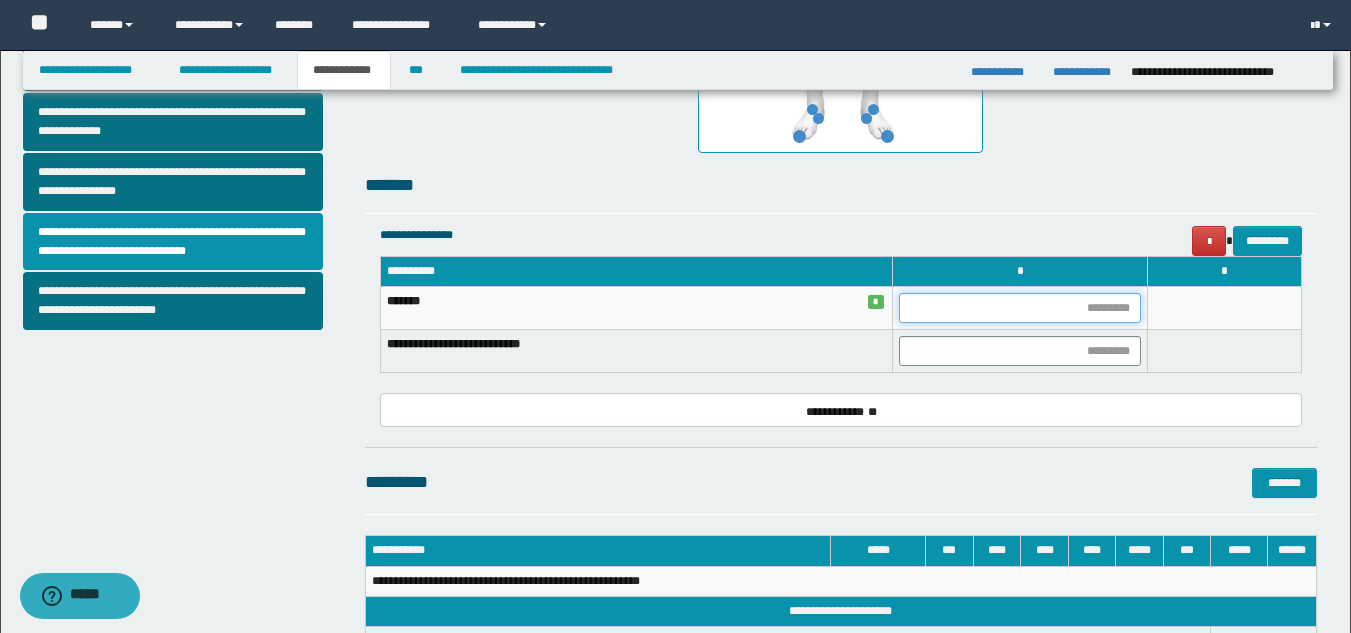 click at bounding box center (1020, 308) 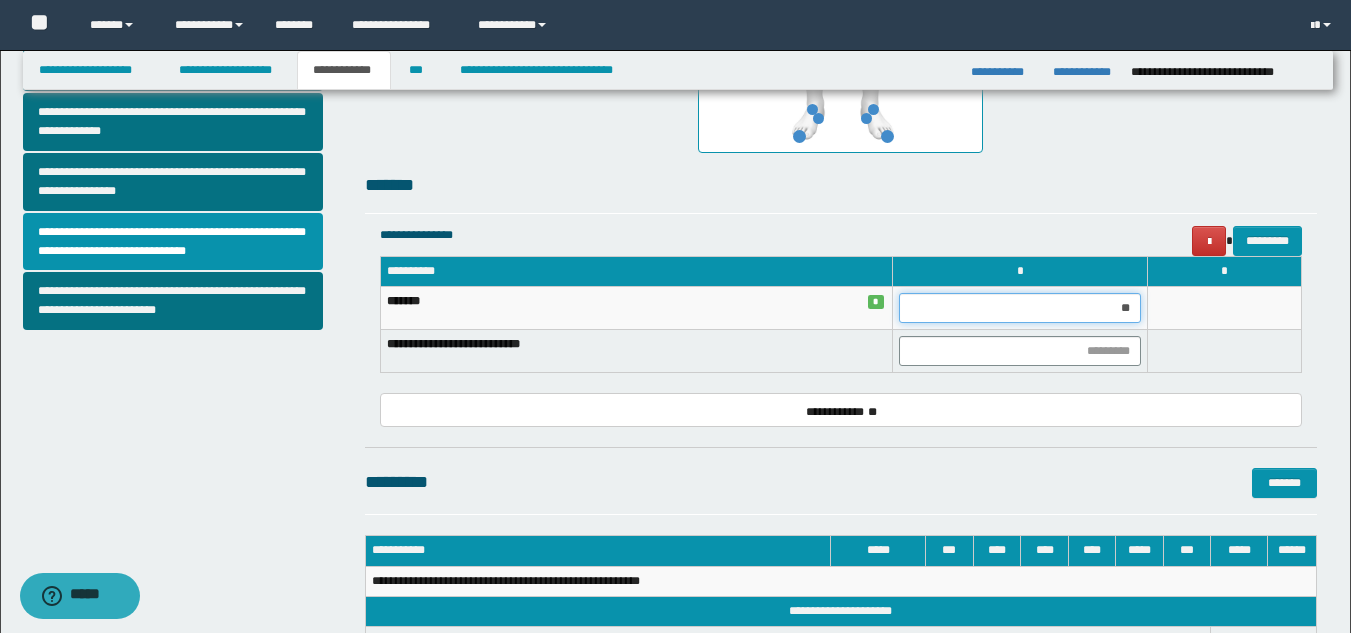 type on "***" 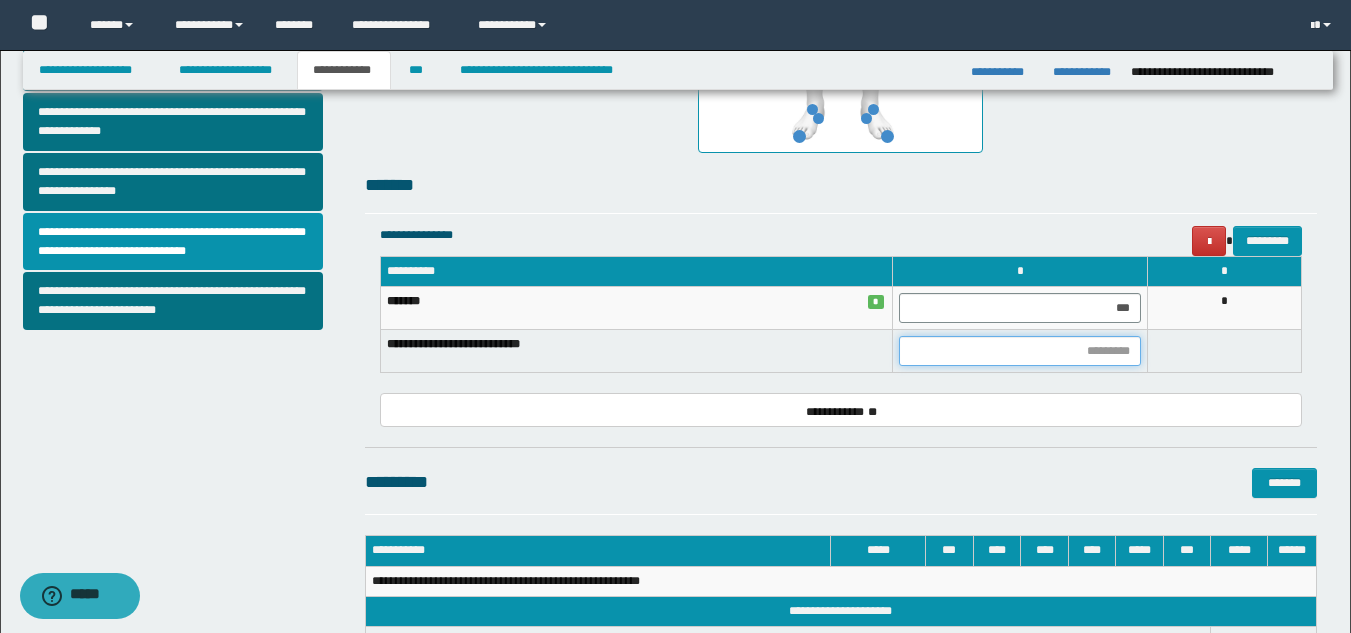 click at bounding box center [1020, 351] 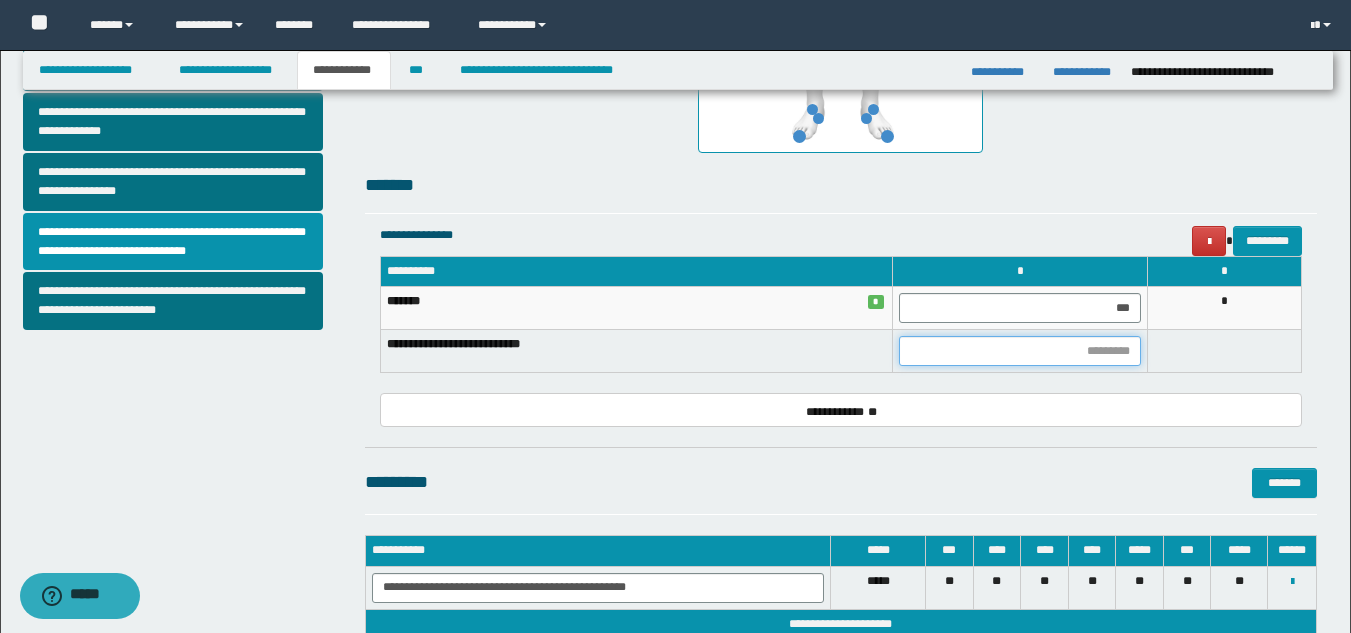 type on "*" 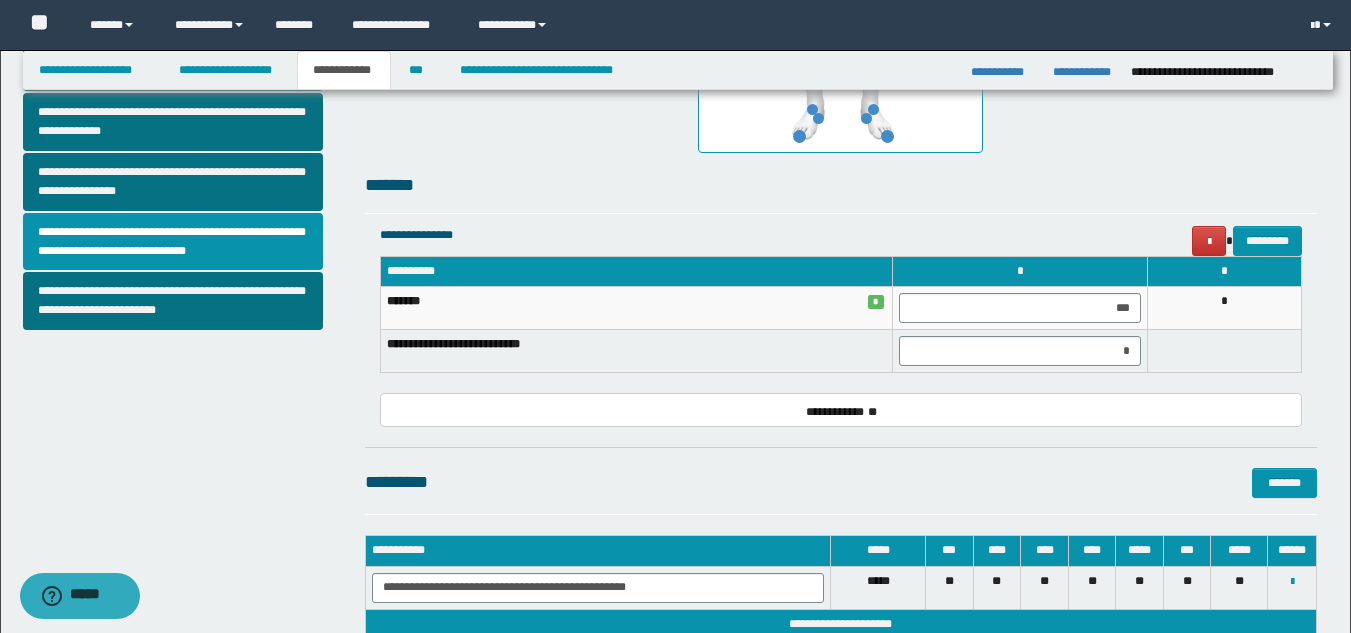 click on "**********" at bounding box center (841, 63) 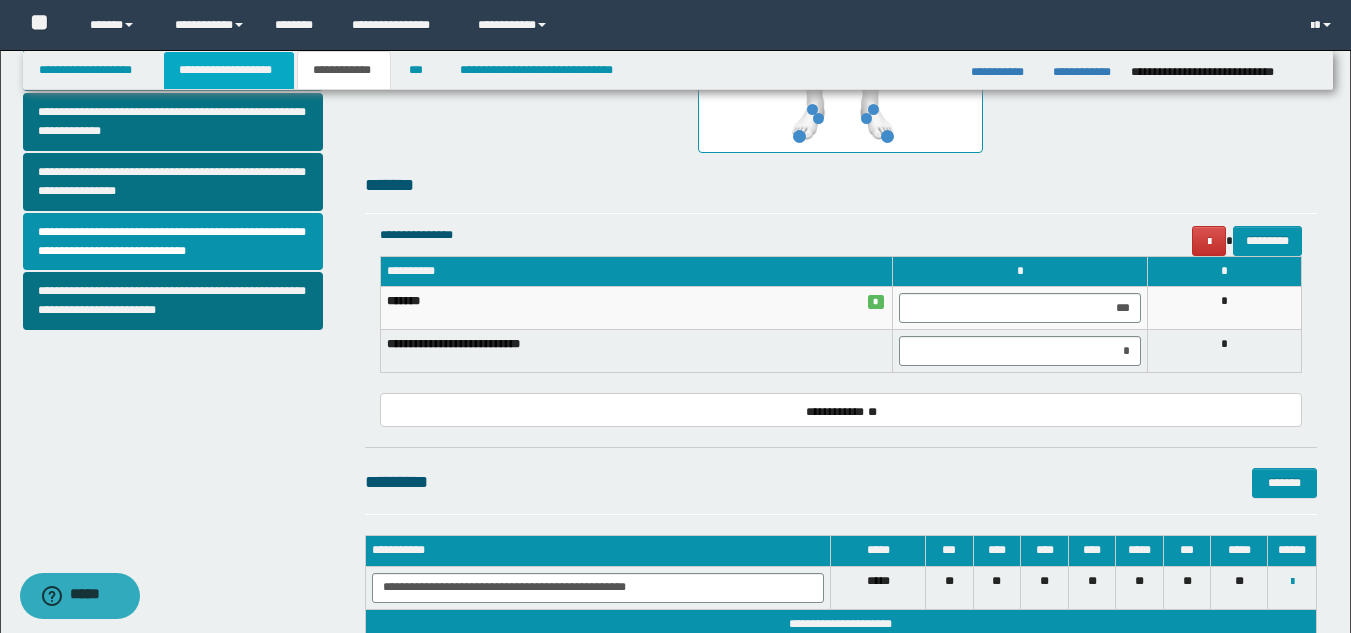 click on "**********" at bounding box center [229, 70] 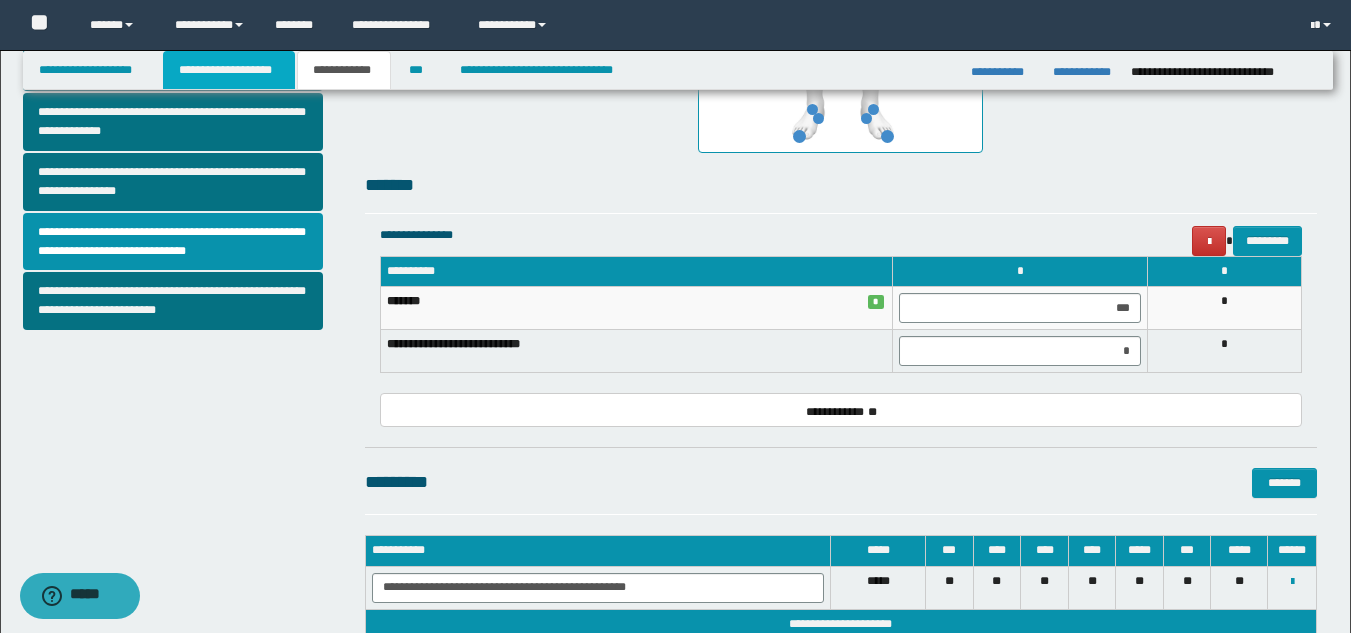 scroll, scrollTop: 741, scrollLeft: 0, axis: vertical 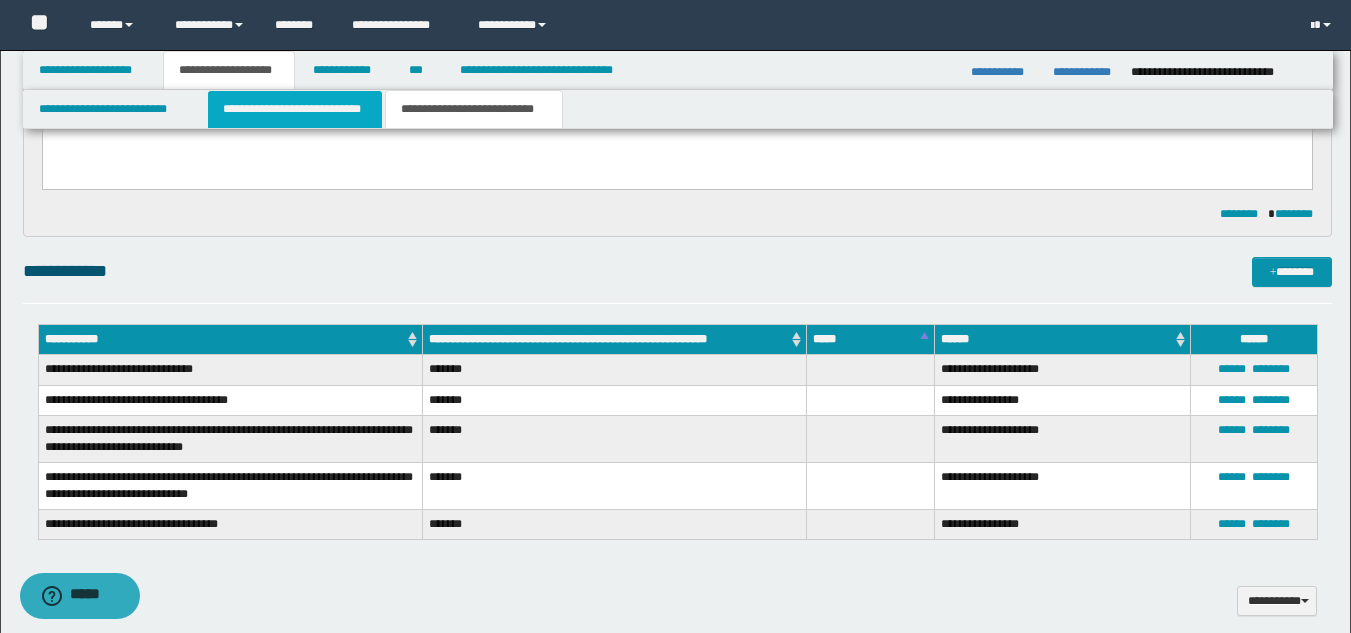 click on "**********" at bounding box center [295, 109] 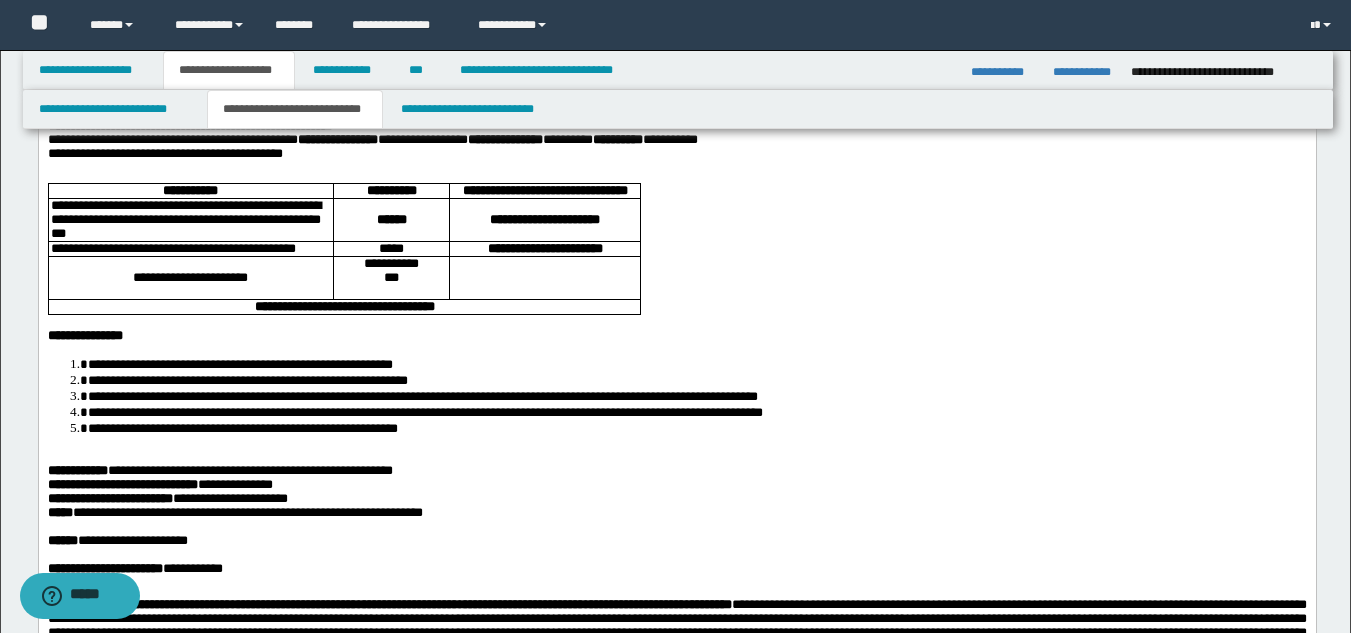 scroll, scrollTop: 313, scrollLeft: 0, axis: vertical 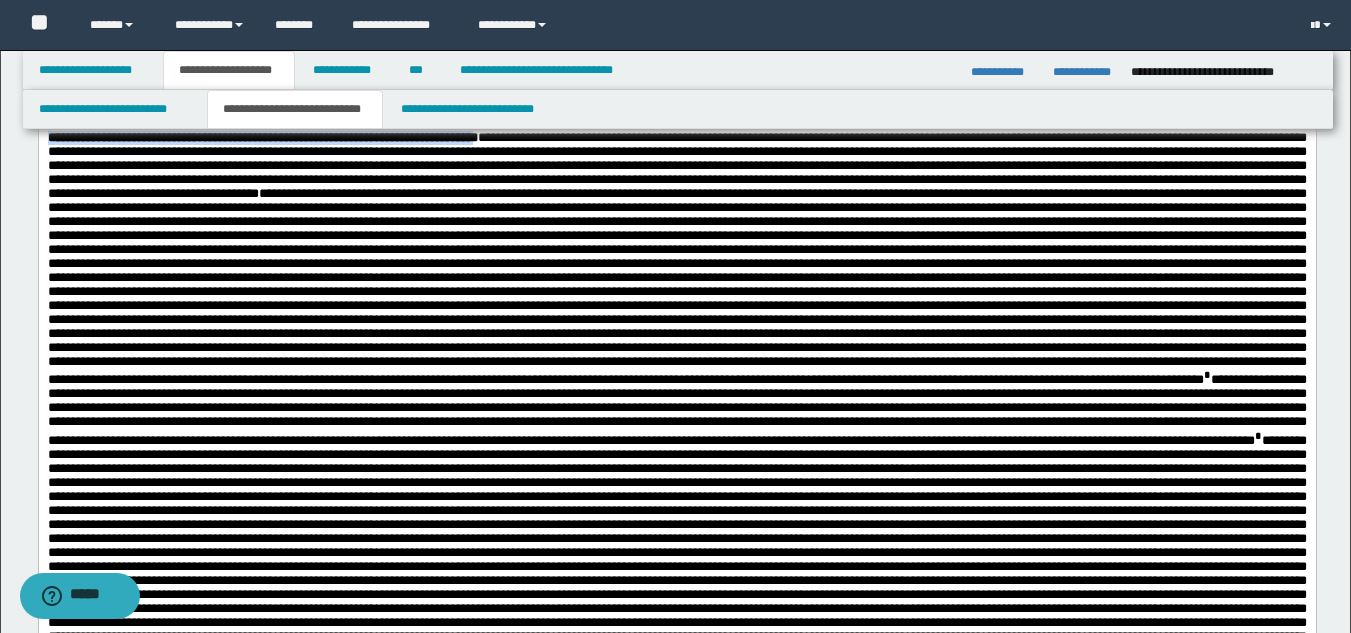 drag, startPoint x: 47, startPoint y: 272, endPoint x: 594, endPoint y: 271, distance: 547.0009 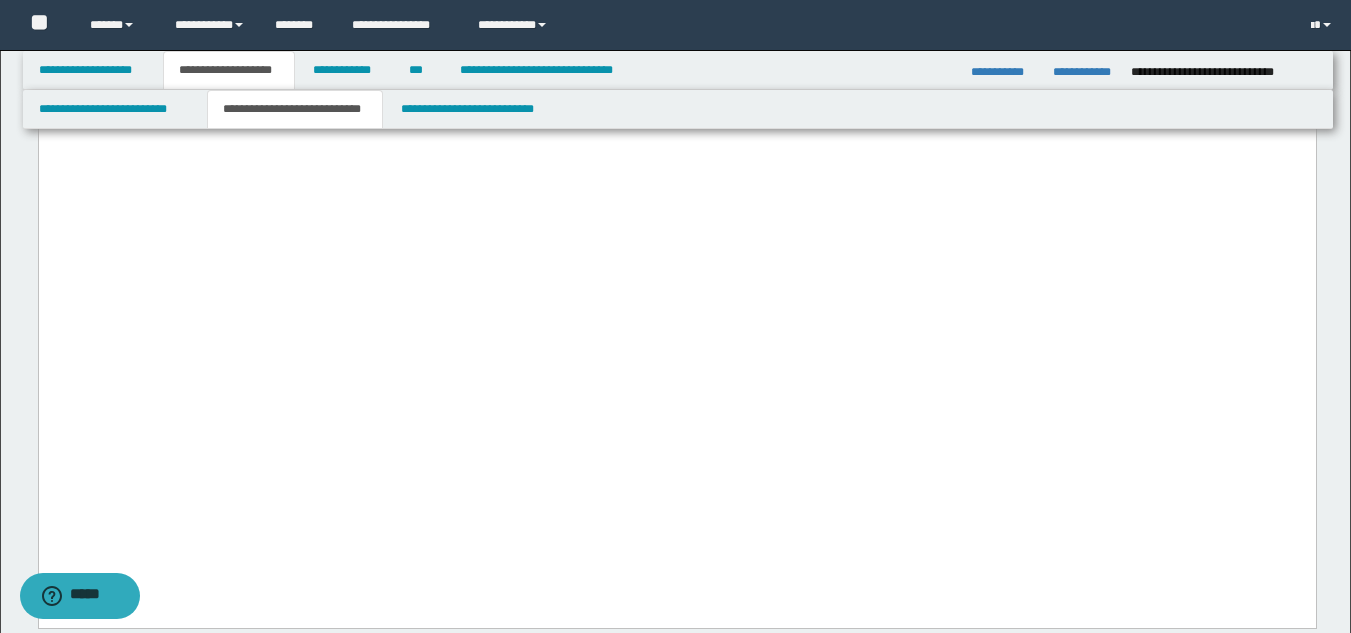 scroll, scrollTop: 2025, scrollLeft: 0, axis: vertical 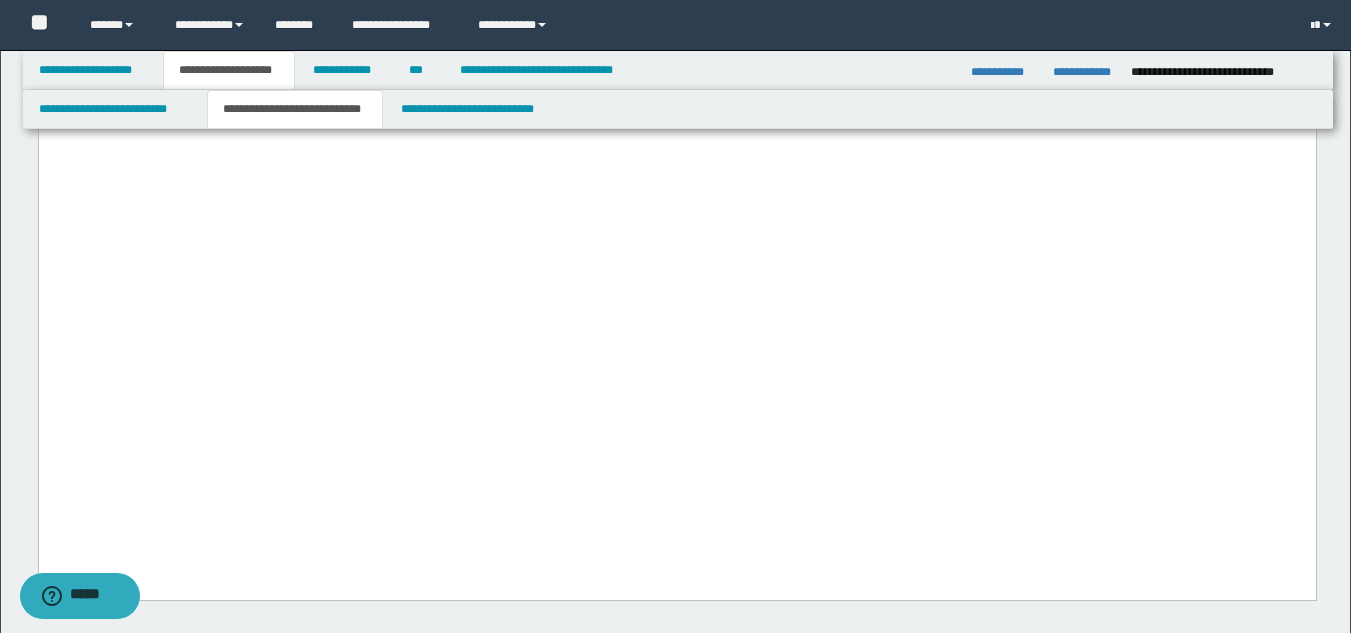 drag, startPoint x: 1121, startPoint y: 267, endPoint x: 1115, endPoint y: 312, distance: 45.39824 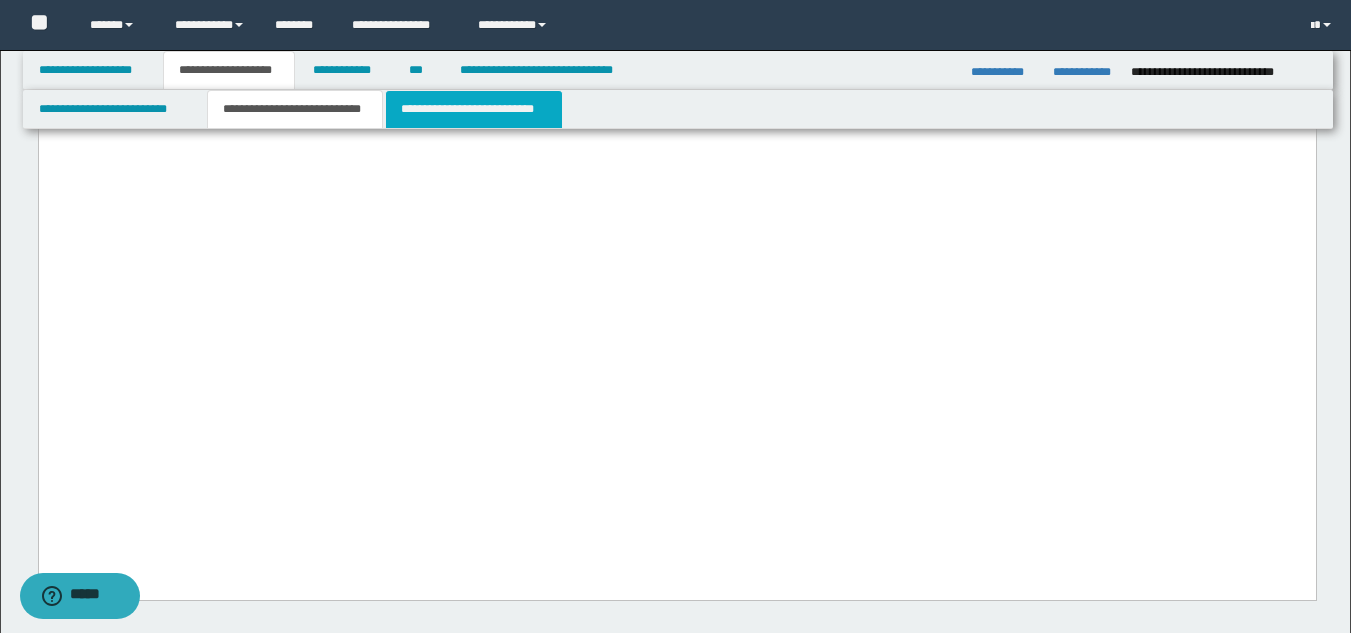click on "**********" at bounding box center [474, 109] 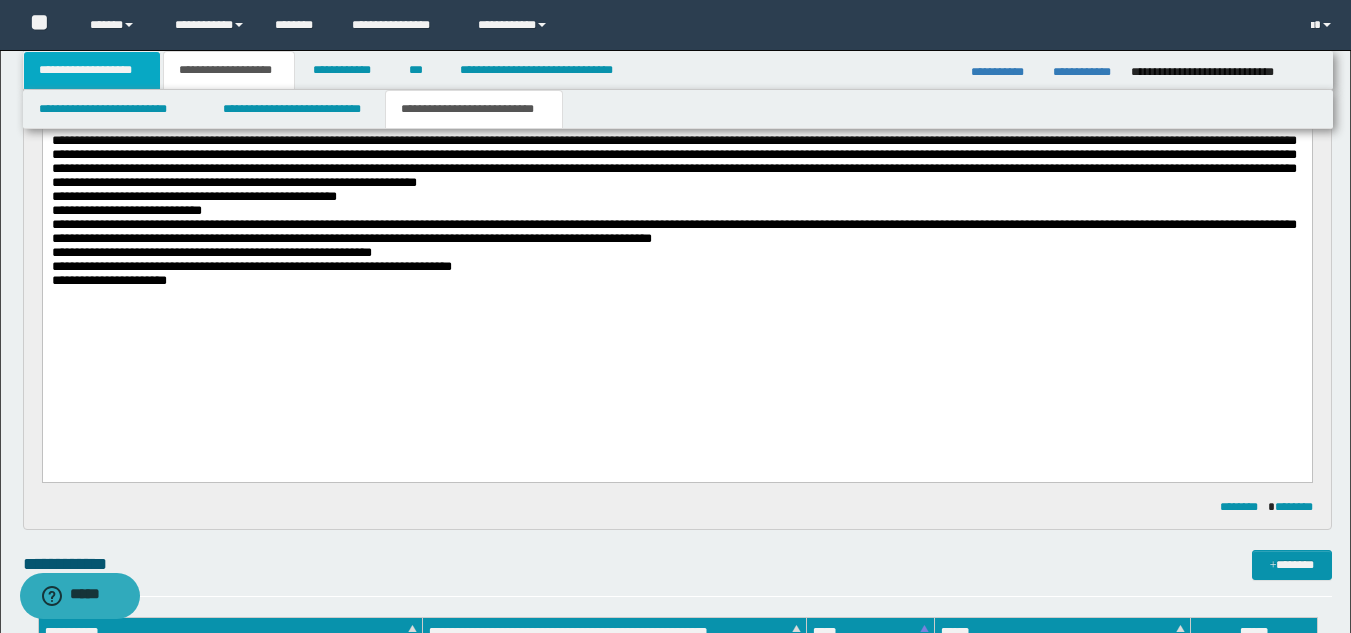 scroll, scrollTop: 444, scrollLeft: 0, axis: vertical 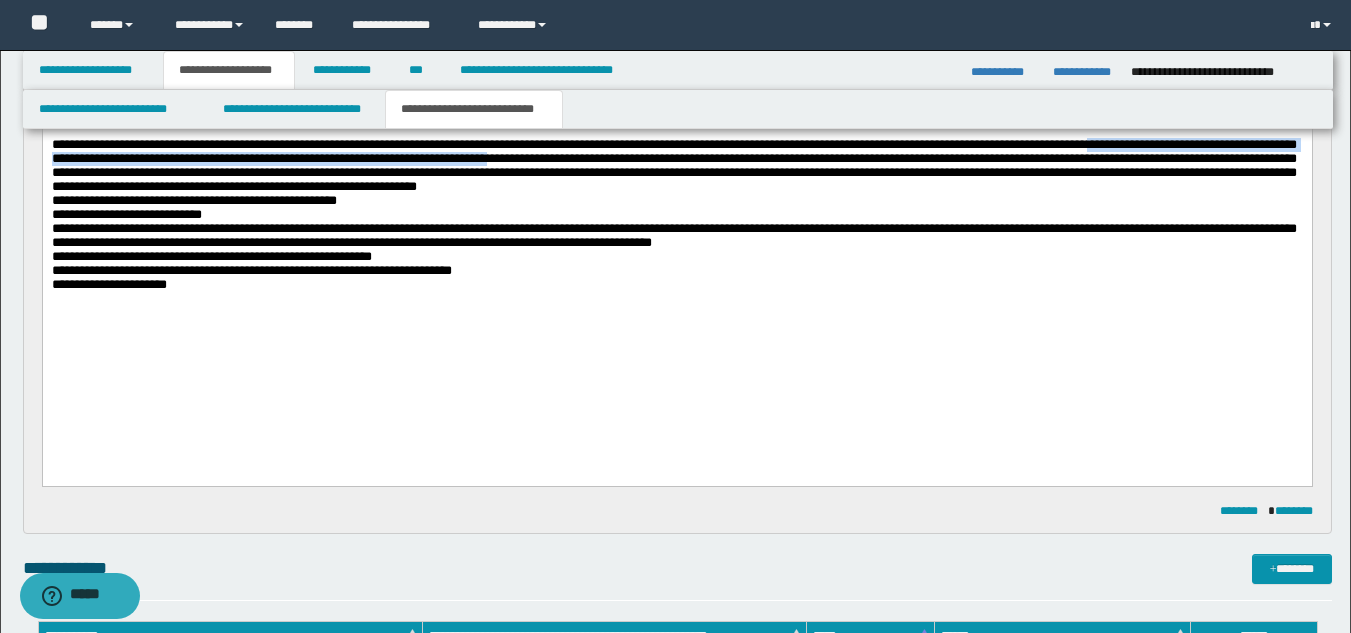 drag, startPoint x: 56, startPoint y: 210, endPoint x: 835, endPoint y: 202, distance: 779.0411 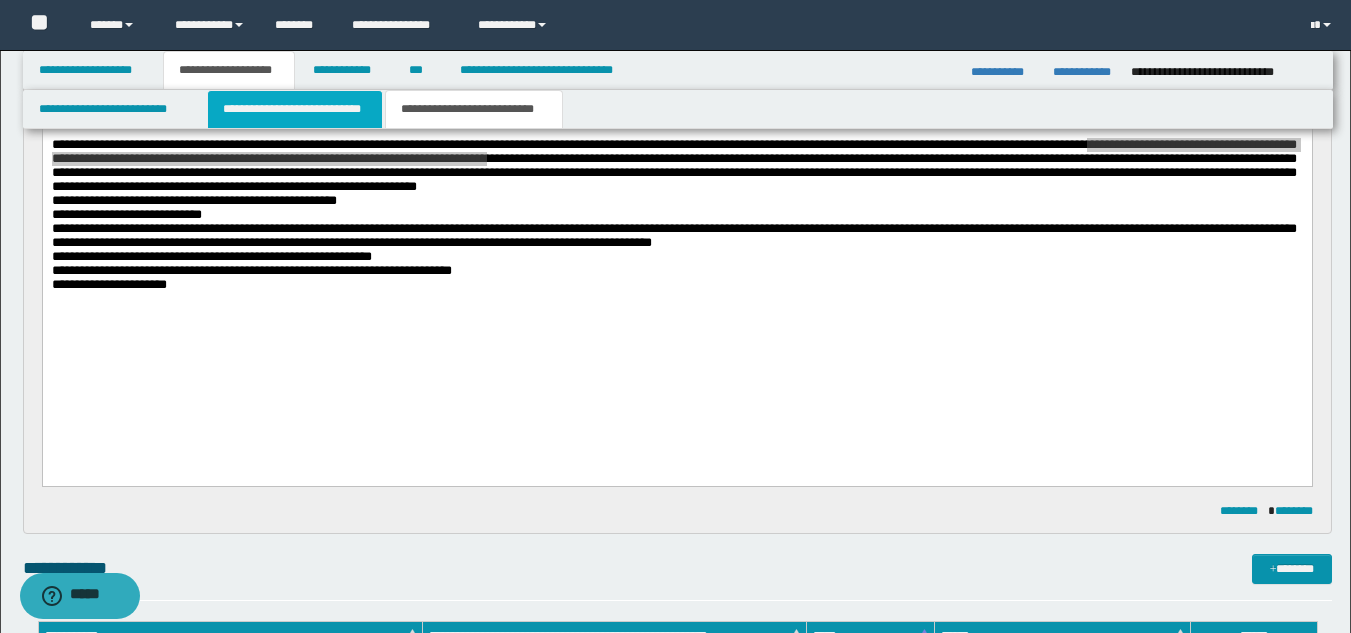 click on "**********" at bounding box center [295, 109] 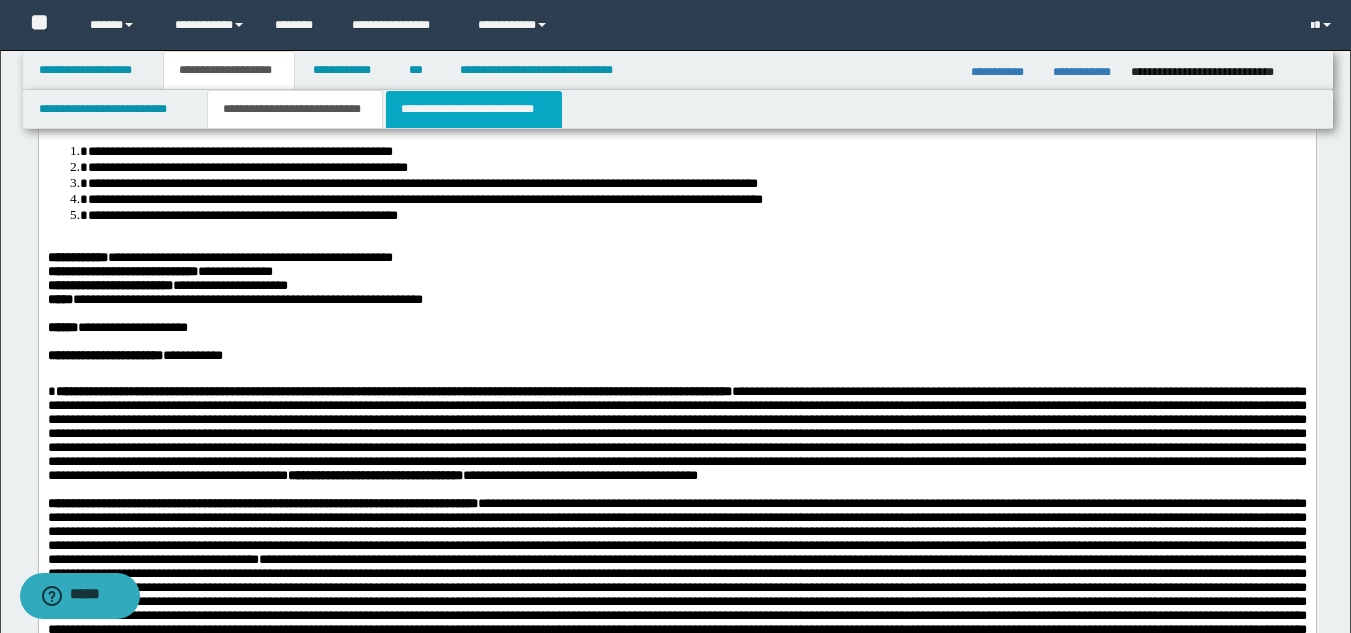 drag, startPoint x: 409, startPoint y: 110, endPoint x: 435, endPoint y: 227, distance: 119.85408 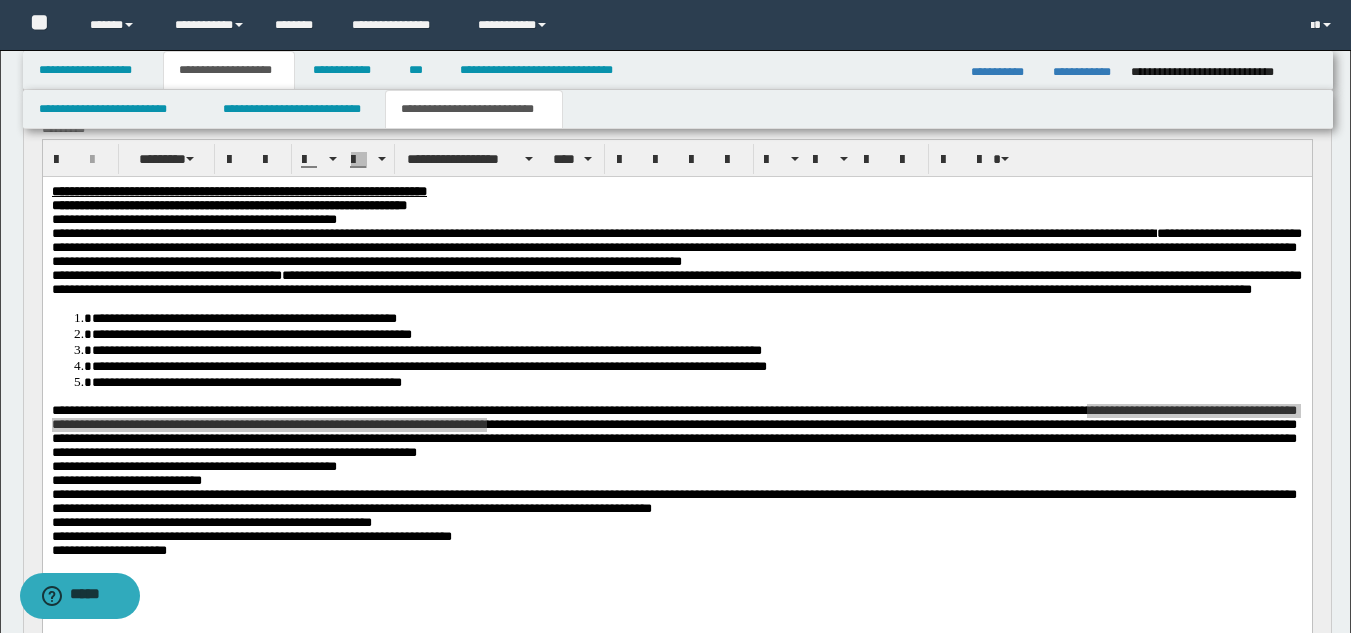 scroll, scrollTop: 166, scrollLeft: 0, axis: vertical 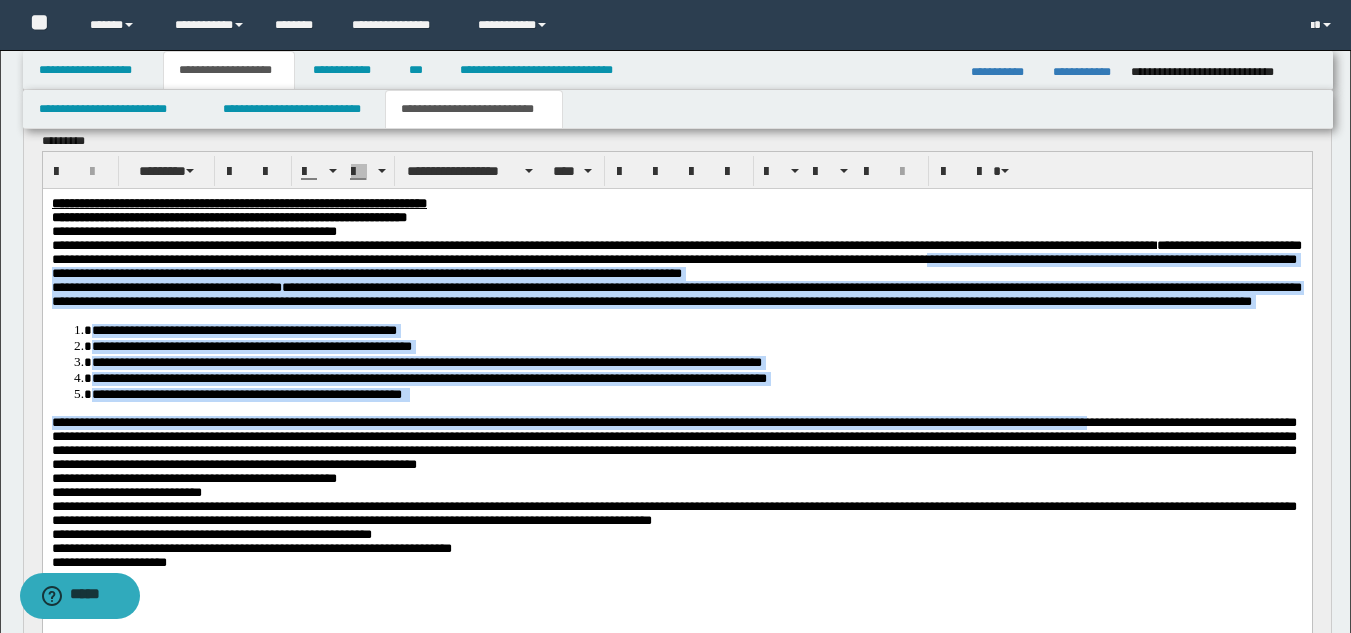 drag, startPoint x: 128, startPoint y: 249, endPoint x: 194, endPoint y: 280, distance: 72.91776 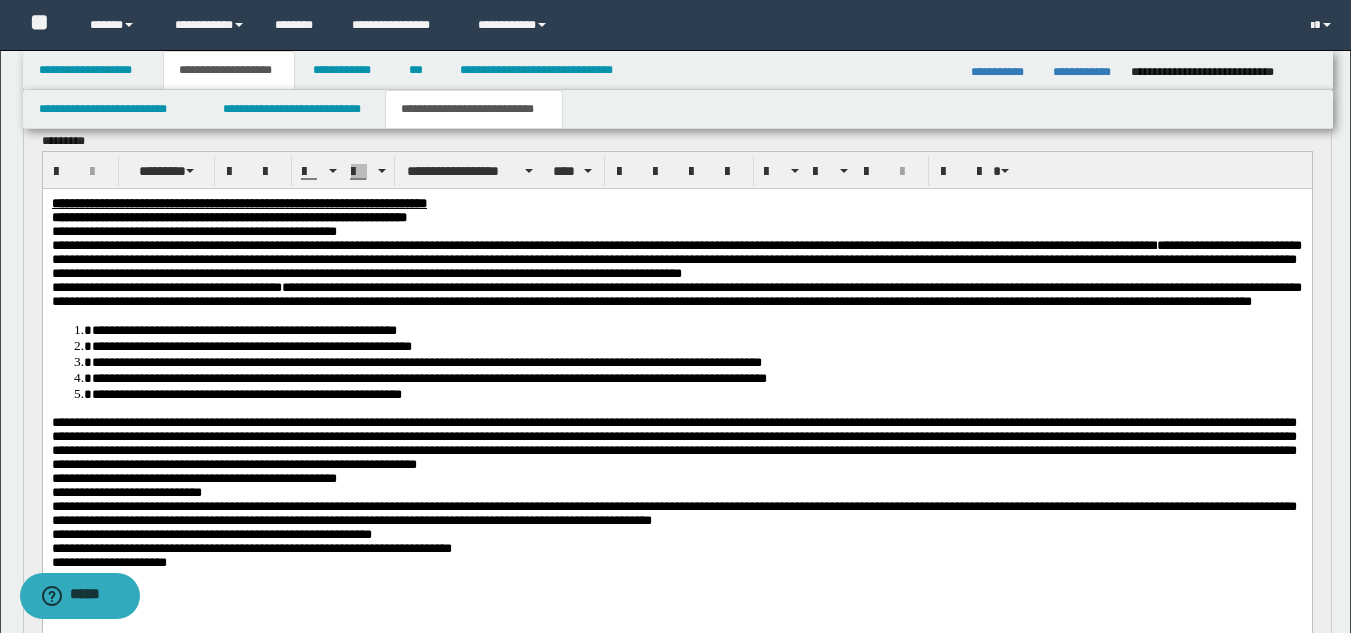 click on "**********" at bounding box center (603, 245) 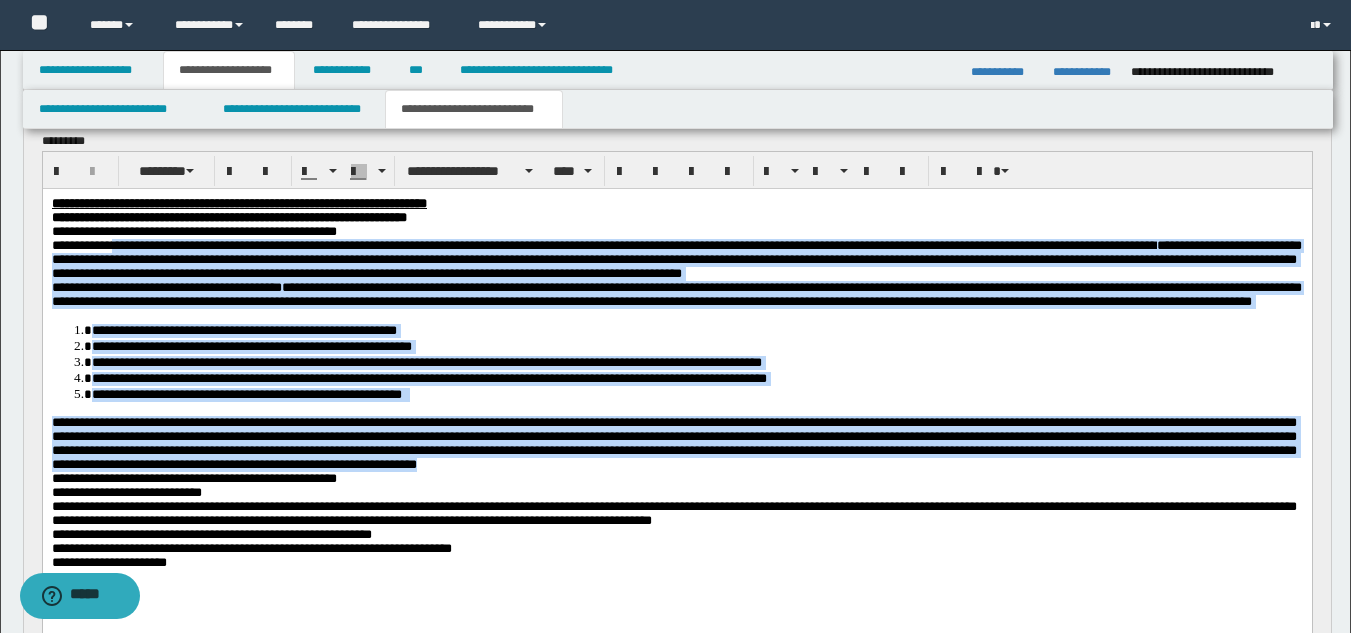 drag, startPoint x: 127, startPoint y: 248, endPoint x: 1227, endPoint y: 523, distance: 1133.854 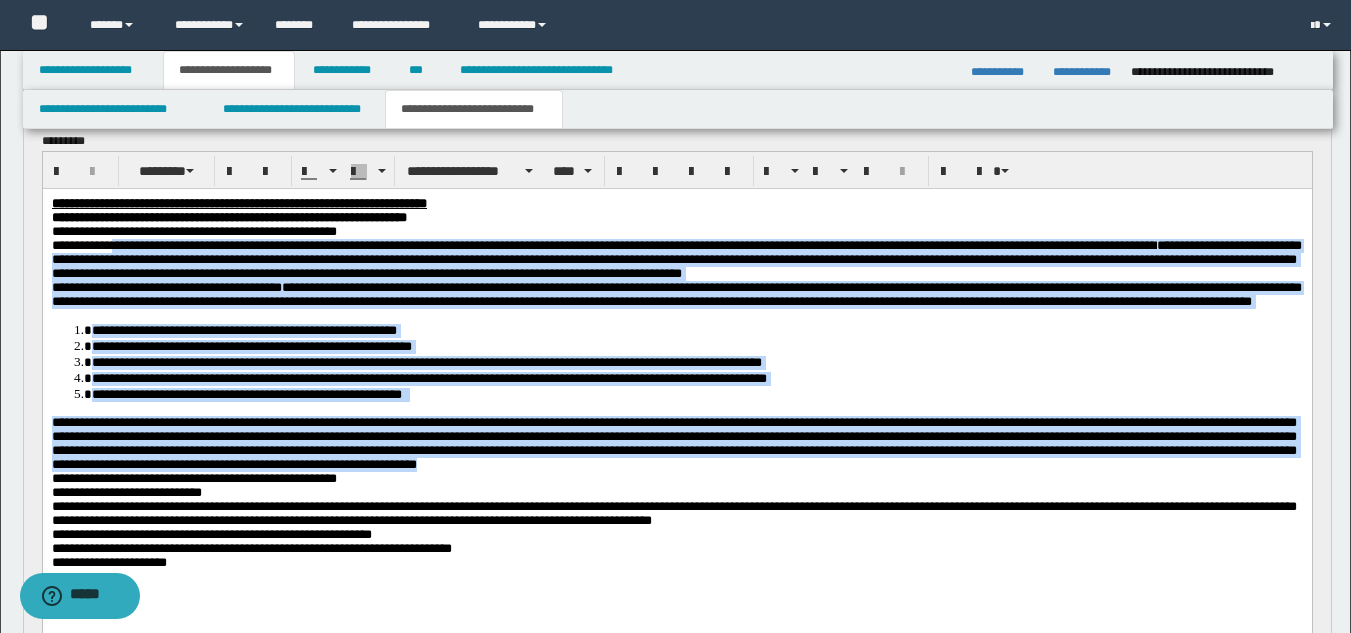 copy on "**********" 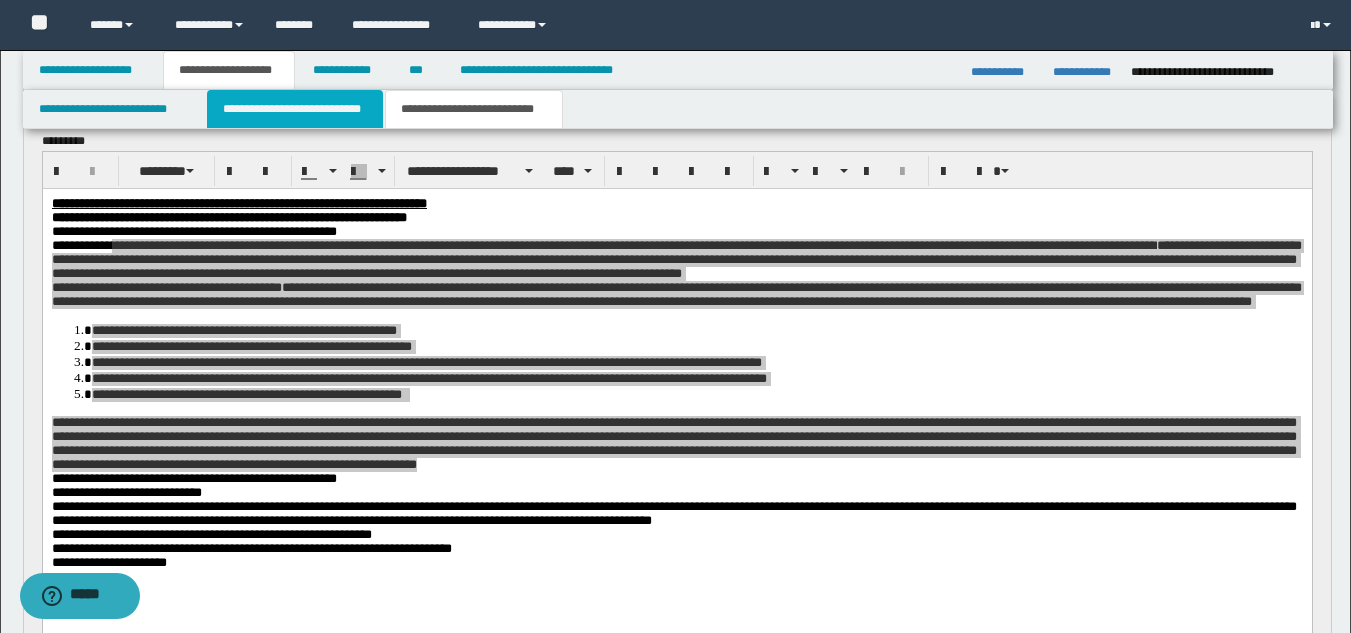 drag, startPoint x: 341, startPoint y: 103, endPoint x: 427, endPoint y: 129, distance: 89.84431 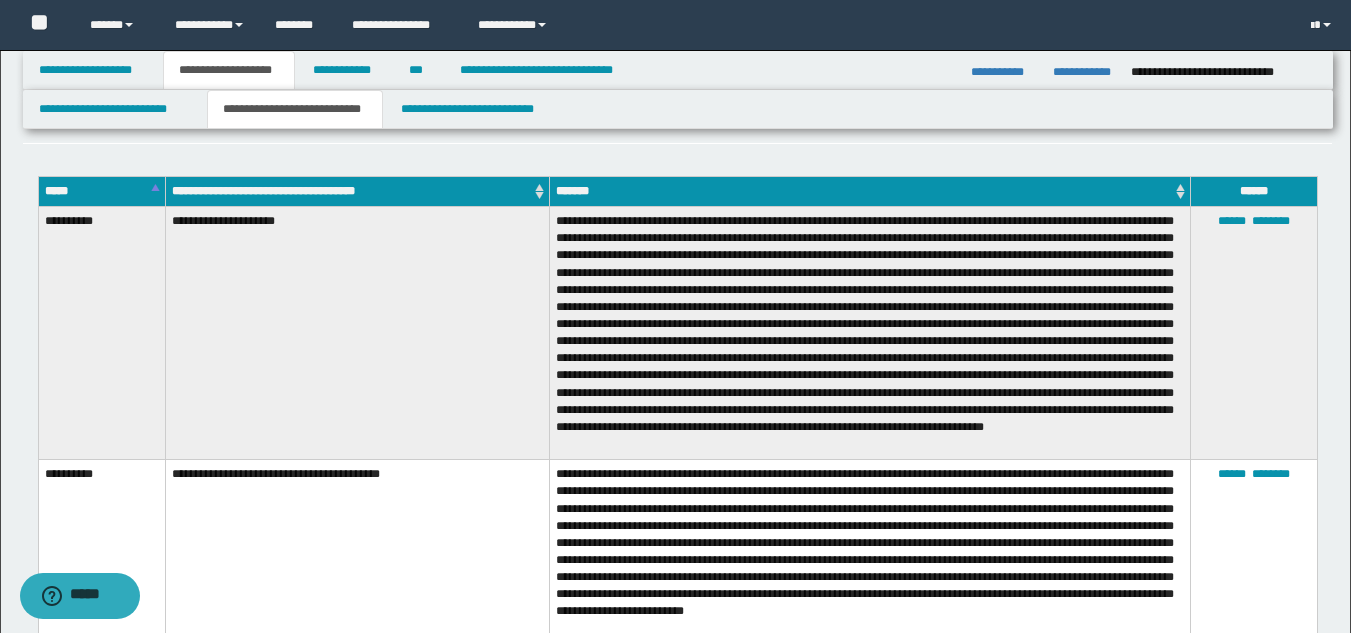 scroll, scrollTop: 2691, scrollLeft: 0, axis: vertical 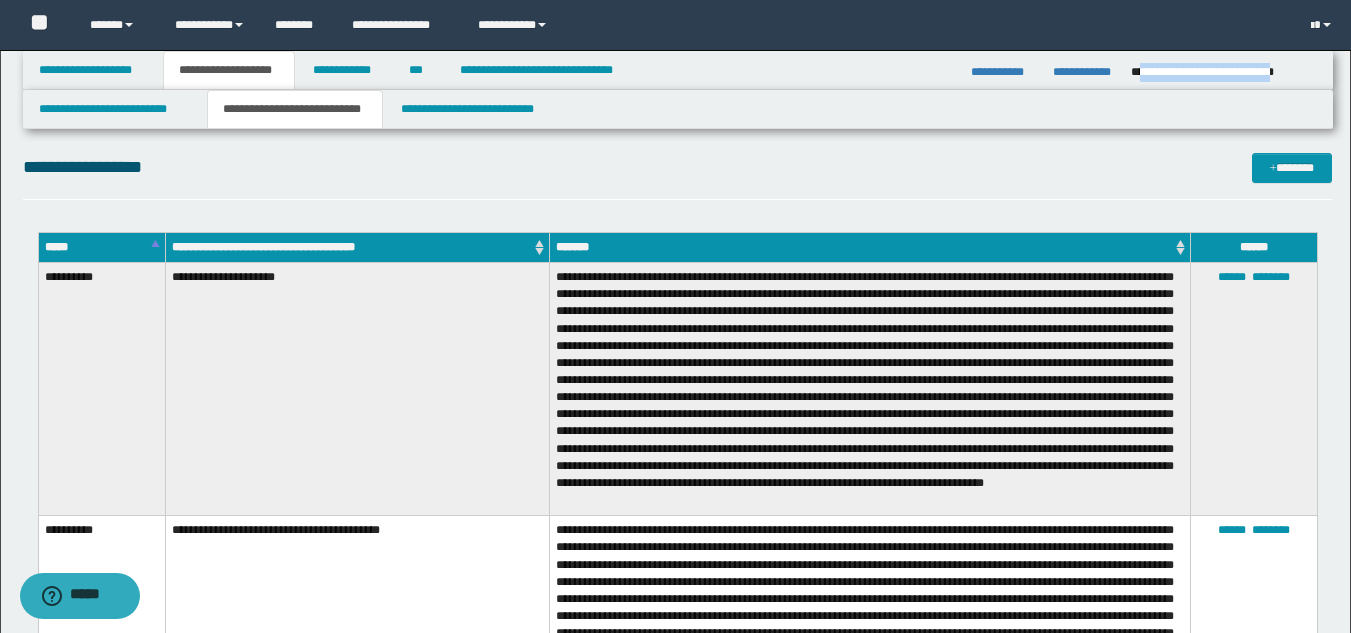 drag, startPoint x: 1138, startPoint y: 73, endPoint x: 1310, endPoint y: 97, distance: 173.66635 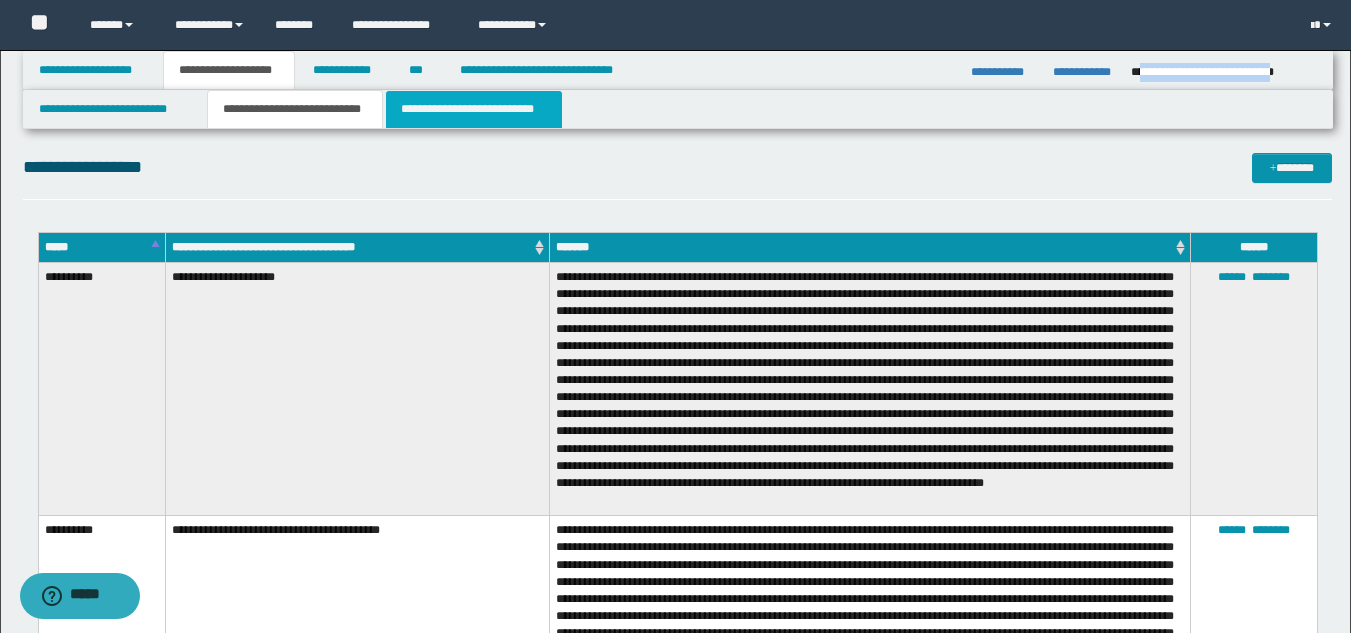 click on "**********" at bounding box center (474, 109) 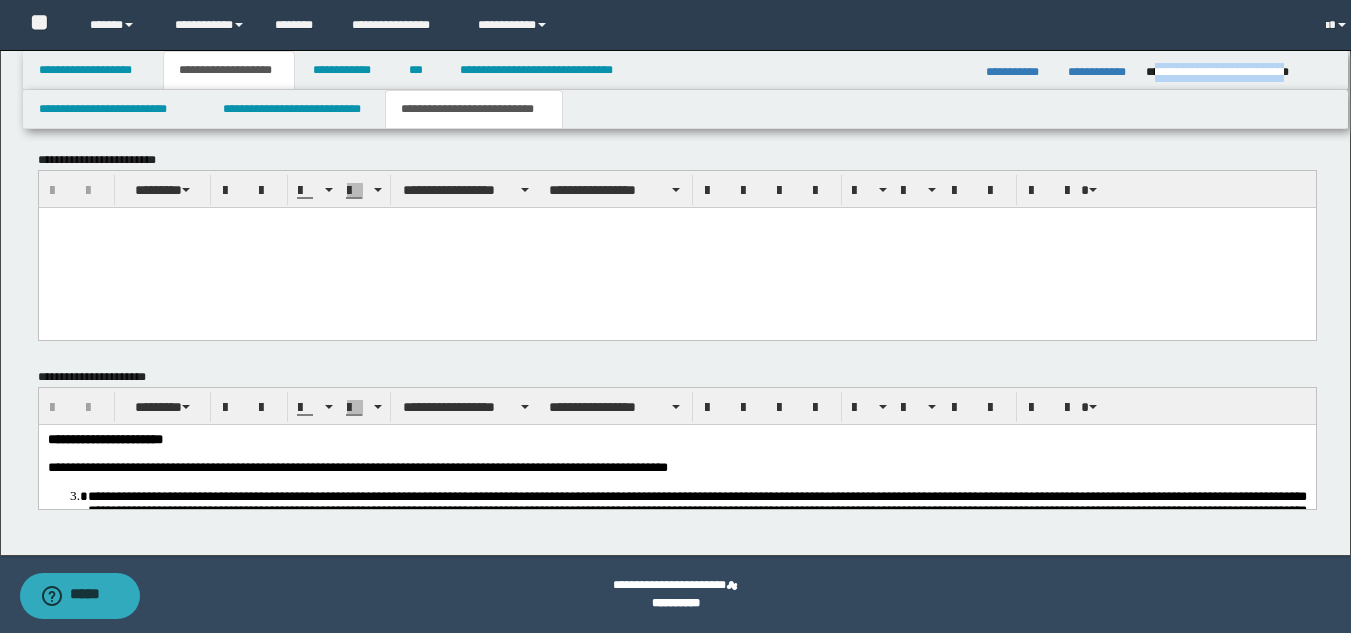 scroll, scrollTop: 1848, scrollLeft: 0, axis: vertical 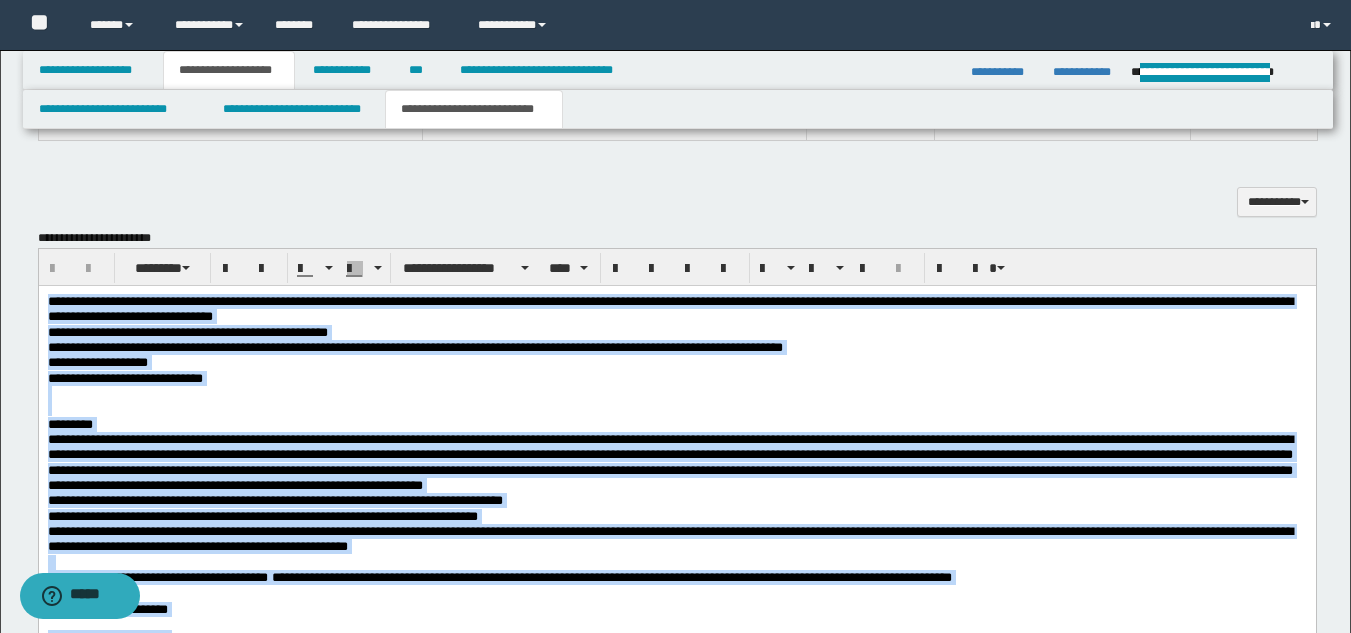 drag, startPoint x: 855, startPoint y: 704, endPoint x: 22, endPoint y: 301, distance: 925.3637 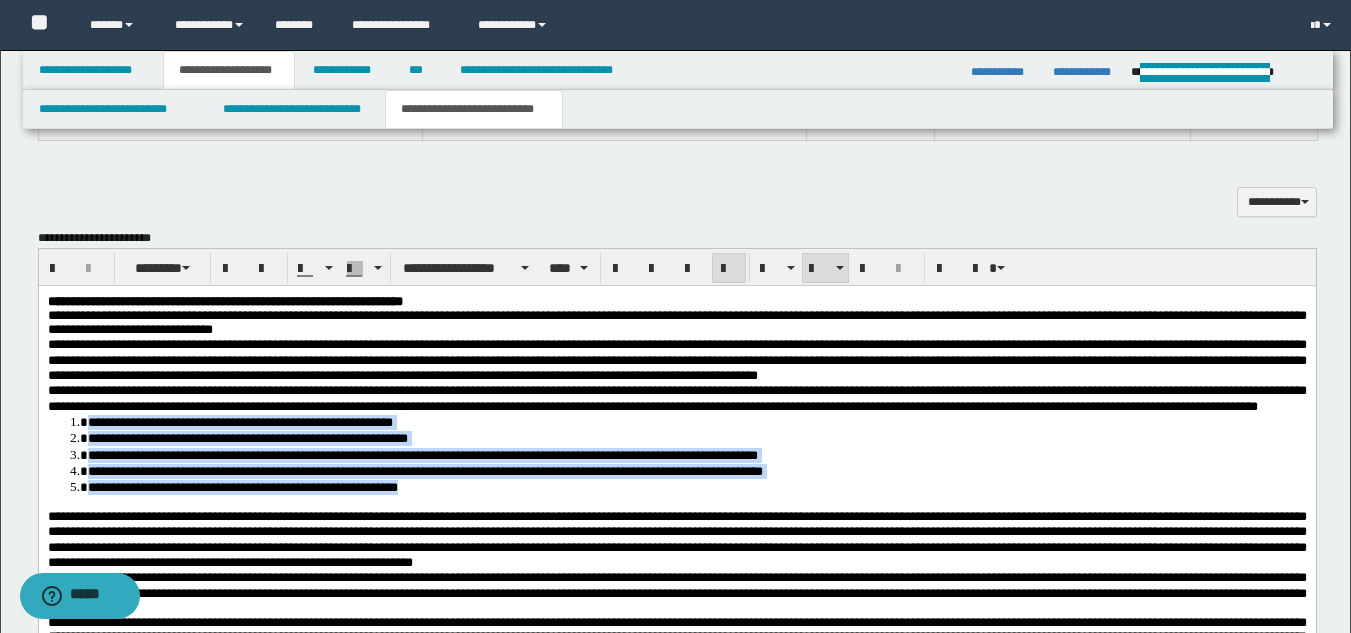 drag, startPoint x: 74, startPoint y: 454, endPoint x: 496, endPoint y: 528, distance: 428.43903 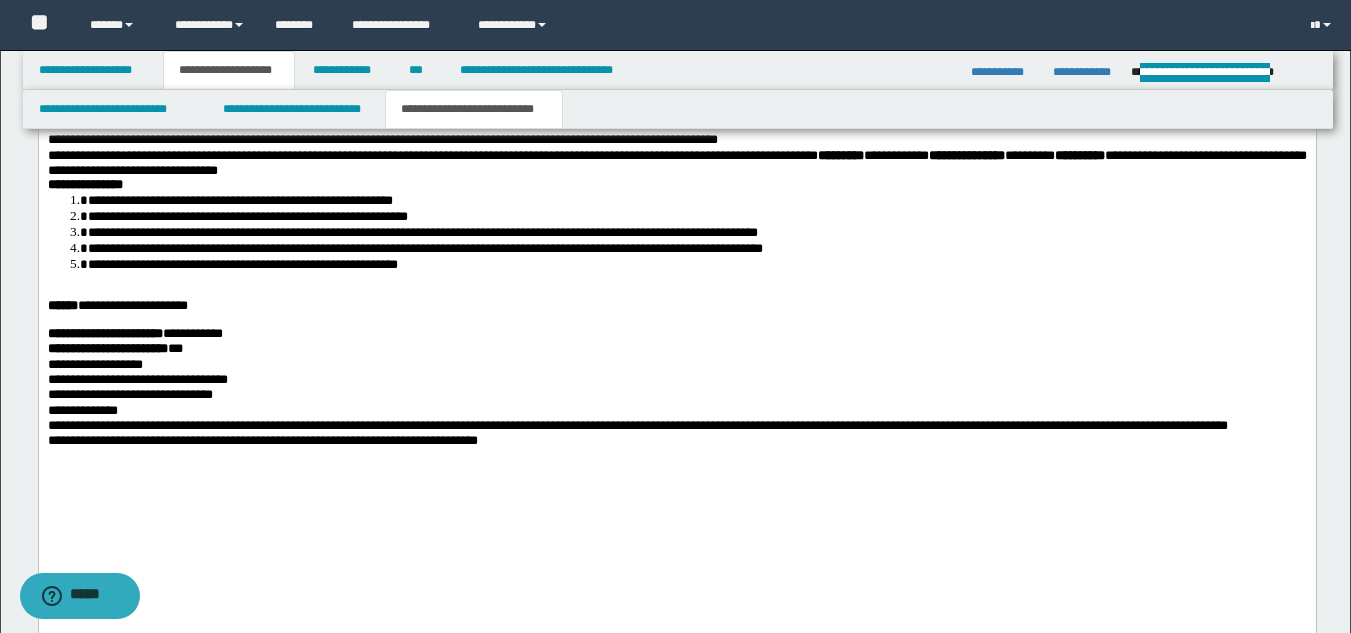 scroll, scrollTop: 2133, scrollLeft: 0, axis: vertical 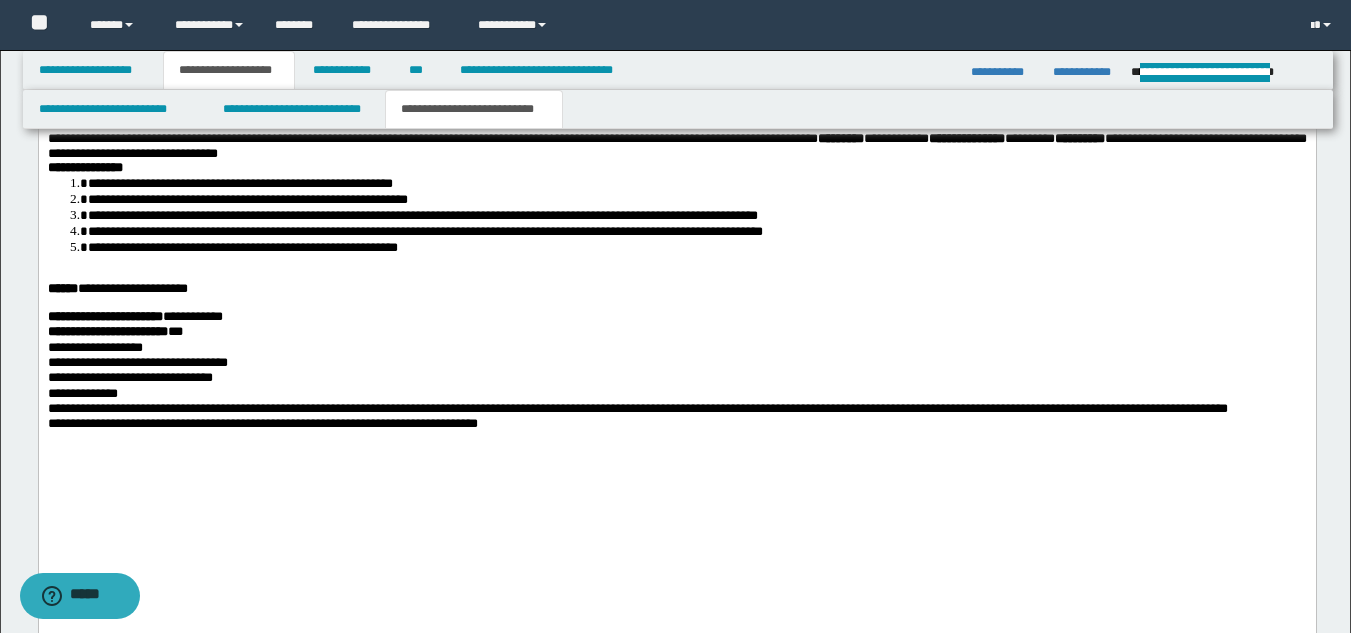 drag, startPoint x: 51, startPoint y: 431, endPoint x: 39, endPoint y: 432, distance: 12.0415945 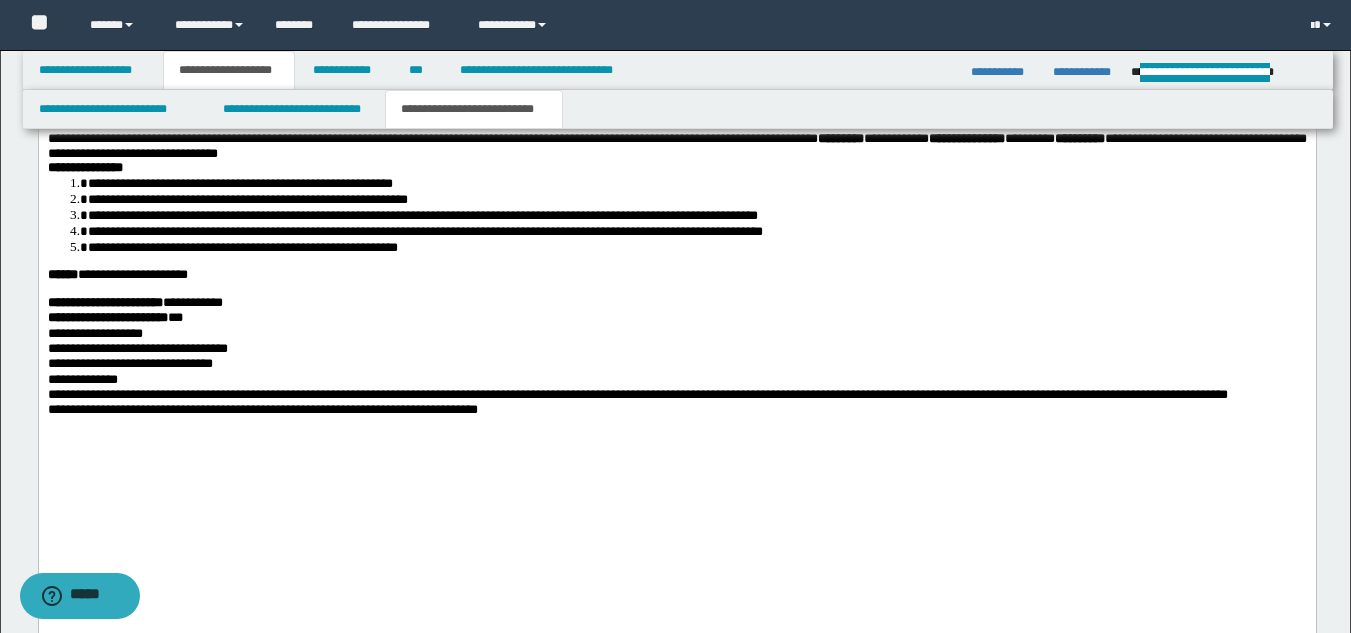 click on "**********" at bounding box center (137, 348) 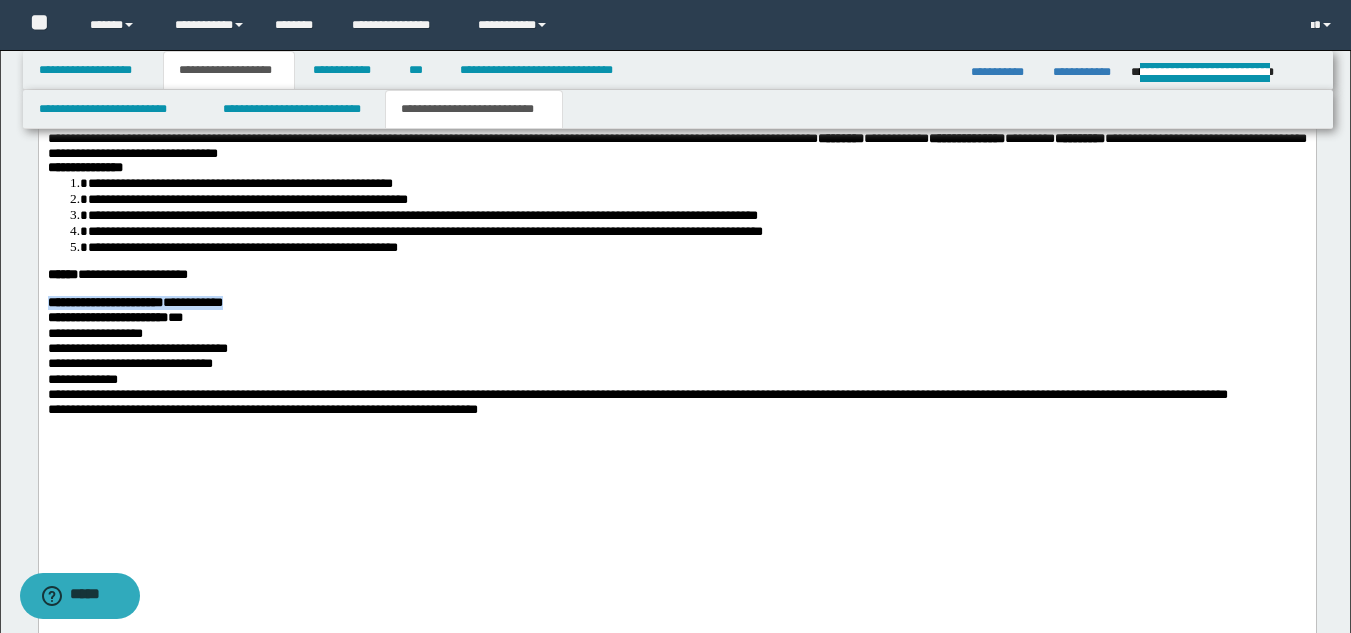 drag, startPoint x: 49, startPoint y: 472, endPoint x: 351, endPoint y: 465, distance: 302.08112 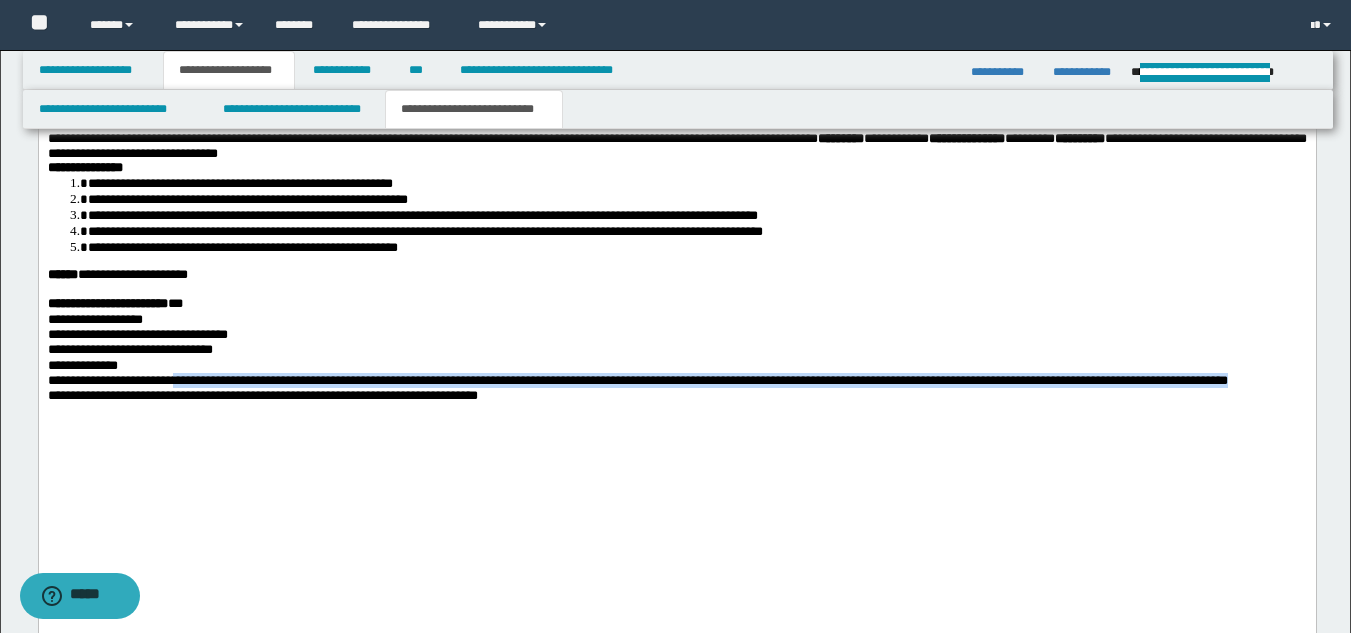 drag, startPoint x: 201, startPoint y: 551, endPoint x: 257, endPoint y: 561, distance: 56.88585 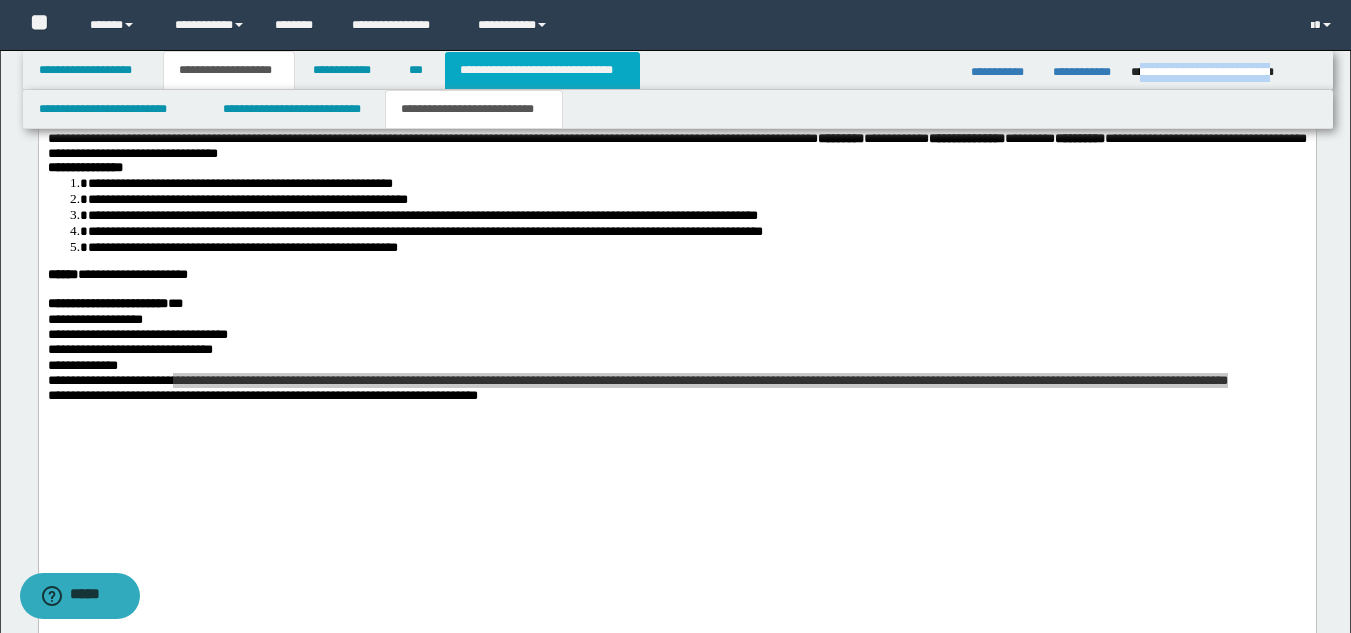 click on "**********" at bounding box center [542, 70] 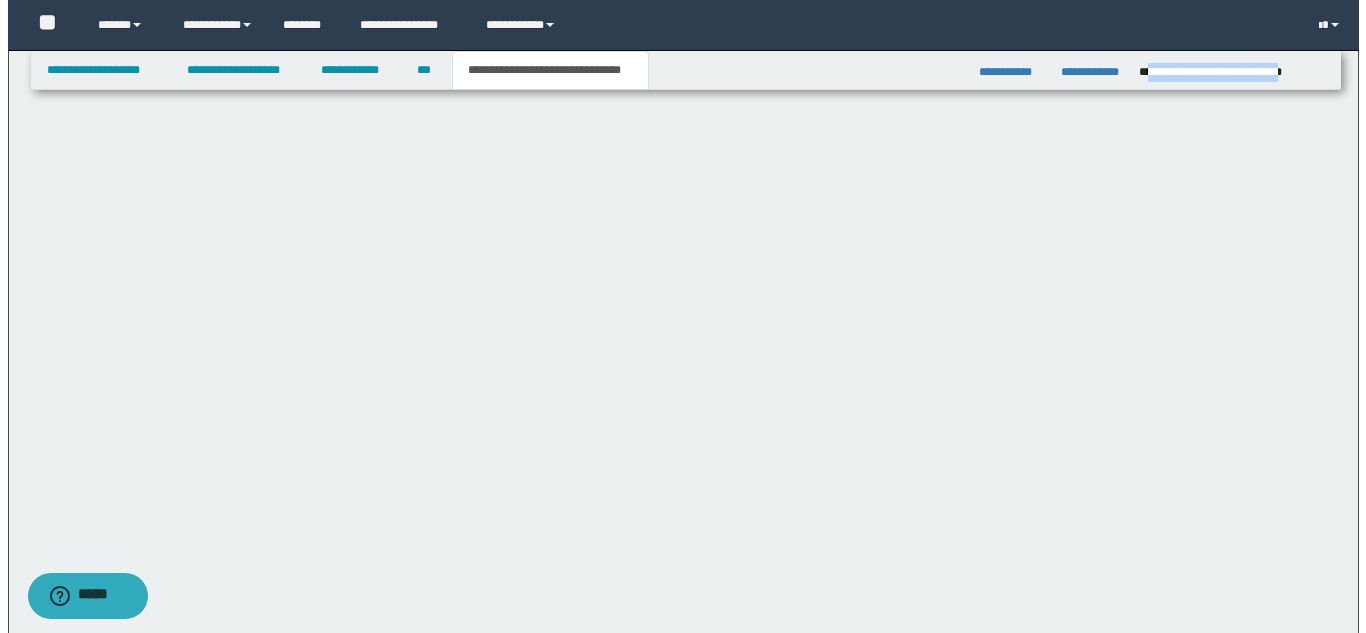 scroll, scrollTop: 0, scrollLeft: 0, axis: both 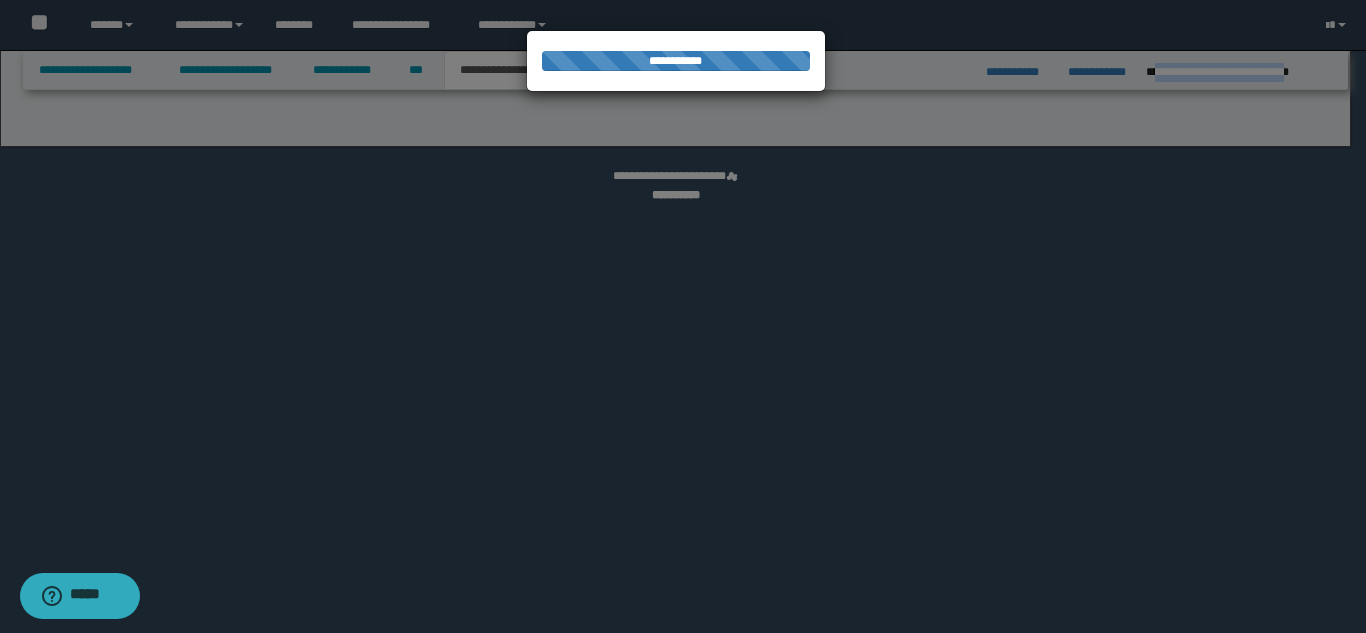 select on "*" 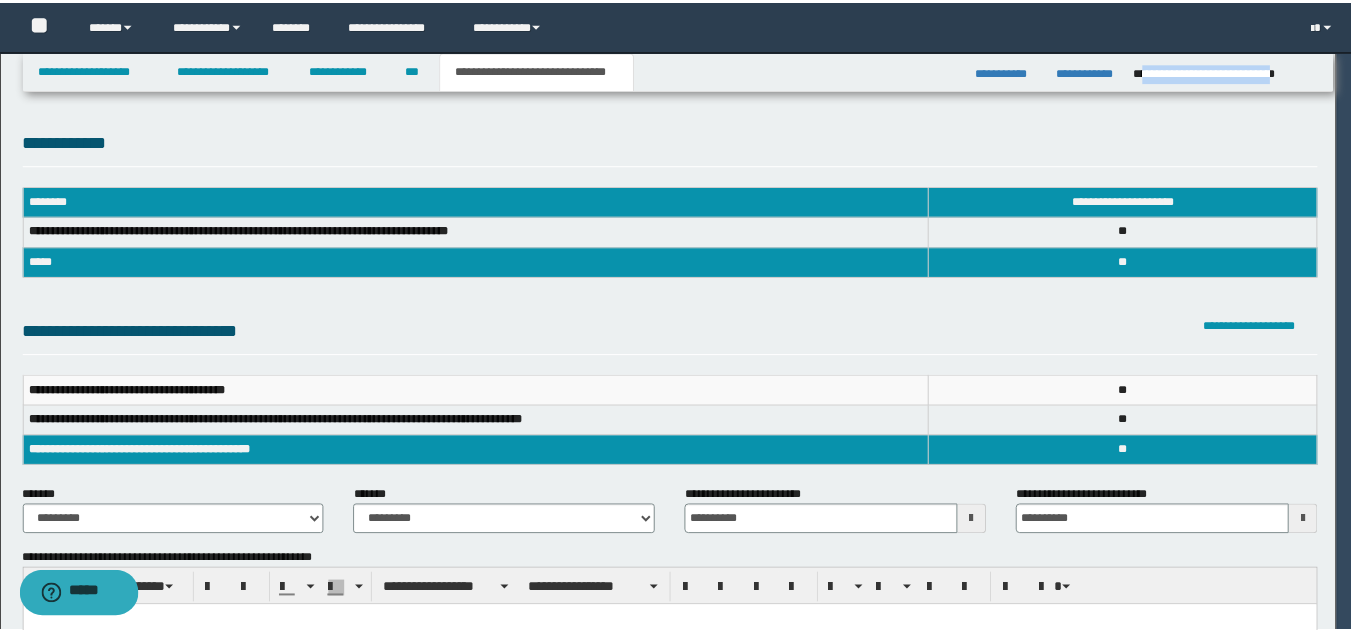 scroll, scrollTop: 0, scrollLeft: 0, axis: both 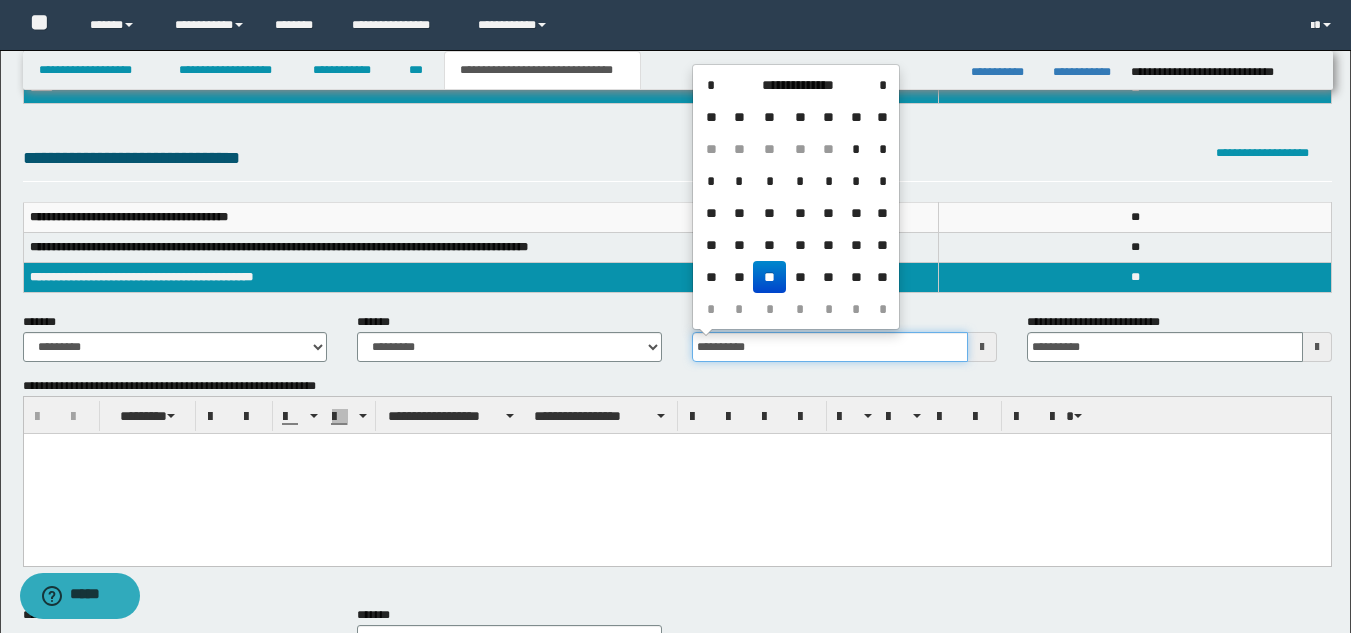 drag, startPoint x: 782, startPoint y: 340, endPoint x: 602, endPoint y: 390, distance: 186.81541 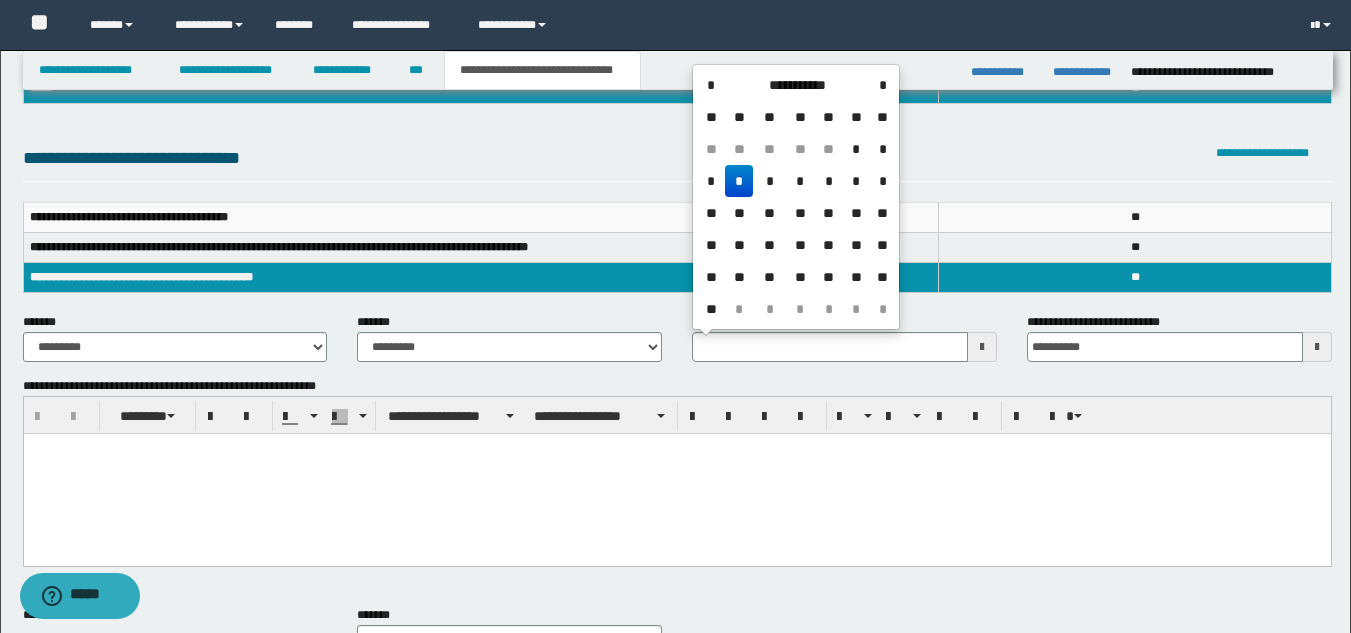 type 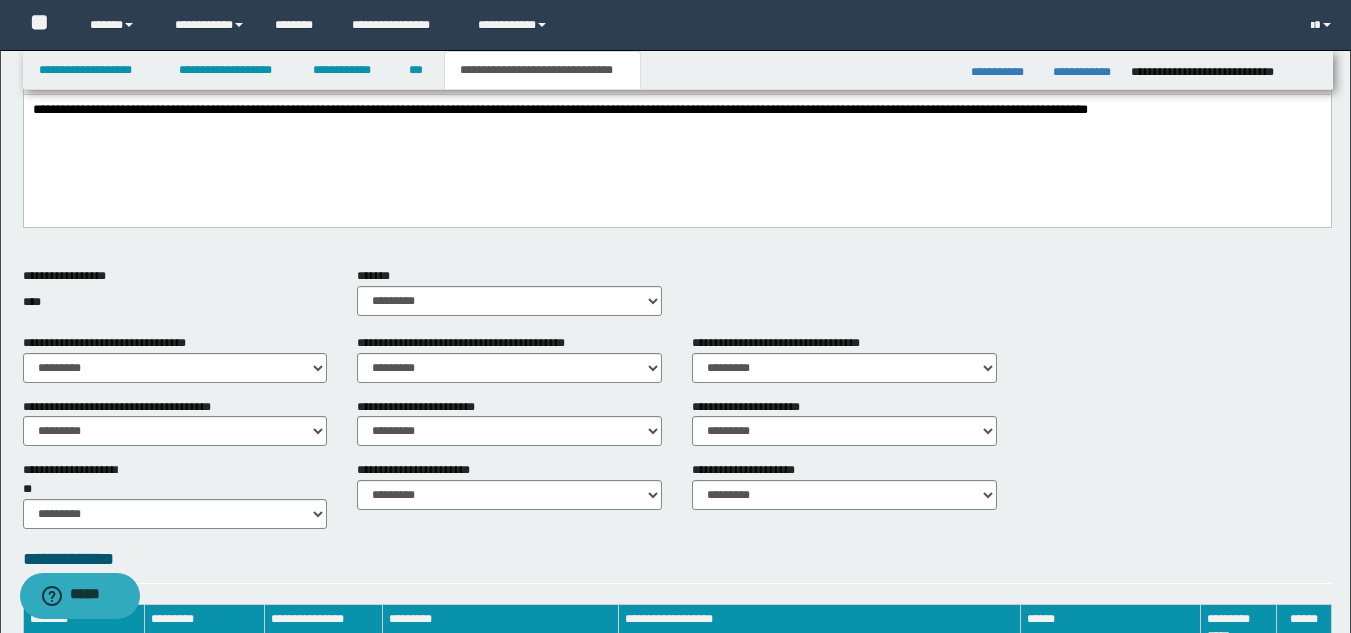 scroll, scrollTop: 551, scrollLeft: 0, axis: vertical 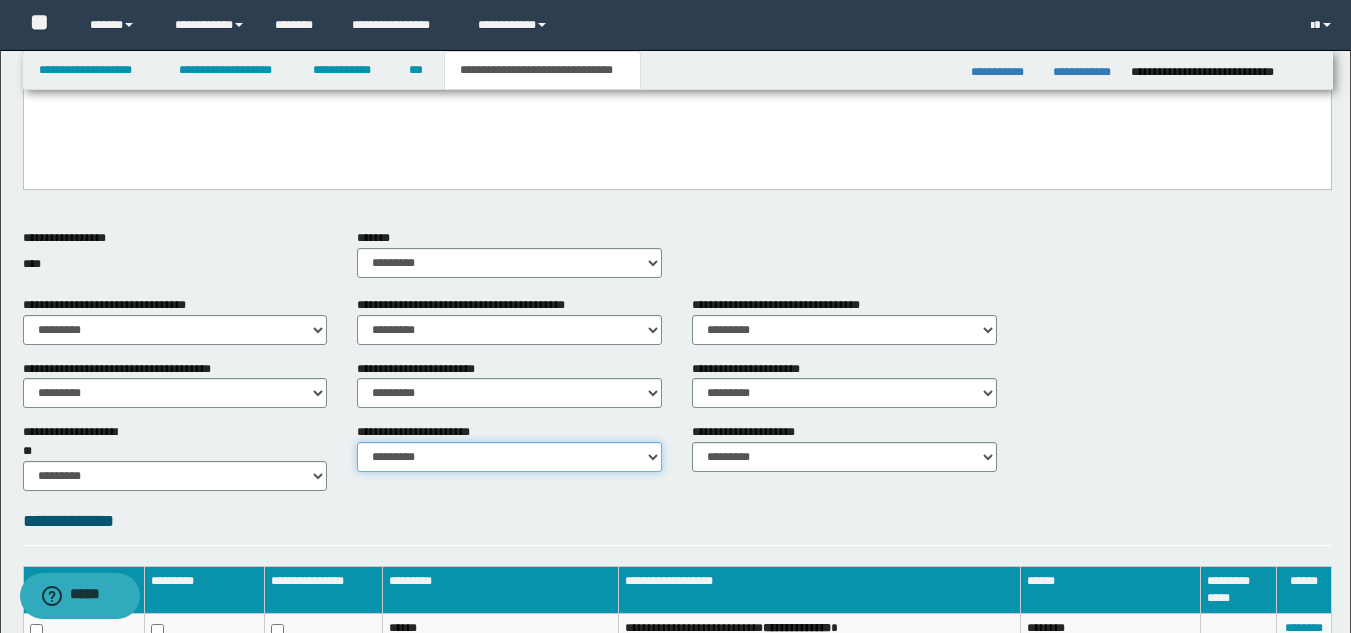 click on "*********
*********
*********" at bounding box center [509, 457] 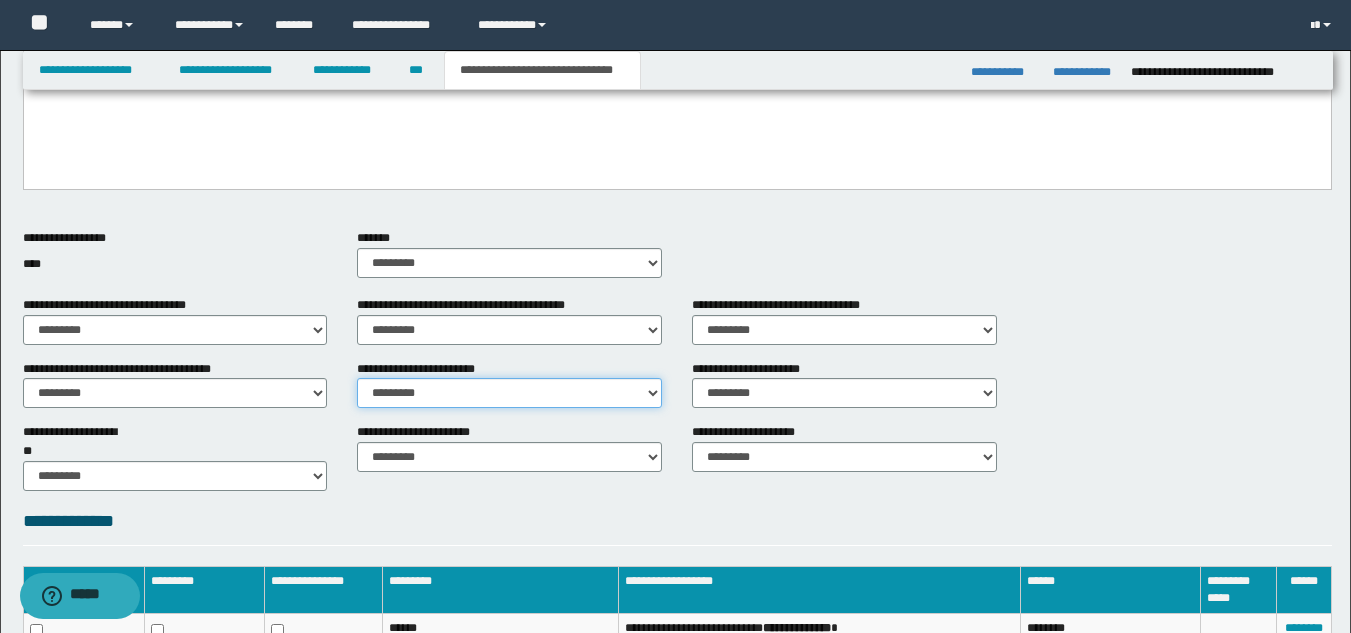 drag, startPoint x: 433, startPoint y: 394, endPoint x: 437, endPoint y: 407, distance: 13.601471 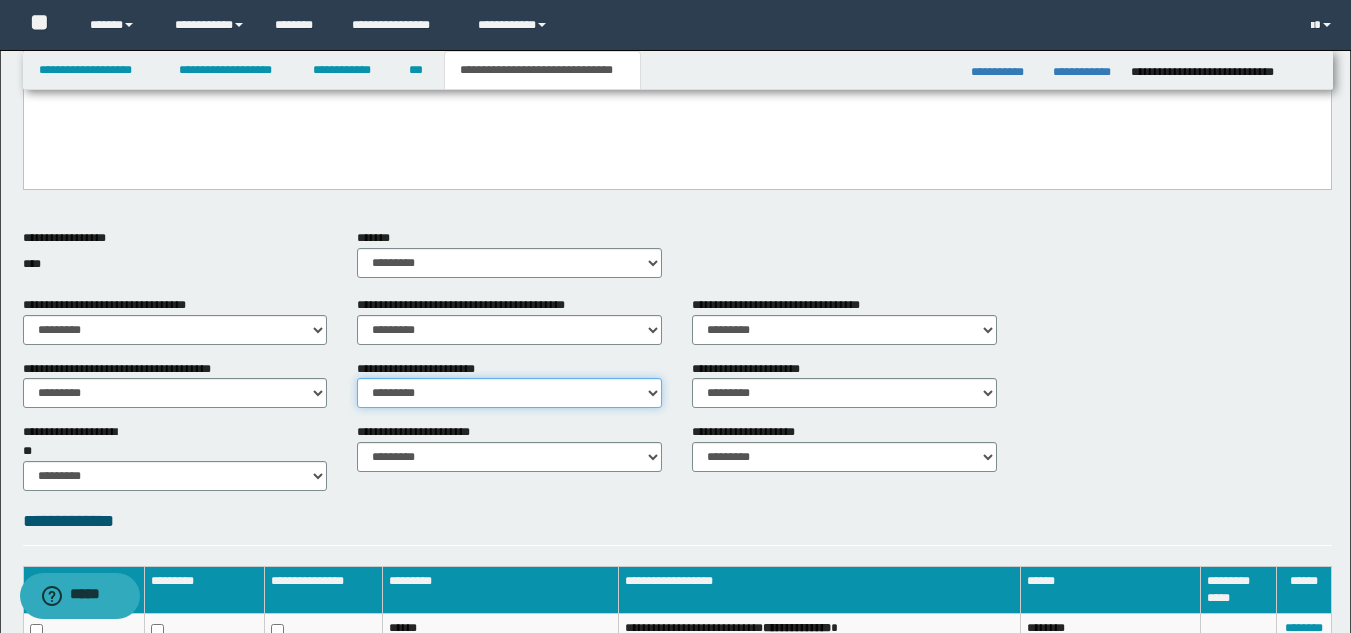 select on "*" 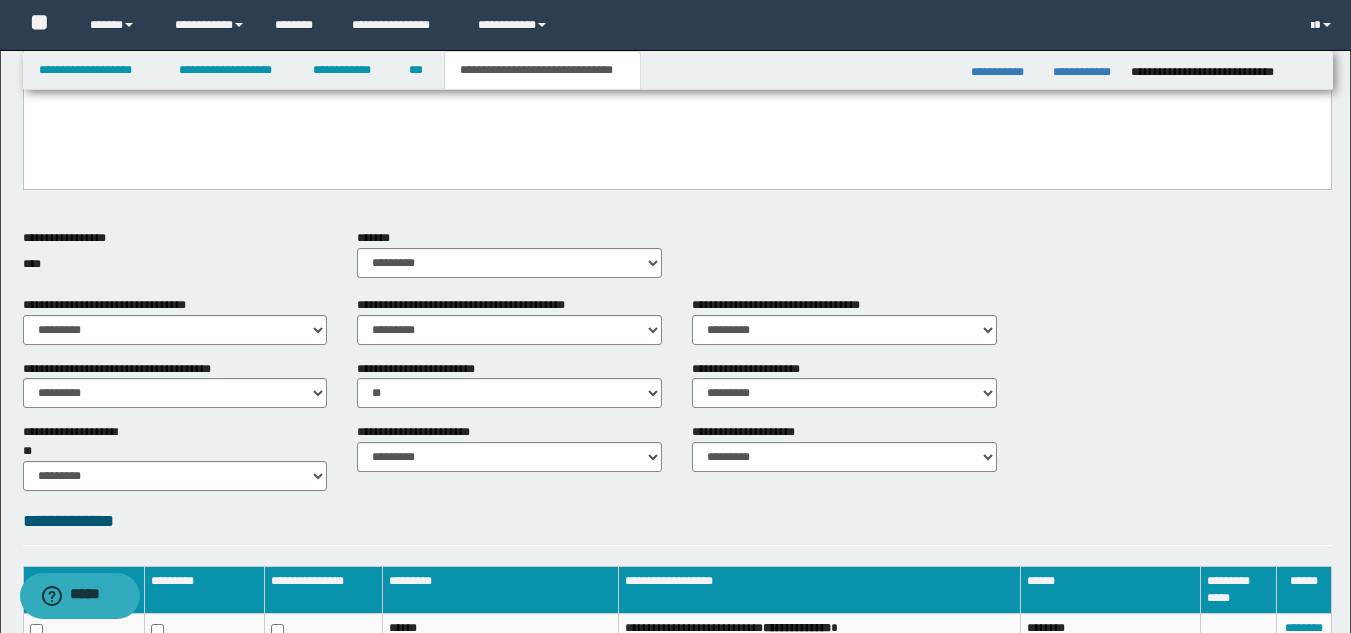 drag, startPoint x: 761, startPoint y: 313, endPoint x: 761, endPoint y: 330, distance: 17 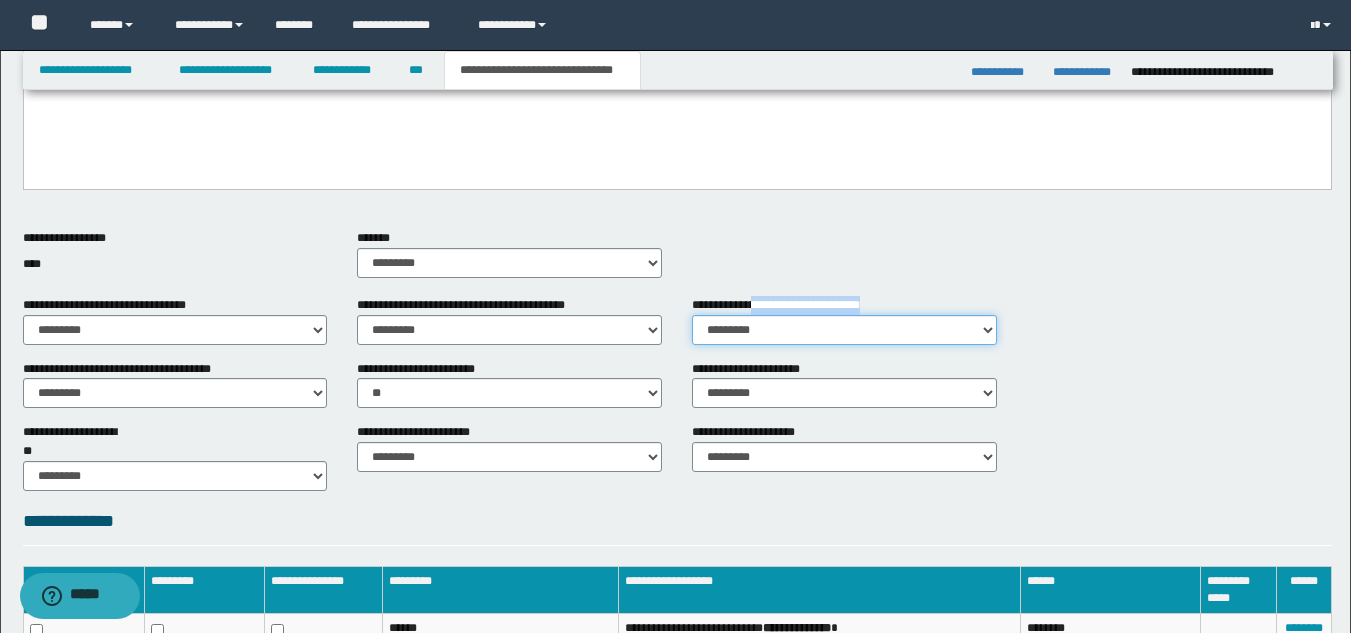 drag, startPoint x: 752, startPoint y: 330, endPoint x: 747, endPoint y: 344, distance: 14.866069 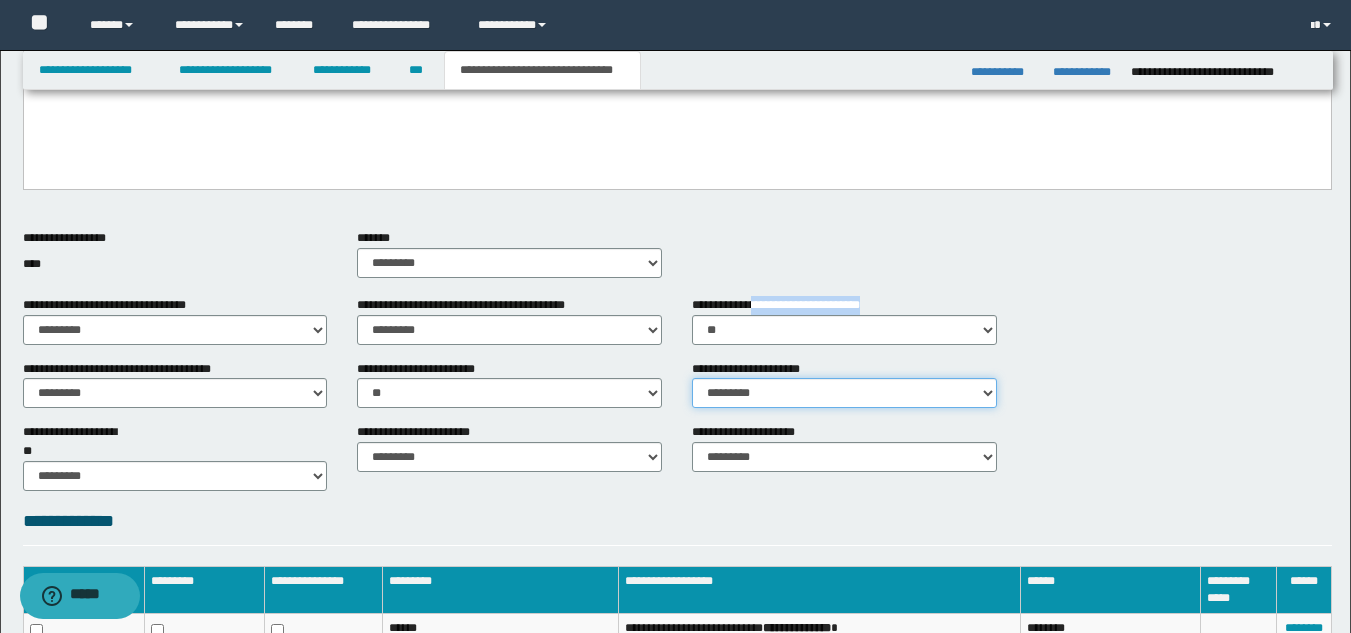click on "*********
**
**" at bounding box center [844, 393] 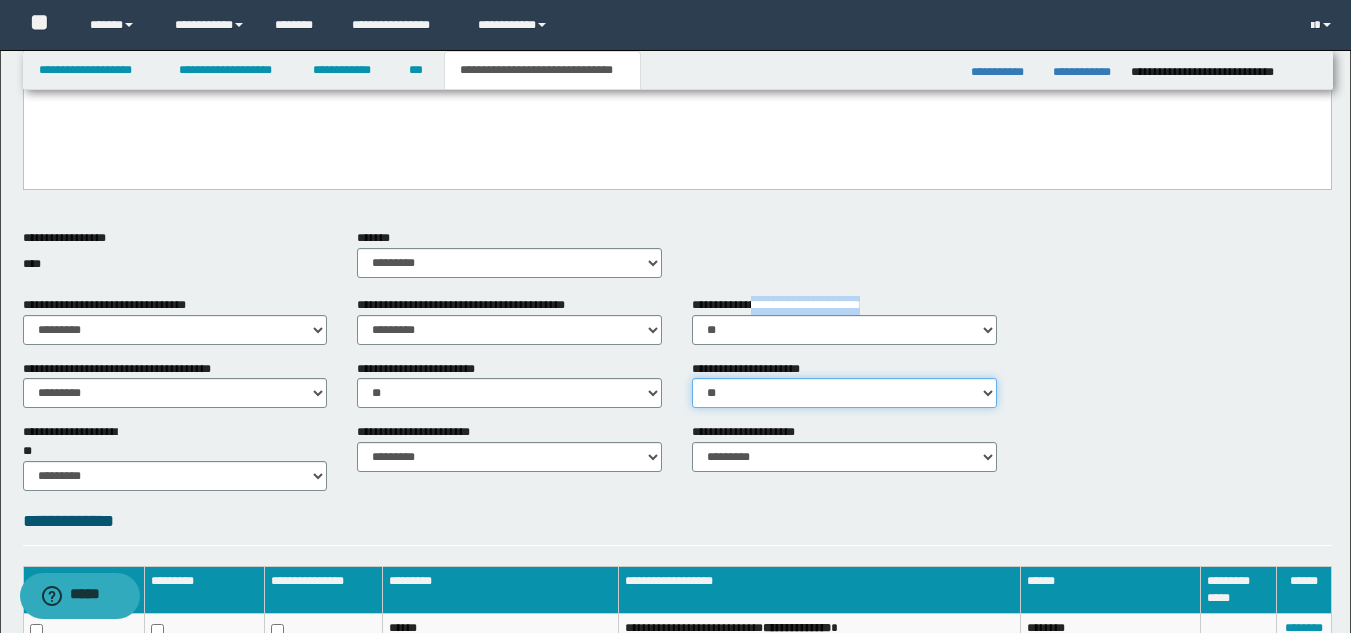 click on "*********
**
**" at bounding box center [844, 393] 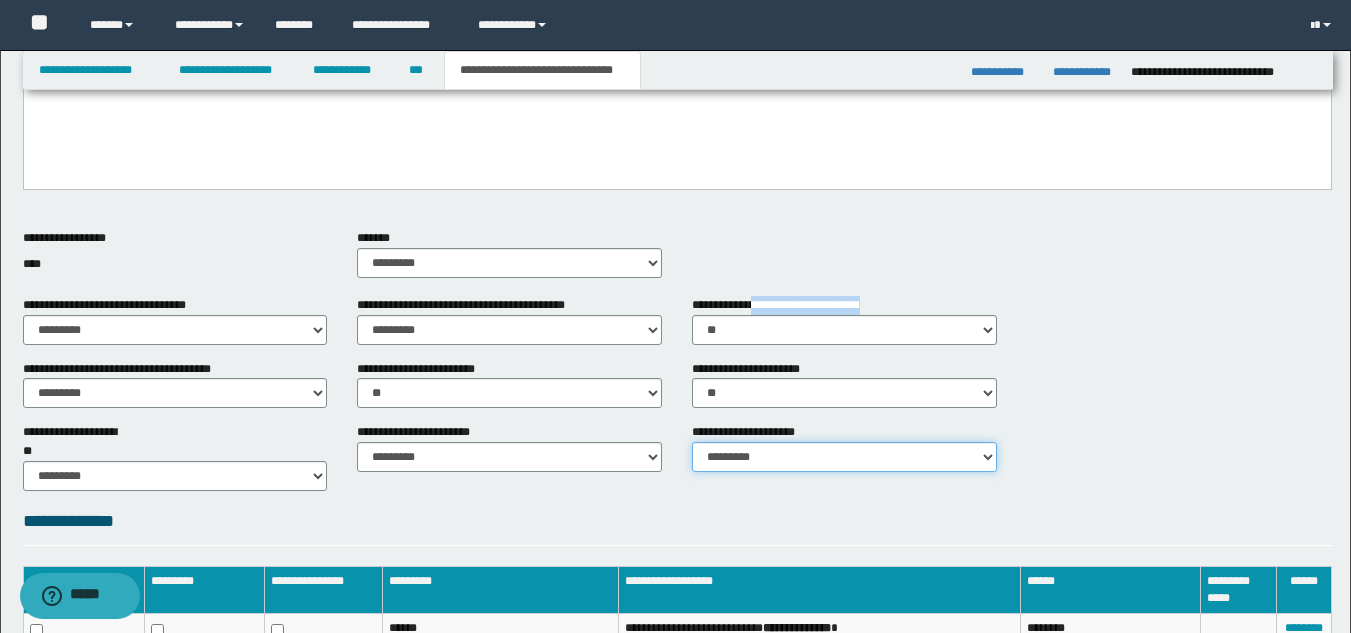 drag, startPoint x: 733, startPoint y: 448, endPoint x: 734, endPoint y: 471, distance: 23.021729 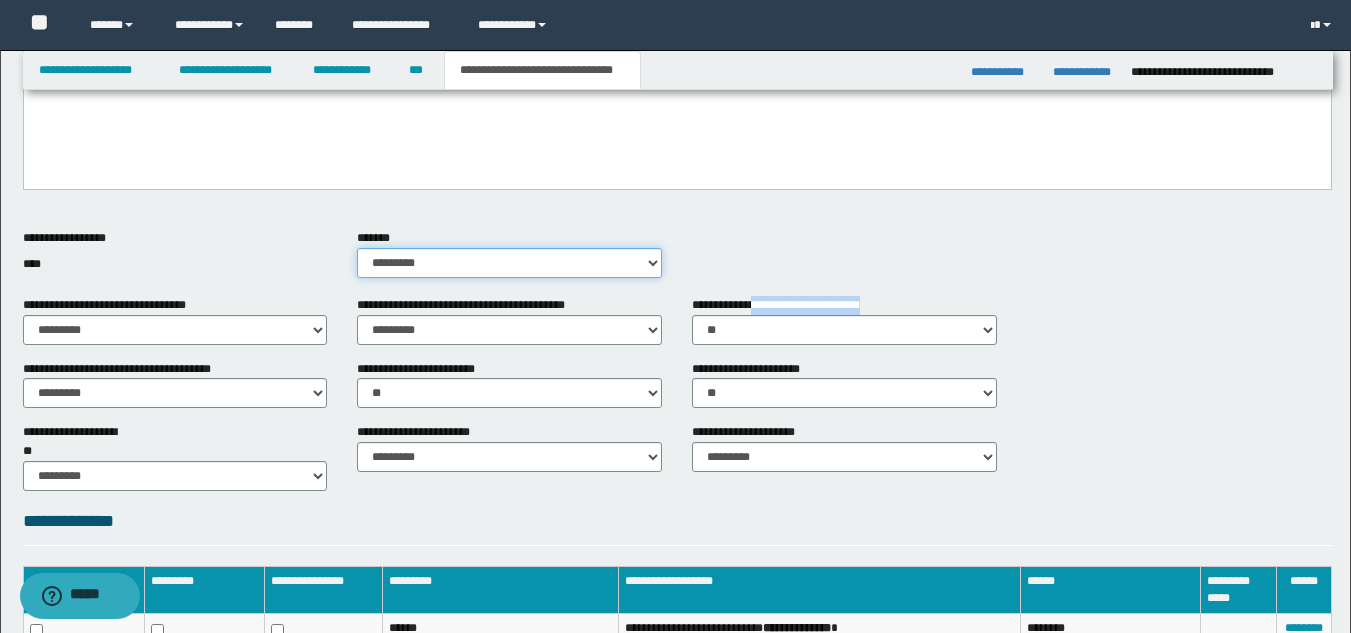 click on "*********
**
**" at bounding box center [509, 263] 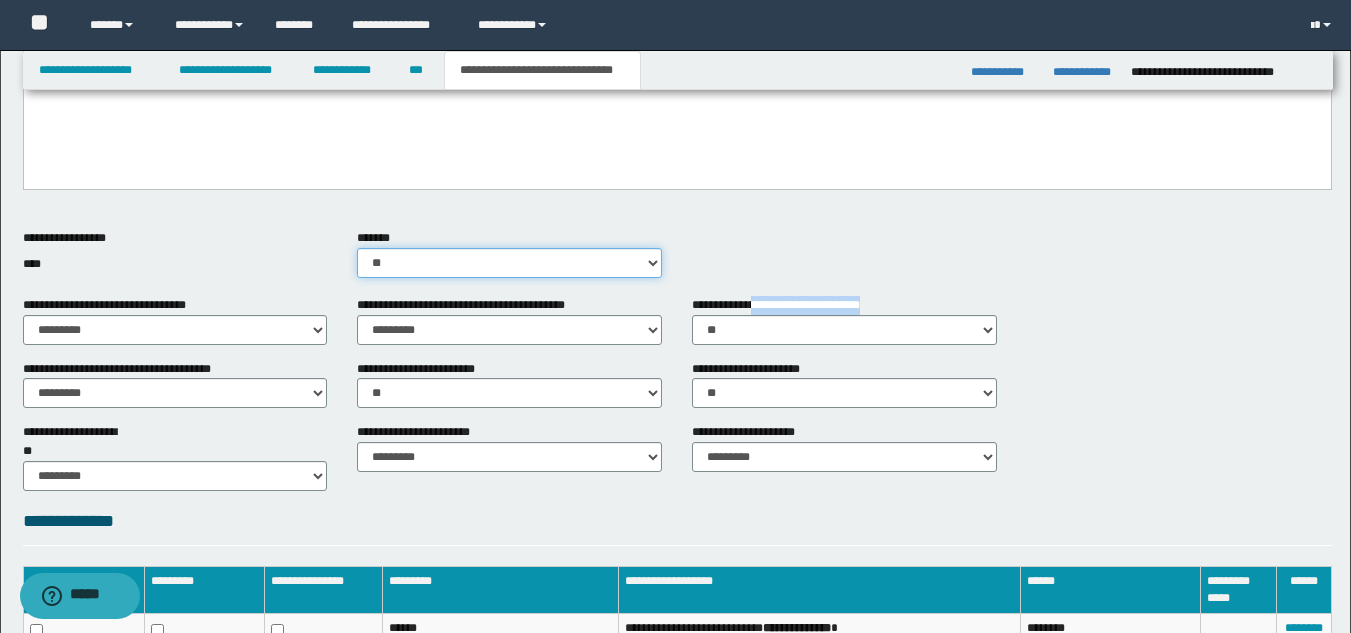 click on "*********
**
**" at bounding box center (509, 263) 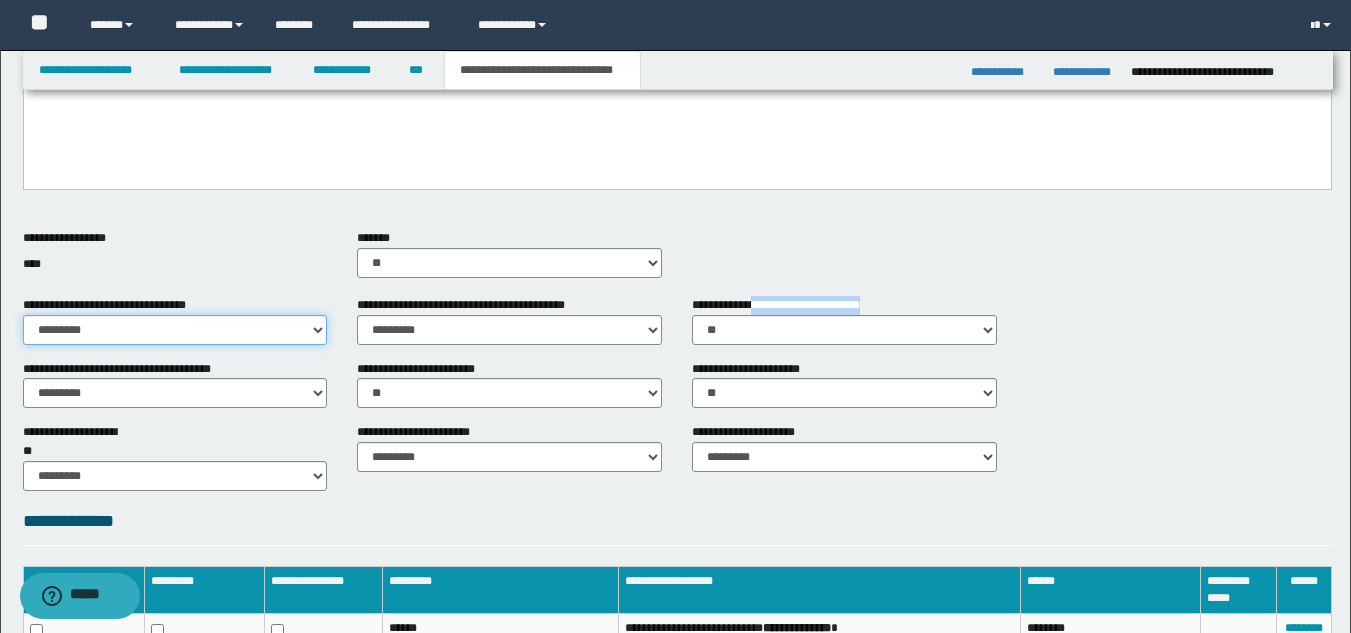 click on "*********
**
**" at bounding box center [175, 330] 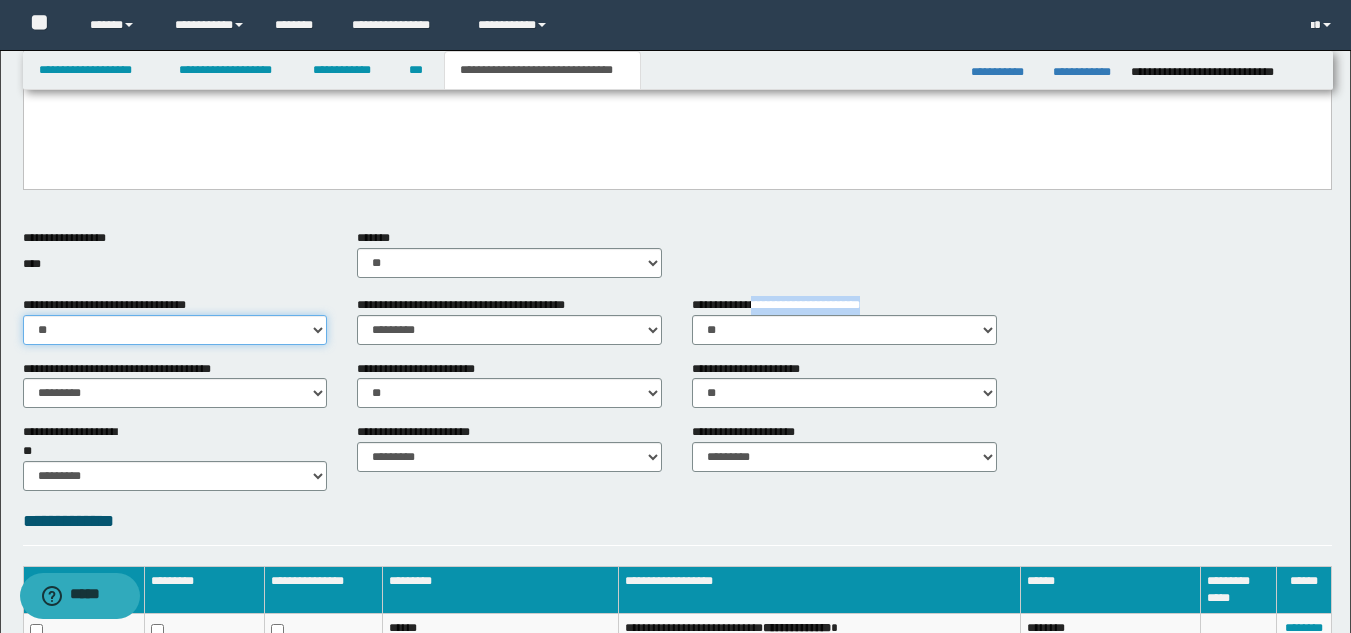 click on "*********
**
**" at bounding box center [175, 330] 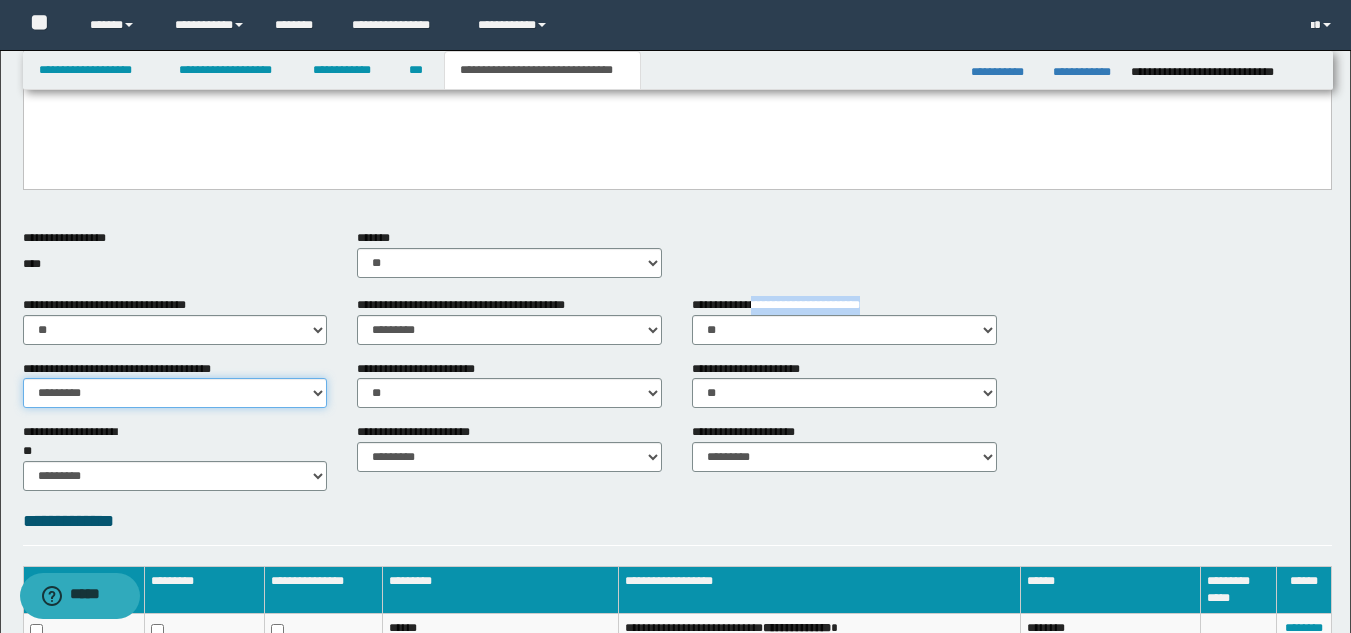 click on "*********
**
**" at bounding box center [175, 393] 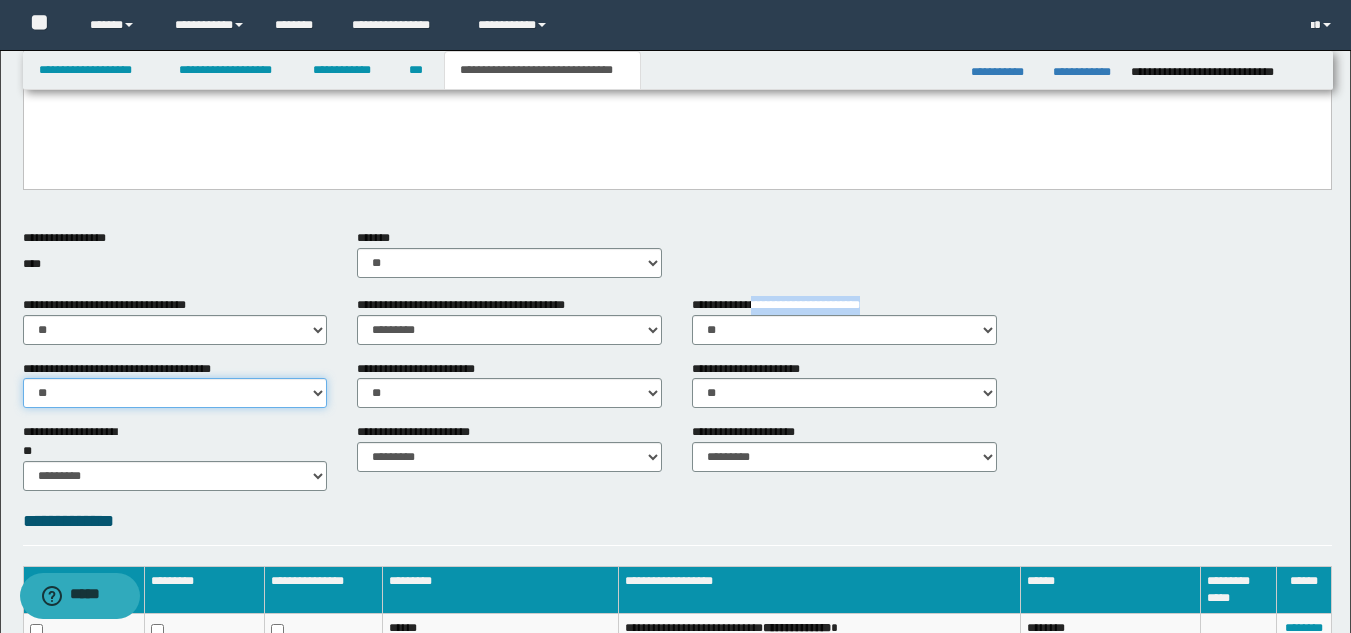 click on "*********
**
**" at bounding box center [175, 393] 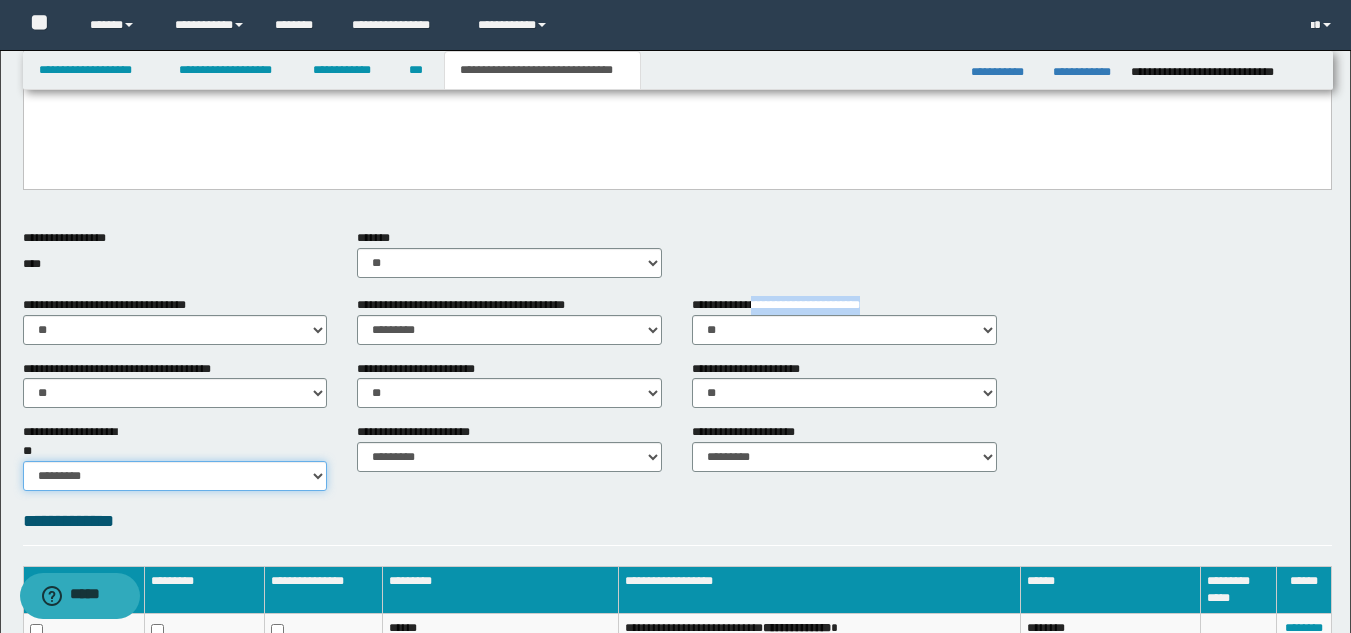 click on "*********
**
**" at bounding box center (175, 476) 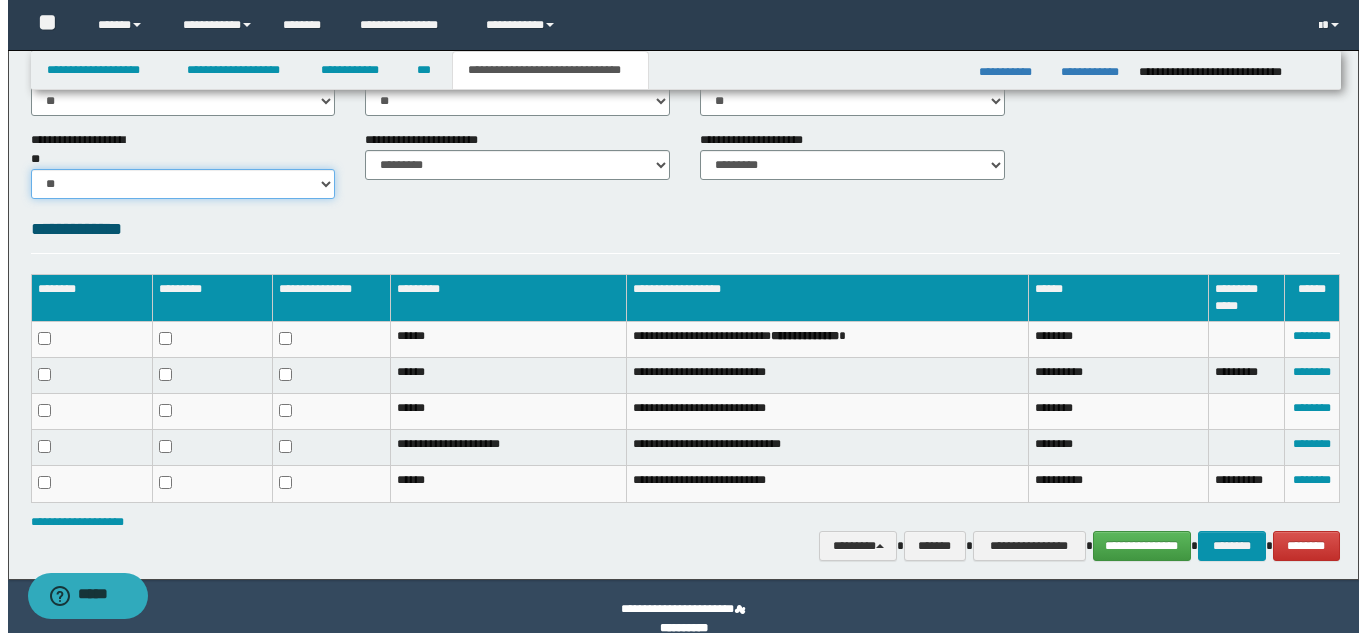 scroll, scrollTop: 868, scrollLeft: 0, axis: vertical 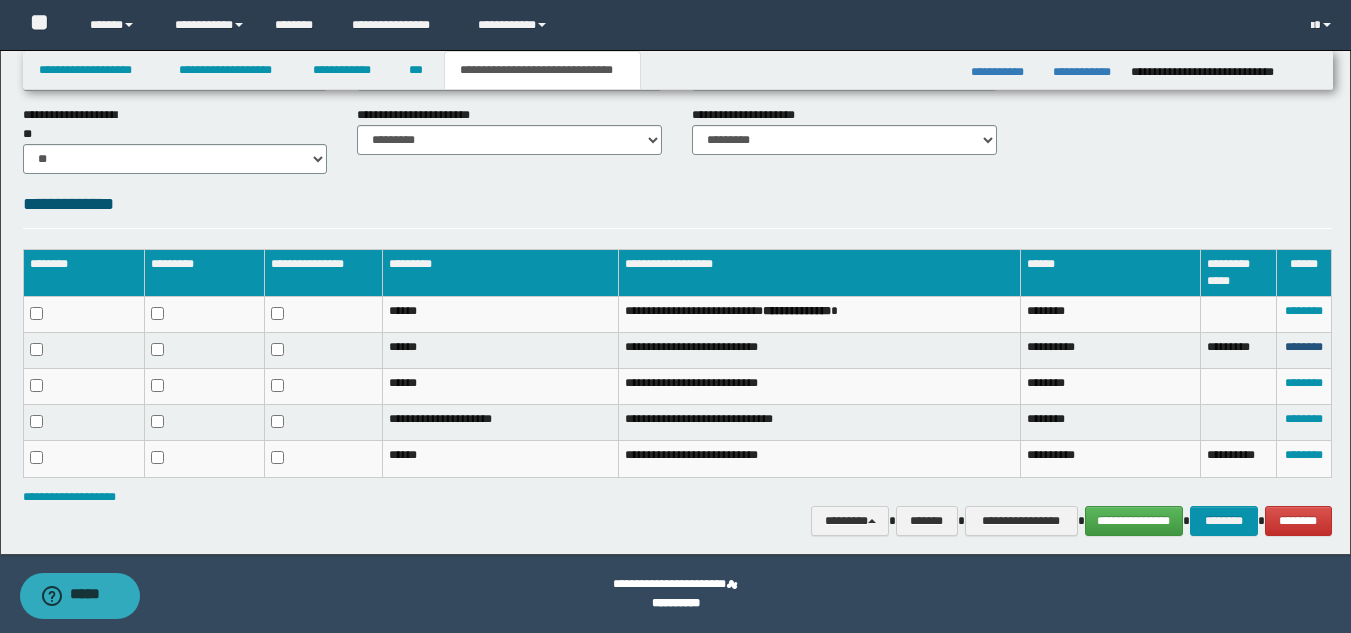 drag, startPoint x: 1292, startPoint y: 341, endPoint x: 1275, endPoint y: 343, distance: 17.117243 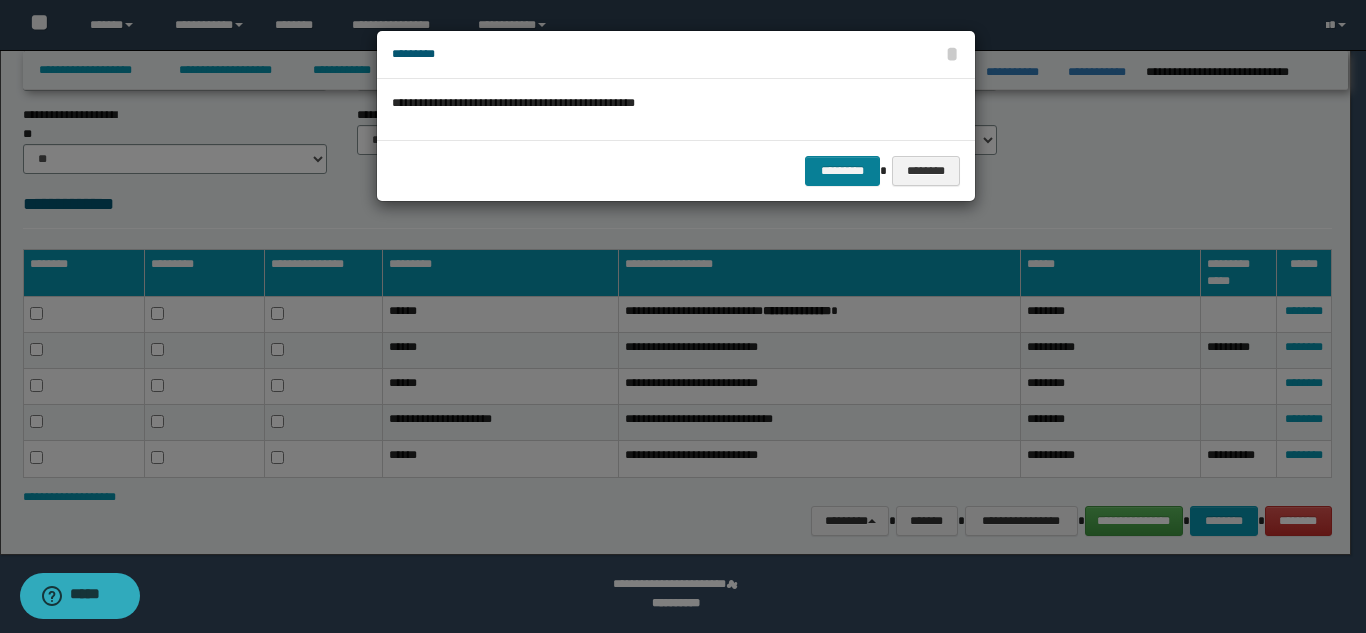 drag, startPoint x: 823, startPoint y: 193, endPoint x: 825, endPoint y: 174, distance: 19.104973 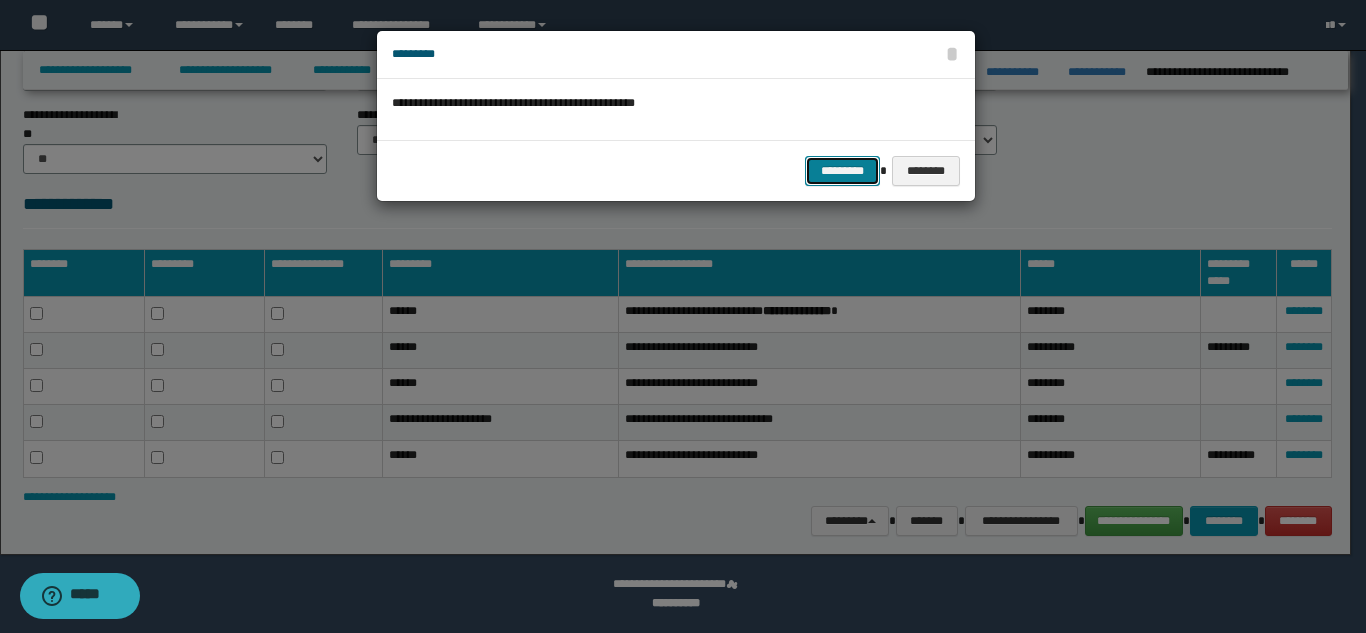 drag, startPoint x: 828, startPoint y: 161, endPoint x: 835, endPoint y: 169, distance: 10.630146 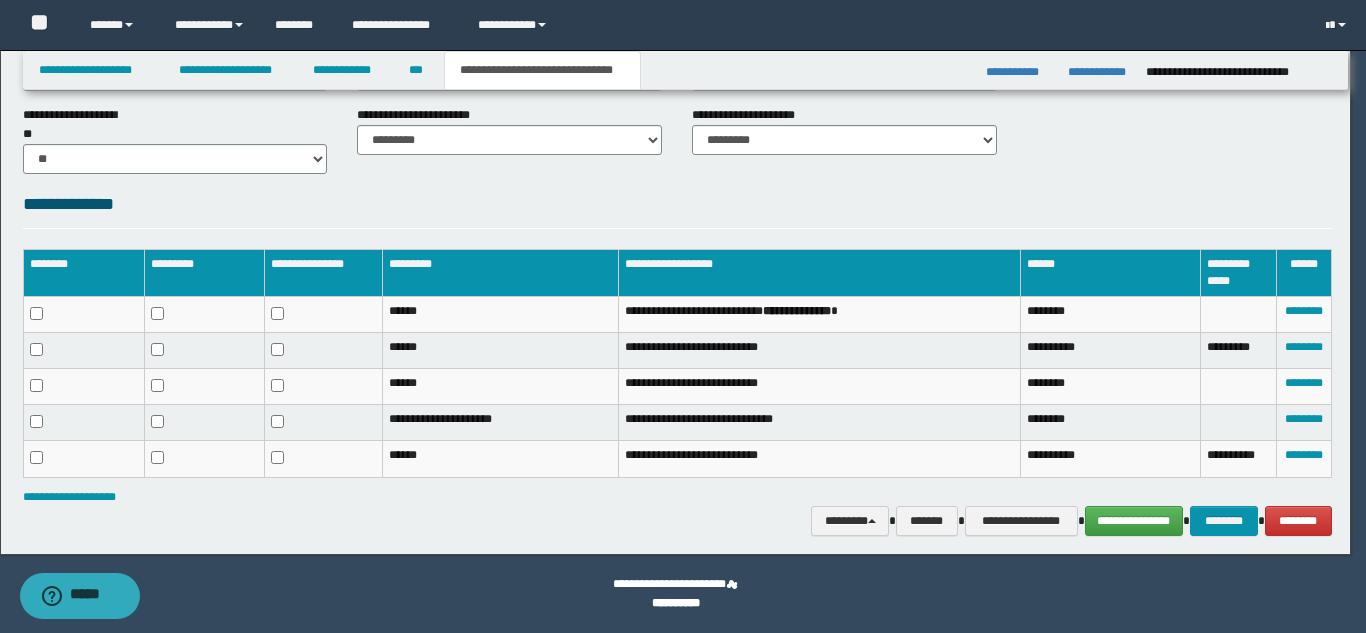 scroll, scrollTop: 834, scrollLeft: 0, axis: vertical 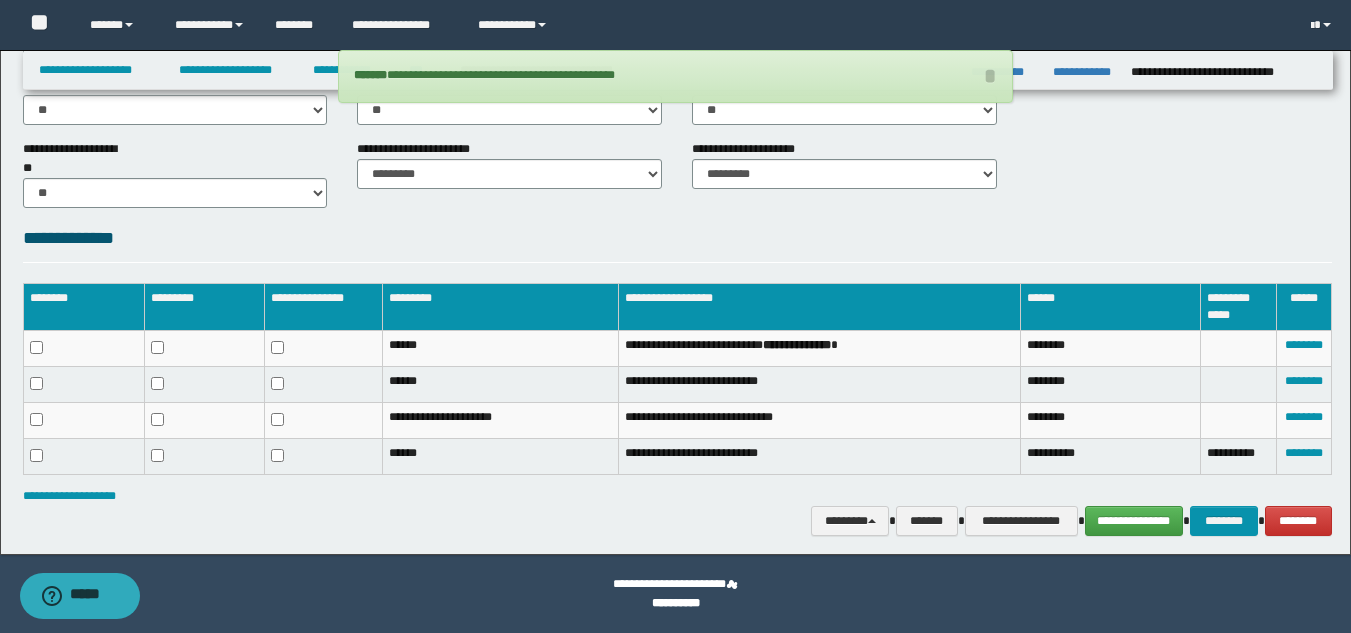 click on "********" at bounding box center [1303, 457] 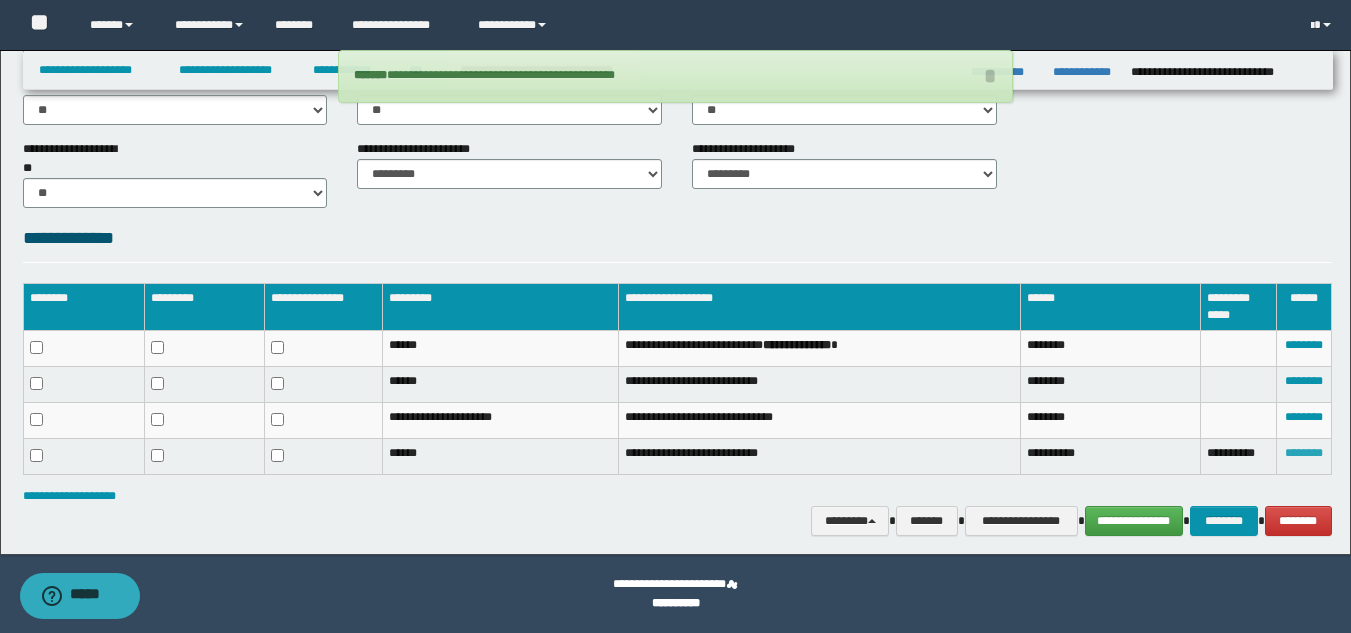 click on "********" at bounding box center (1304, 453) 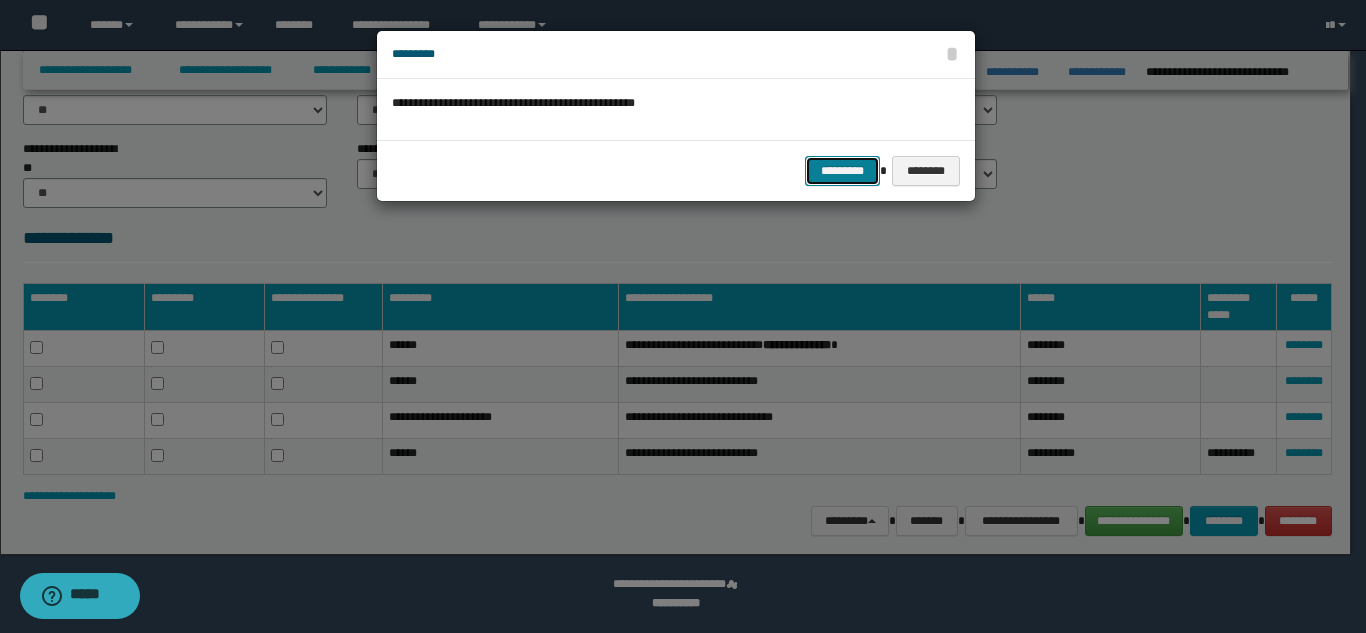drag, startPoint x: 855, startPoint y: 185, endPoint x: 855, endPoint y: 222, distance: 37 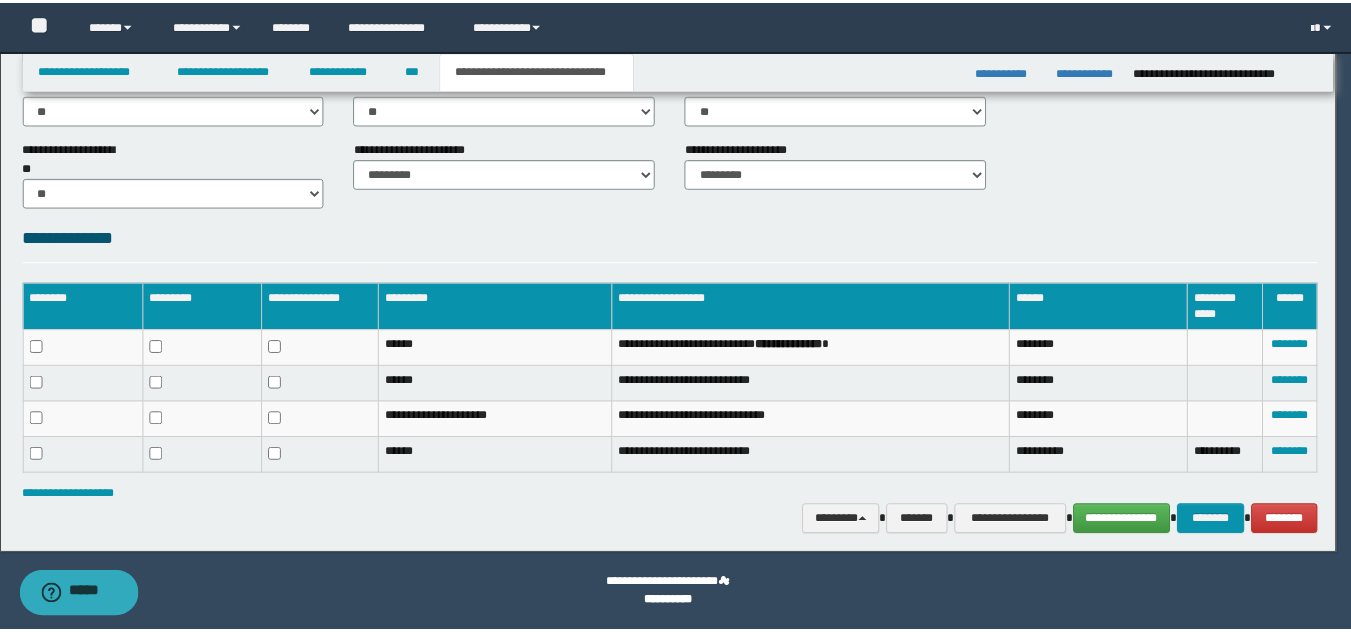 scroll, scrollTop: 800, scrollLeft: 0, axis: vertical 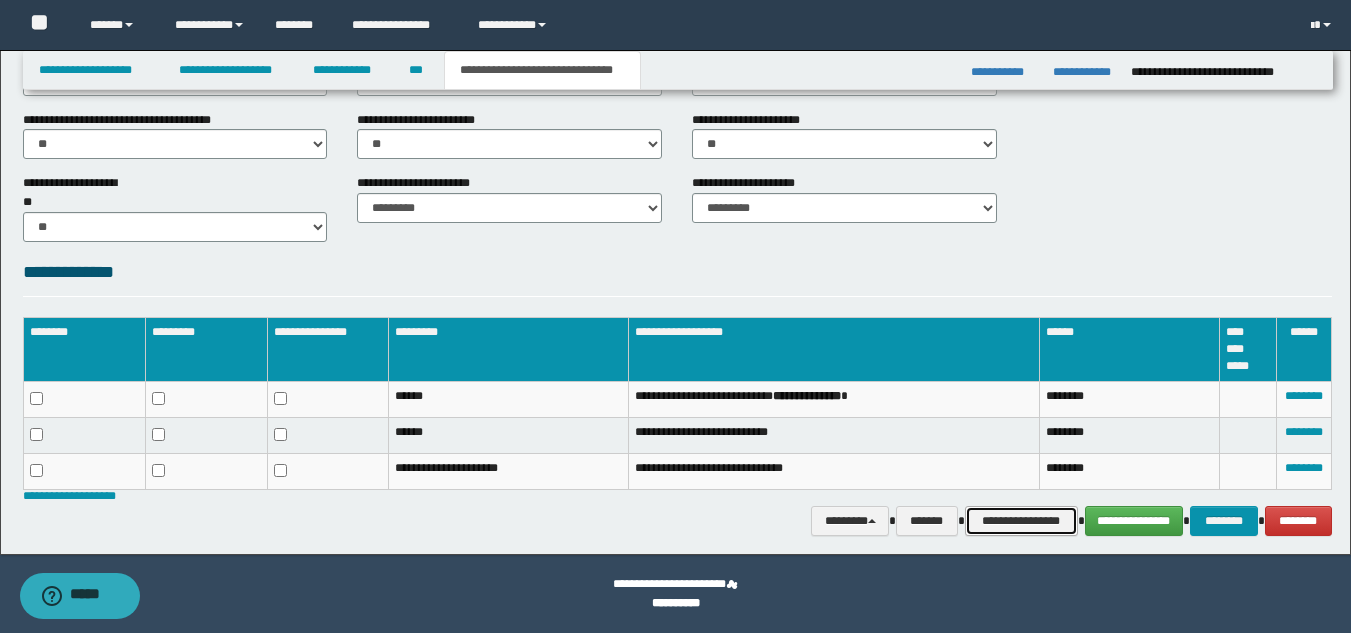 click on "**********" at bounding box center [1021, 521] 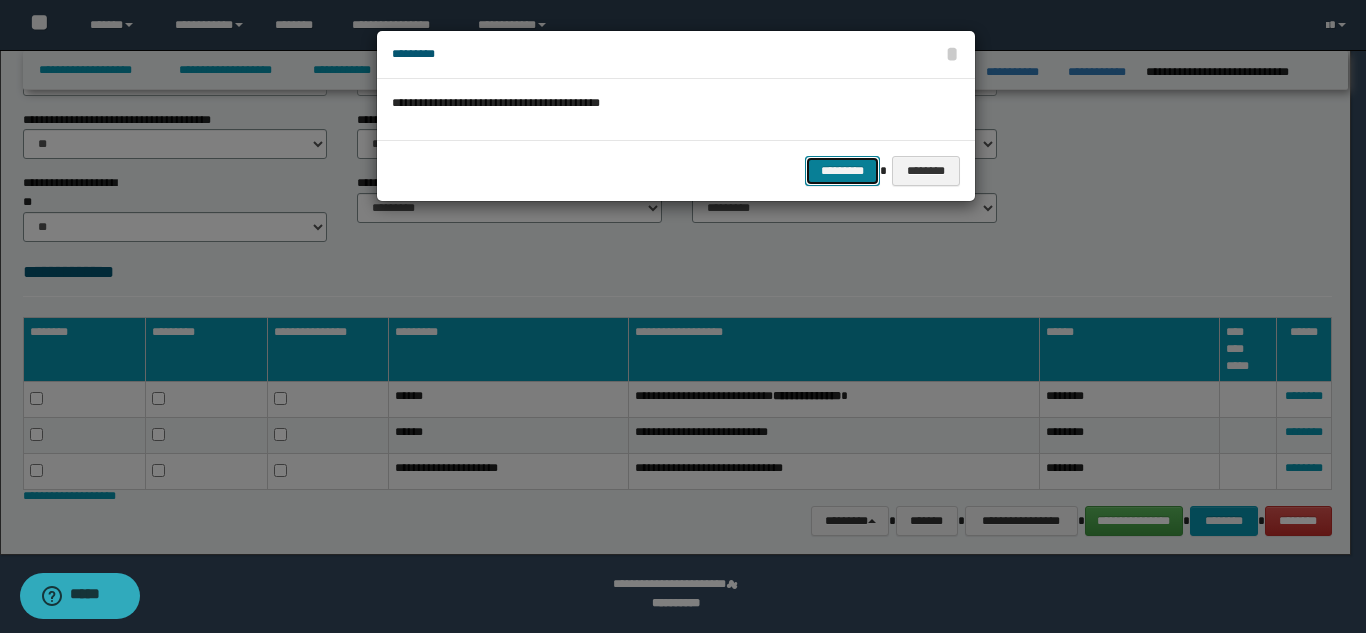 click on "*********" at bounding box center (842, 171) 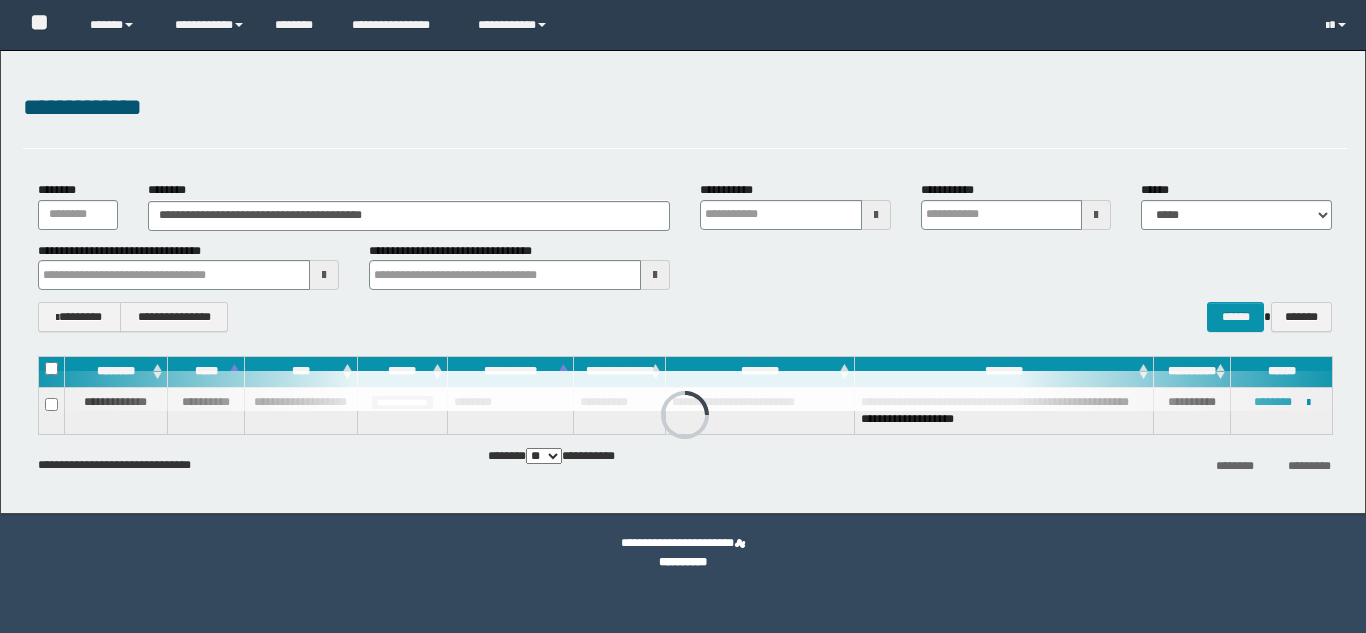 scroll, scrollTop: 0, scrollLeft: 0, axis: both 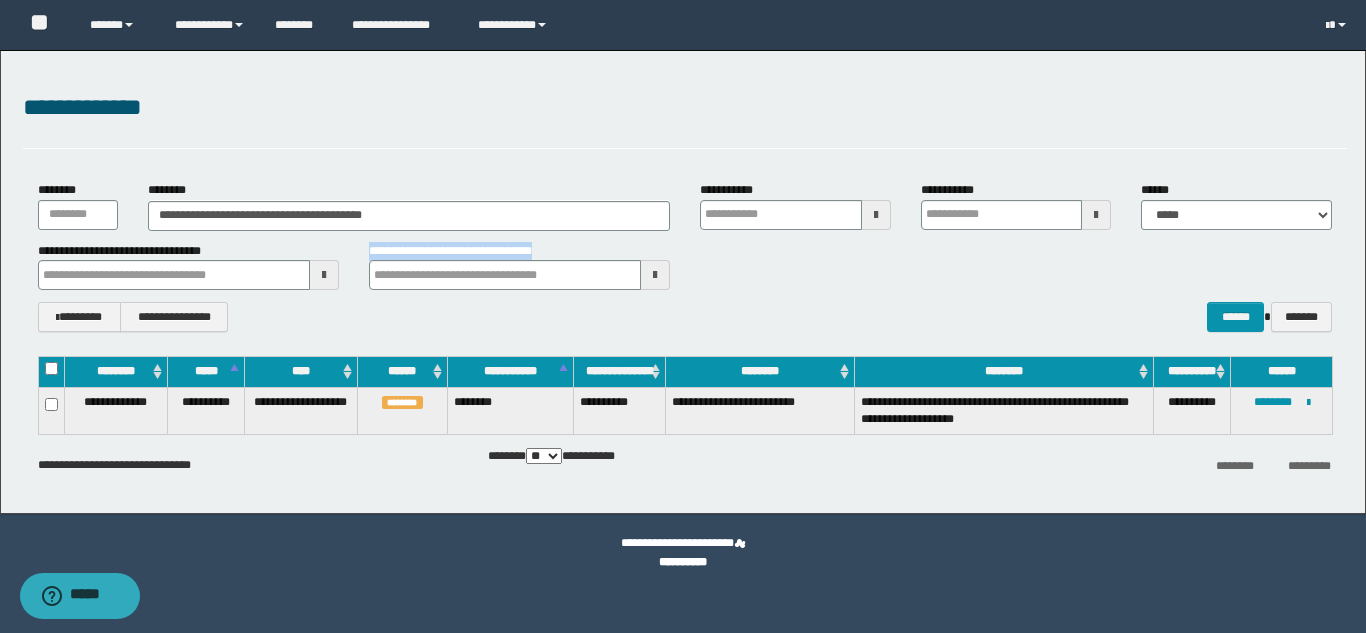 drag, startPoint x: 568, startPoint y: 247, endPoint x: 458, endPoint y: 240, distance: 110.2225 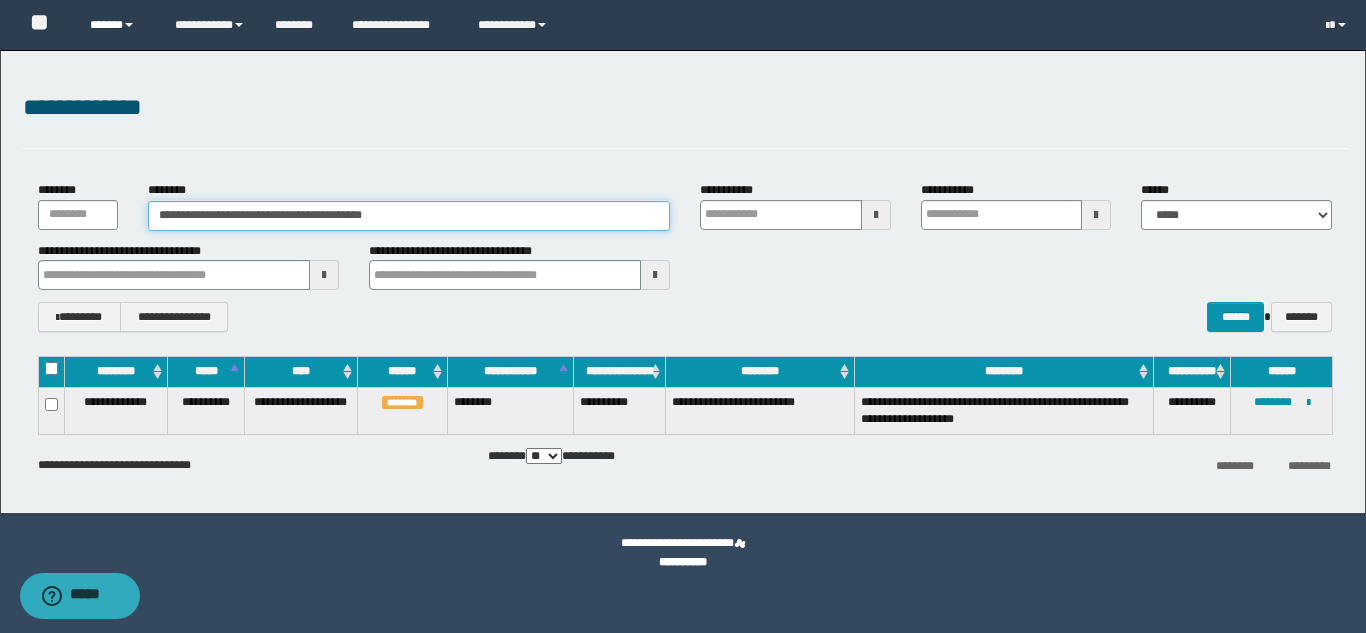 drag, startPoint x: 479, startPoint y: 210, endPoint x: 81, endPoint y: 21, distance: 440.5962 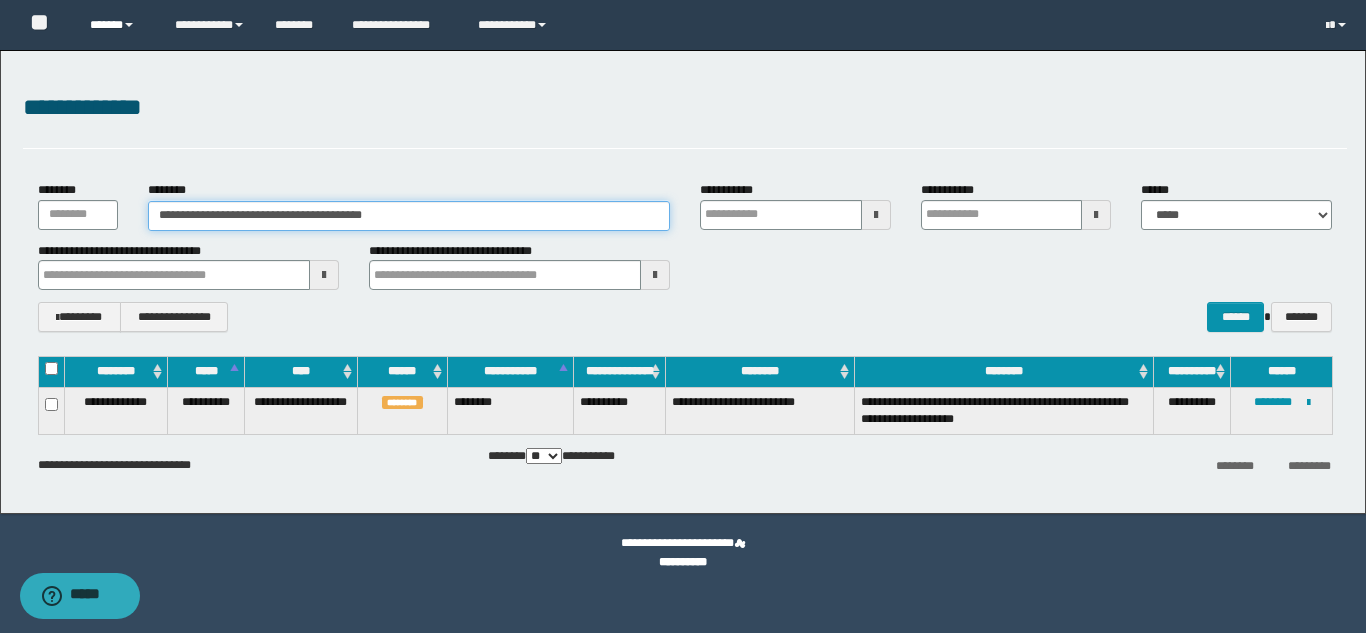 click on "**********" at bounding box center [683, 282] 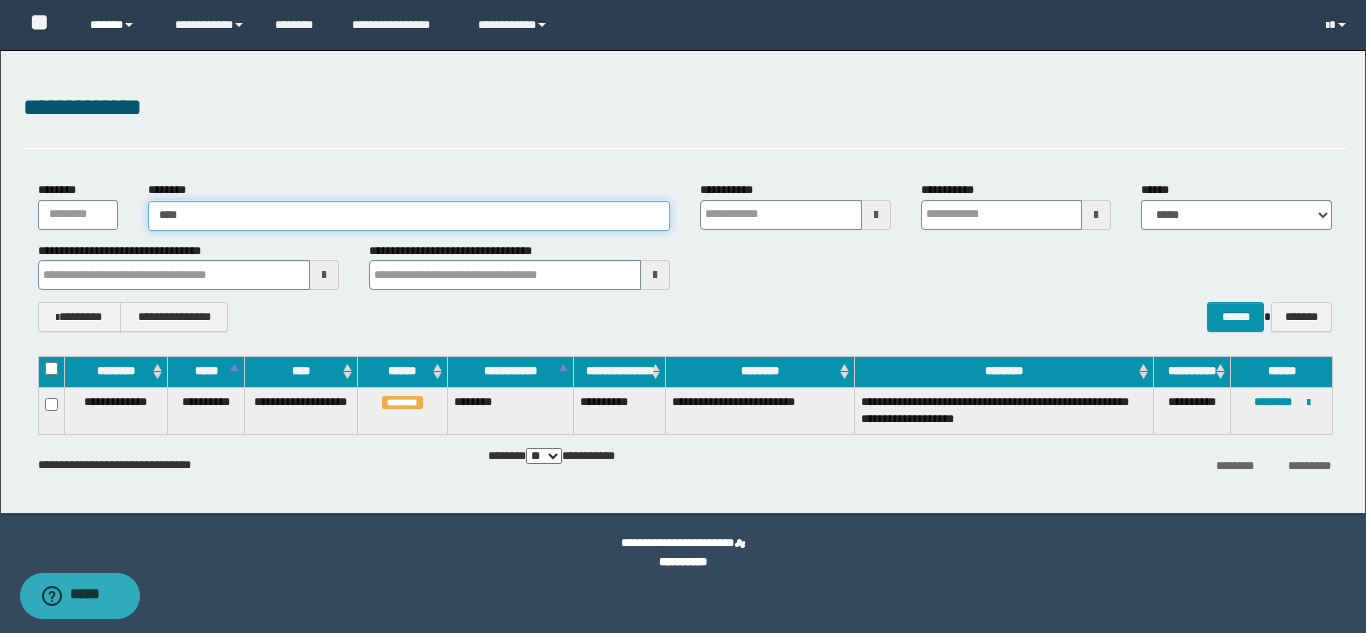 type on "*****" 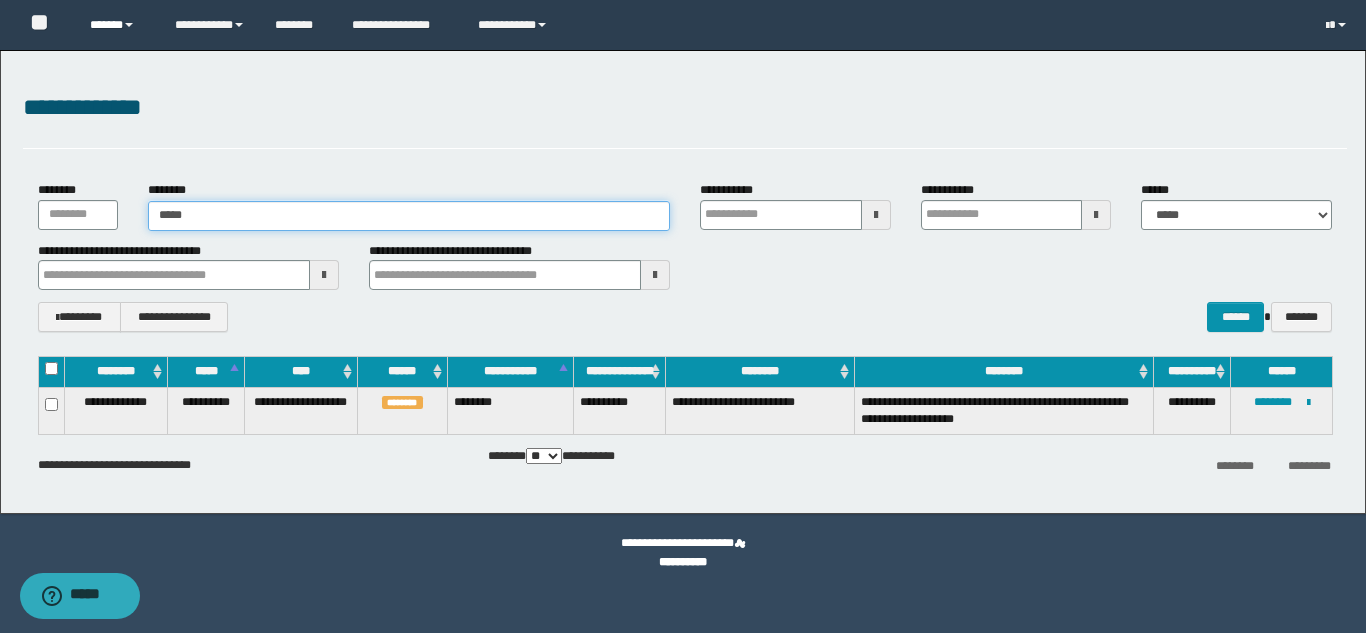 type on "*****" 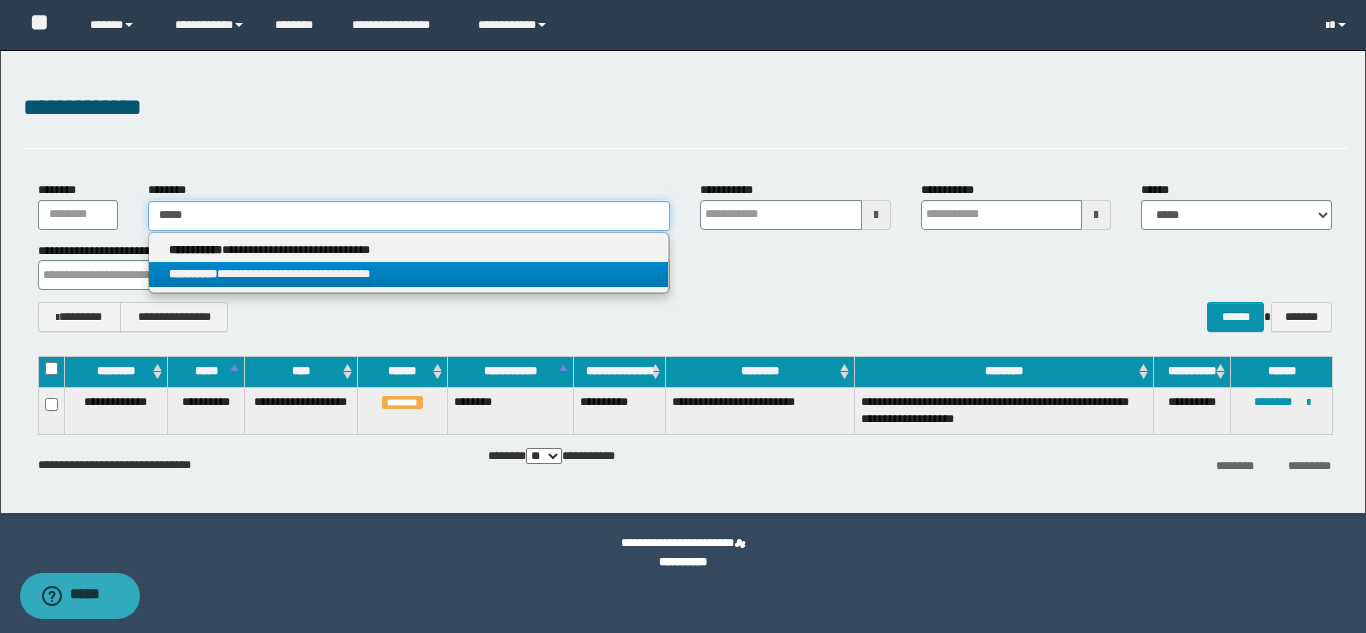 type on "*****" 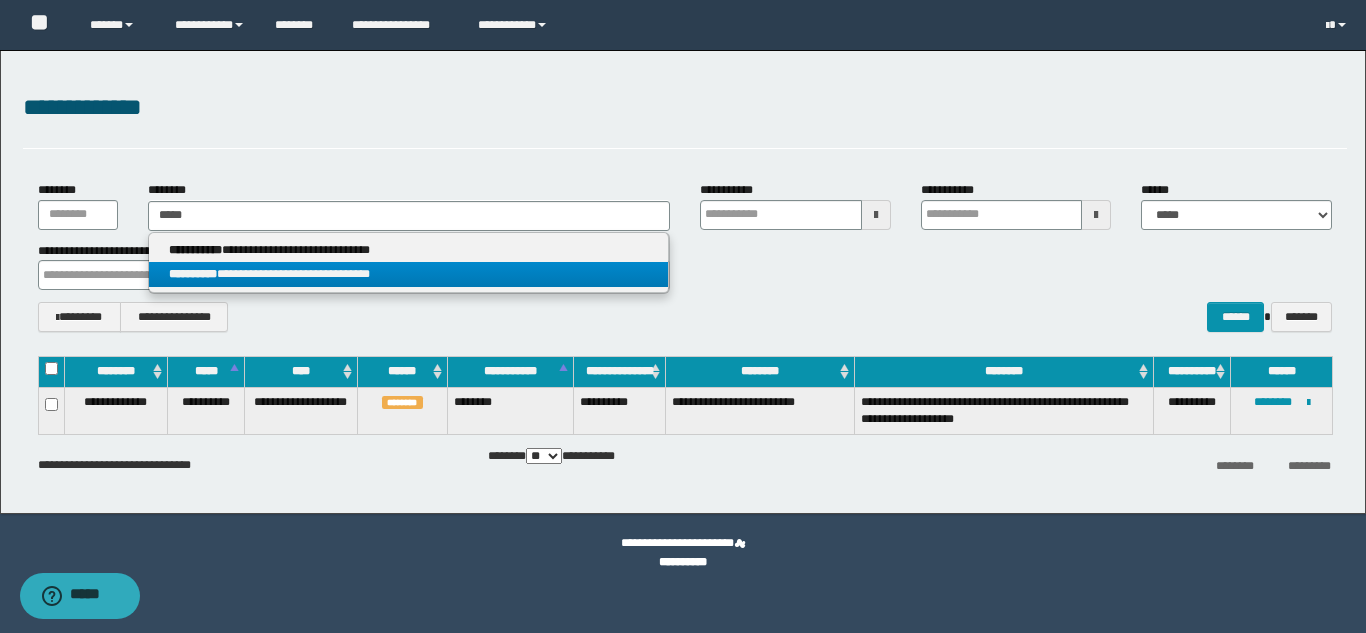 click on "**********" at bounding box center (408, 274) 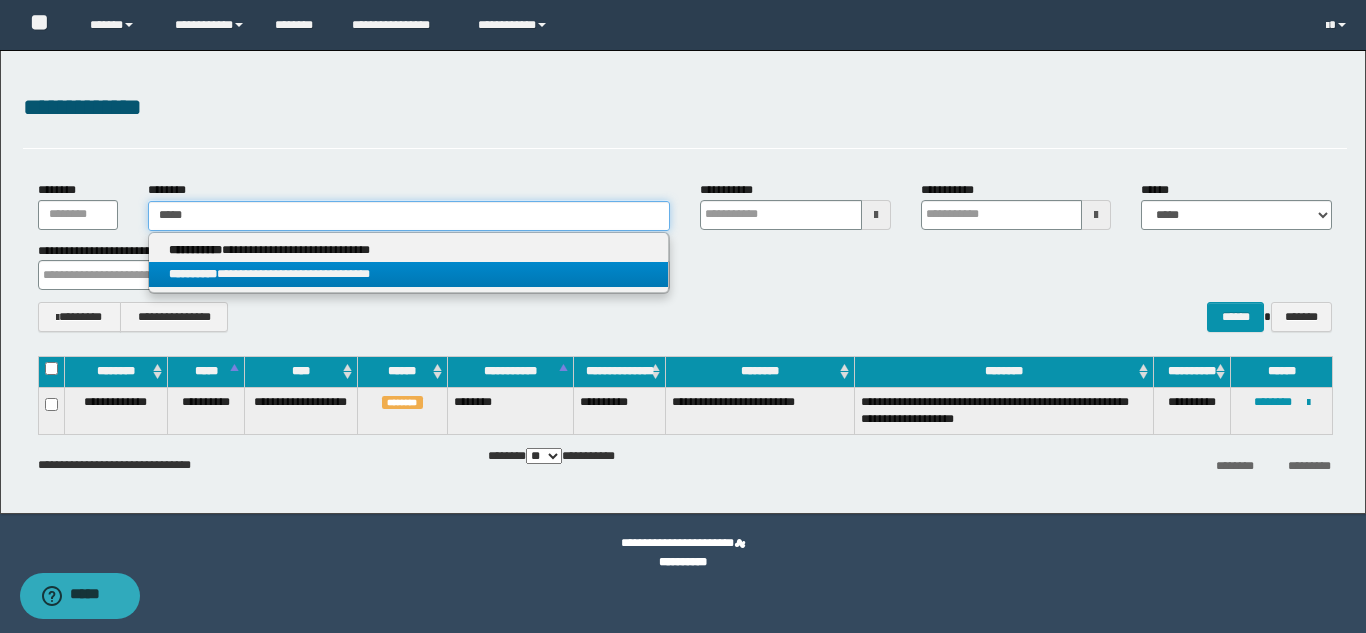 type 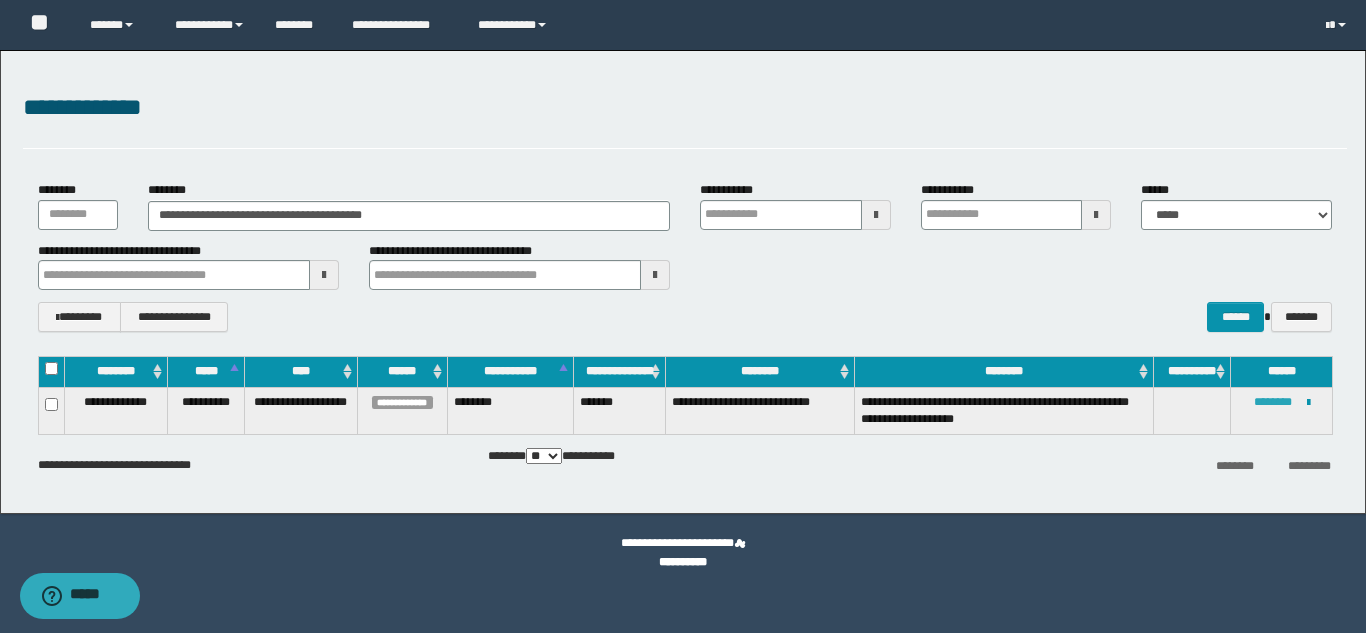click on "********" at bounding box center (1273, 402) 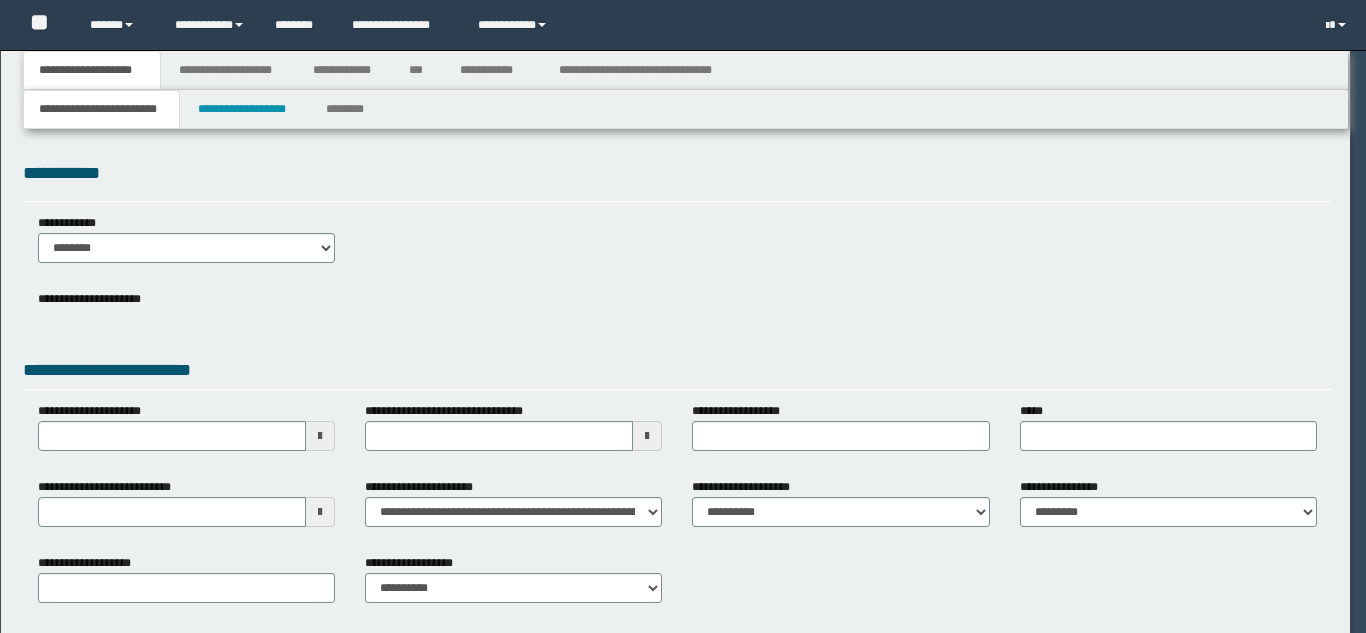 scroll, scrollTop: 0, scrollLeft: 0, axis: both 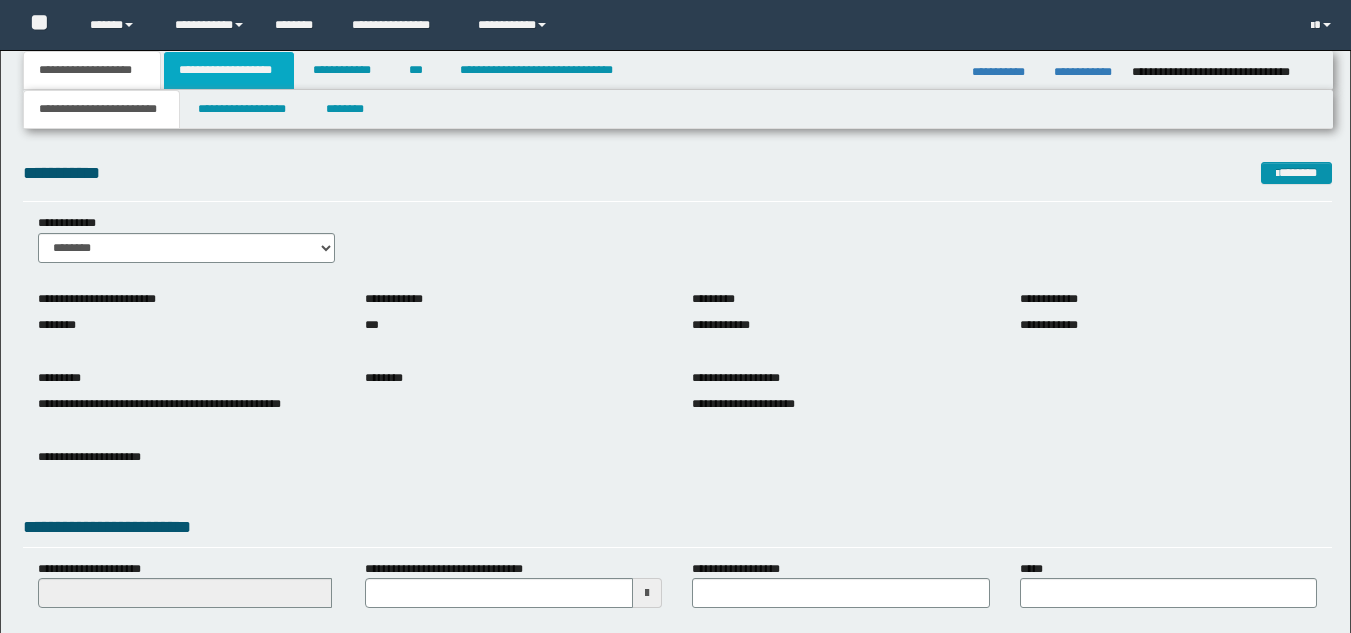 click on "**********" at bounding box center (229, 70) 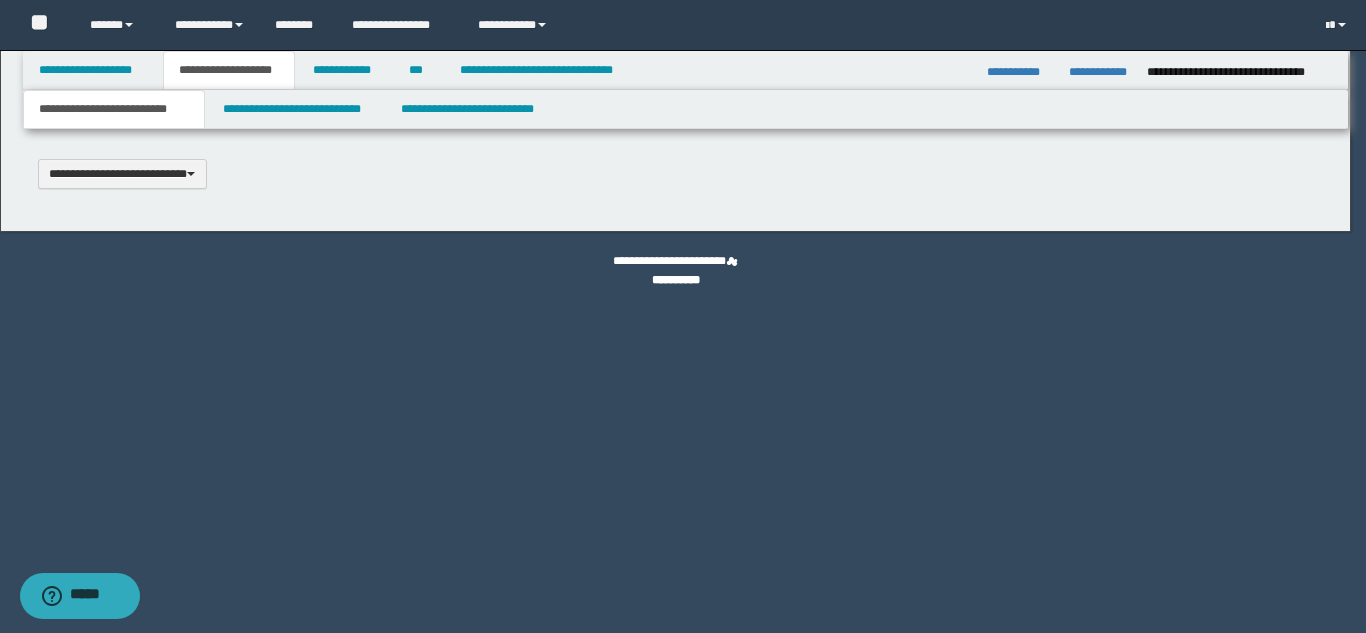 type 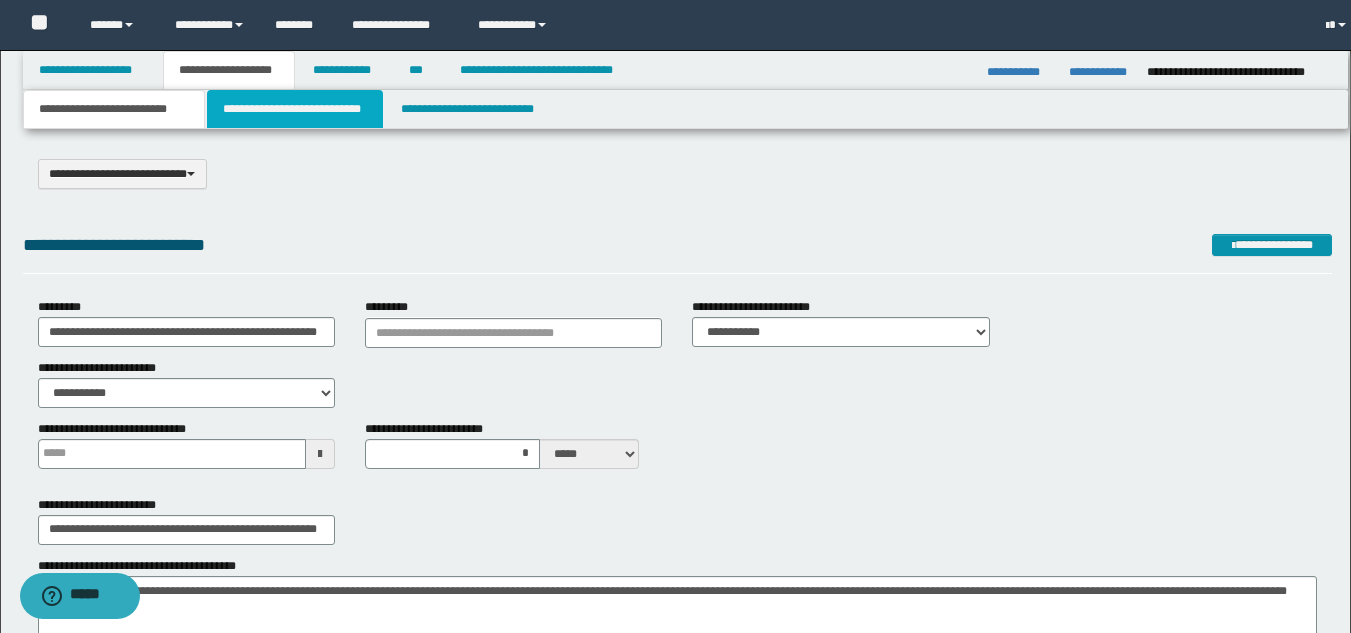 click on "**********" at bounding box center [295, 109] 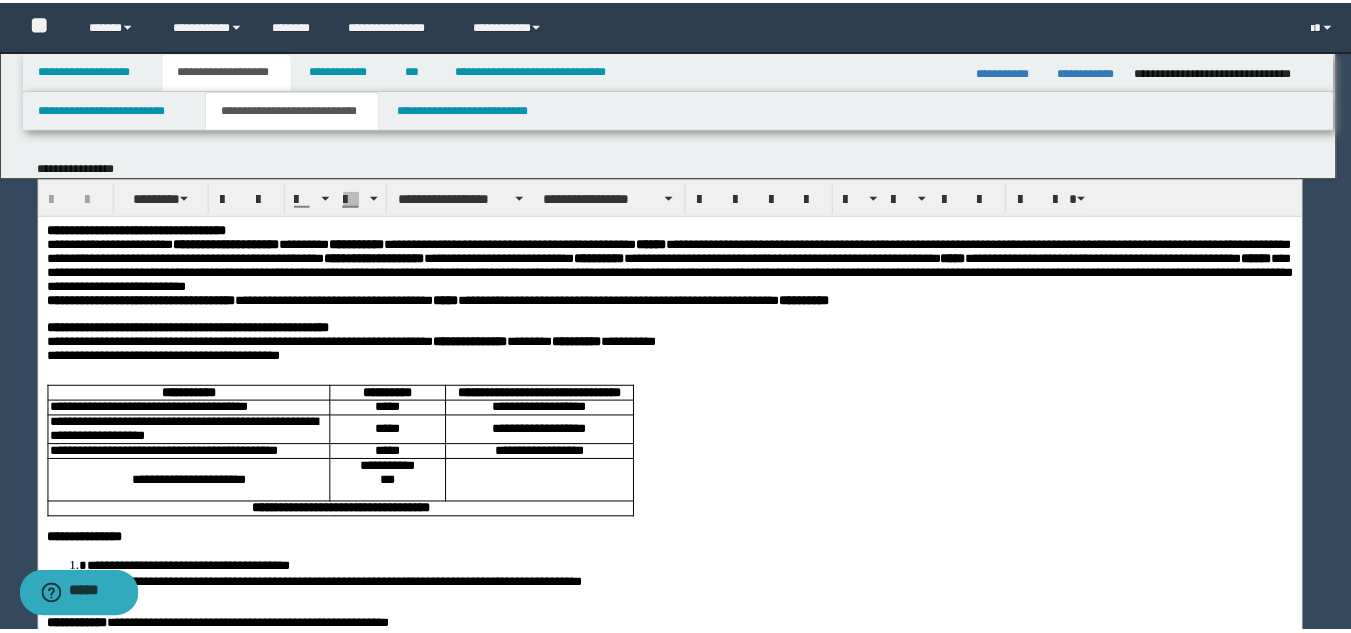 scroll, scrollTop: 0, scrollLeft: 0, axis: both 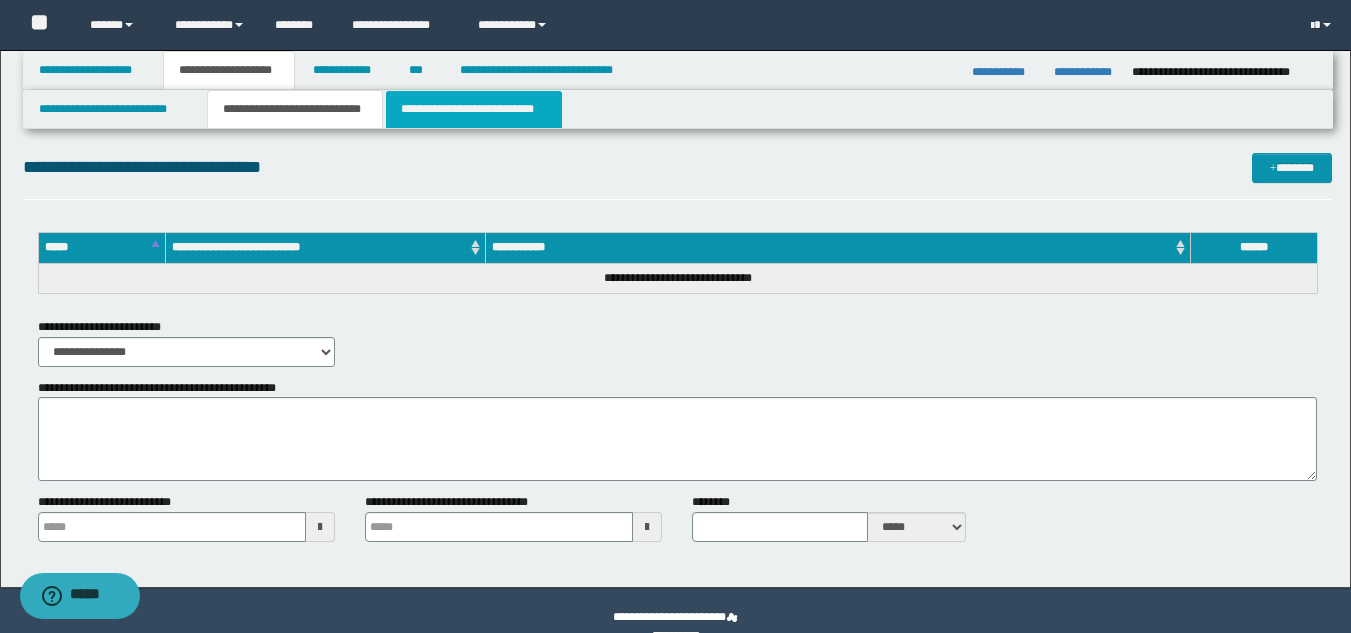 click on "**********" at bounding box center [474, 109] 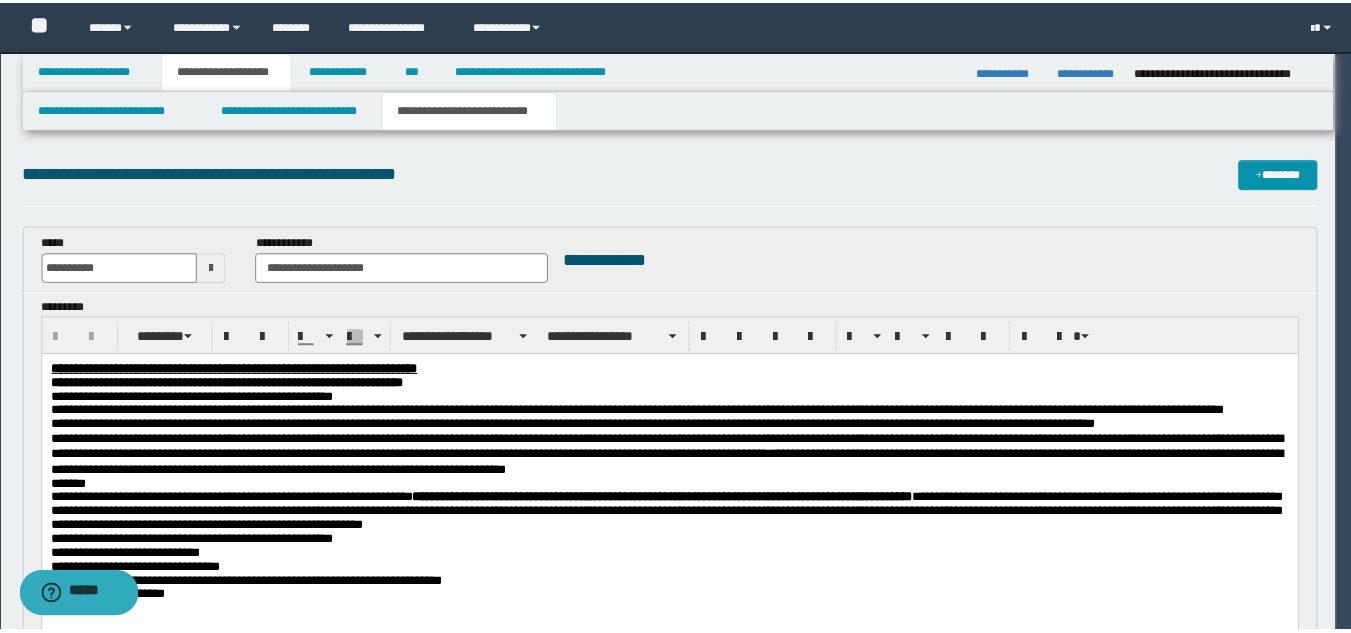 scroll, scrollTop: 0, scrollLeft: 0, axis: both 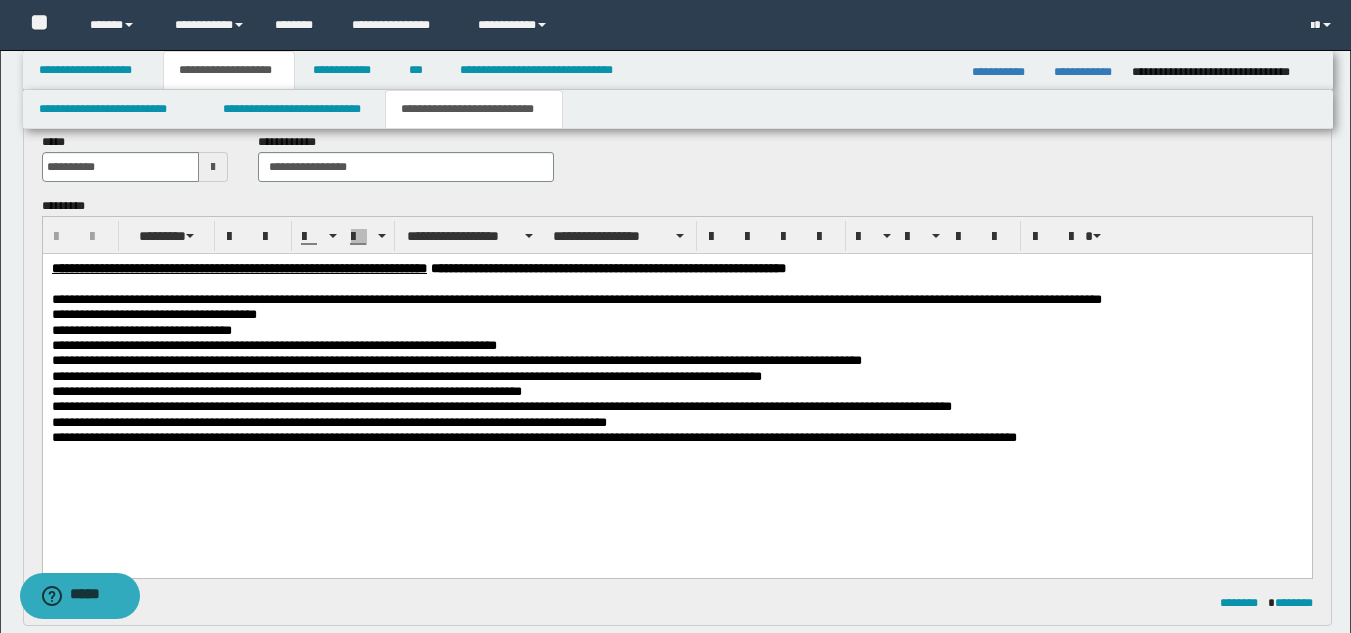 click on "**********" at bounding box center (576, 298) 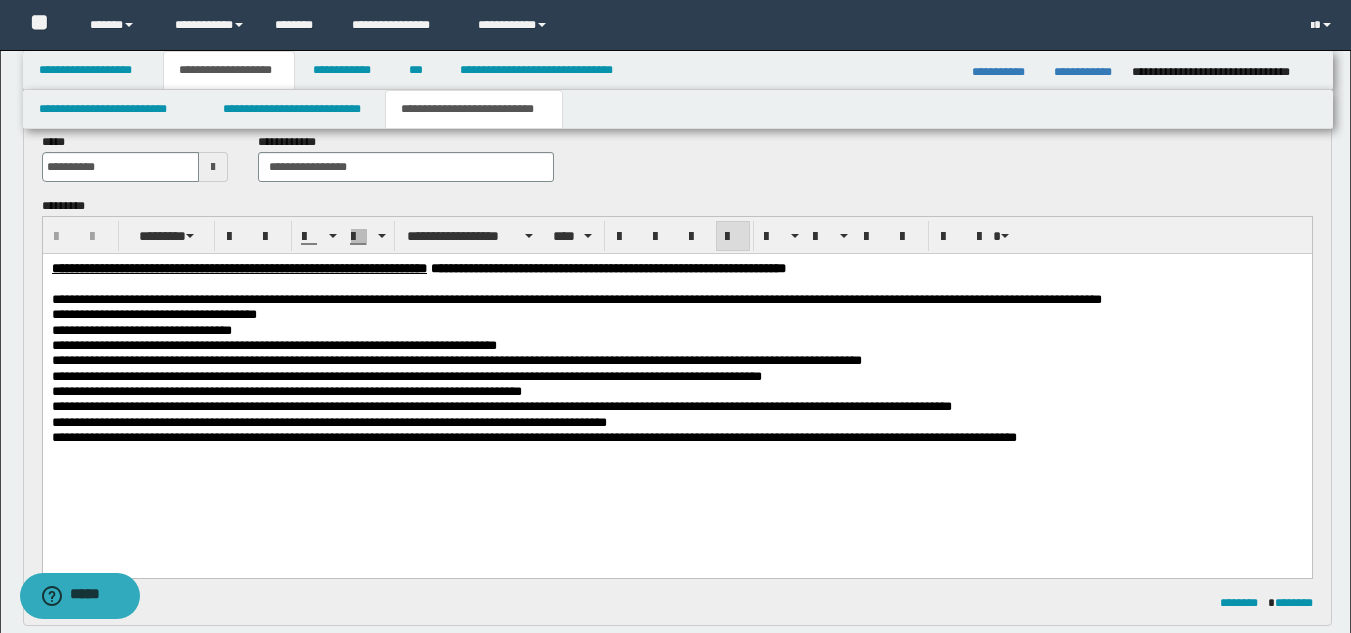 drag, startPoint x: 176, startPoint y: 297, endPoint x: 182, endPoint y: 326, distance: 29.614185 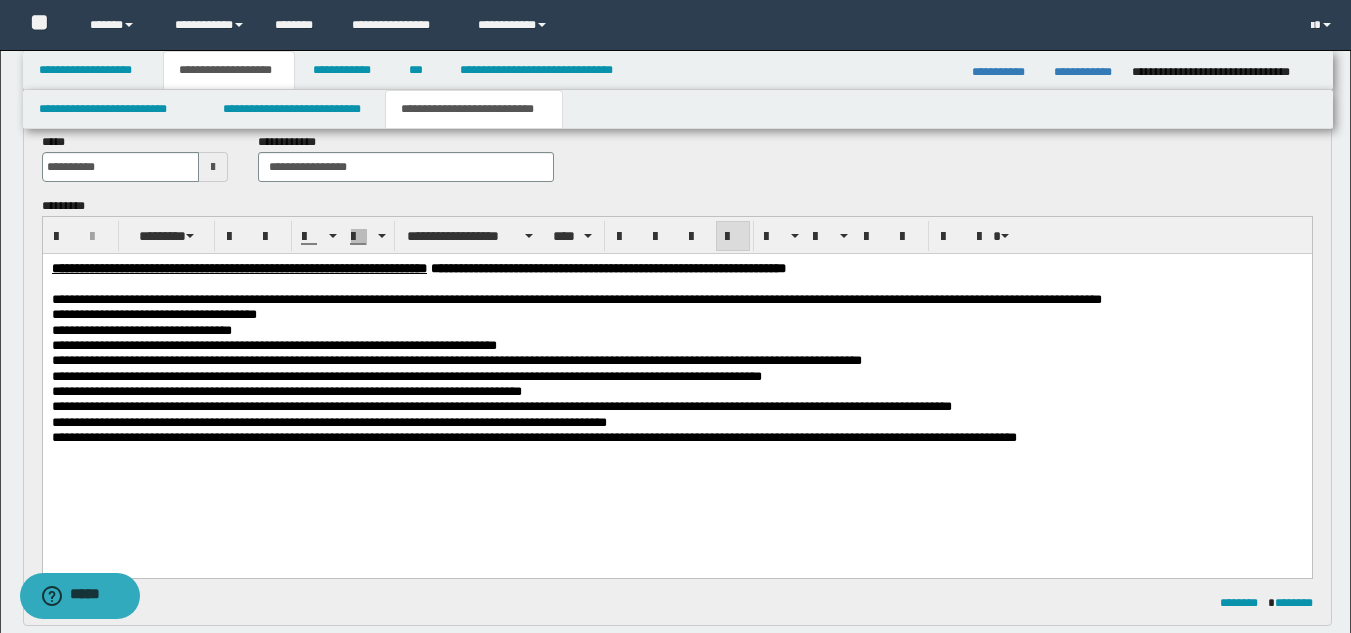 drag, startPoint x: 448, startPoint y: 424, endPoint x: 268, endPoint y: 453, distance: 182.32115 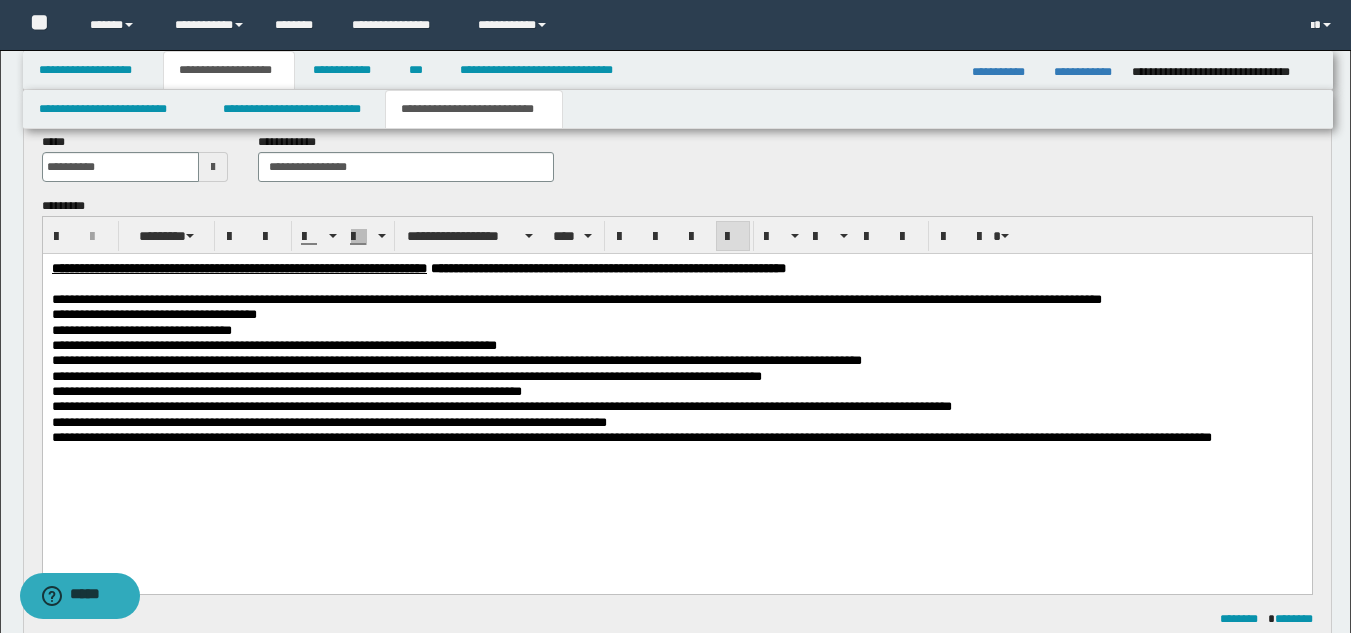 click on "**********" at bounding box center (153, 313) 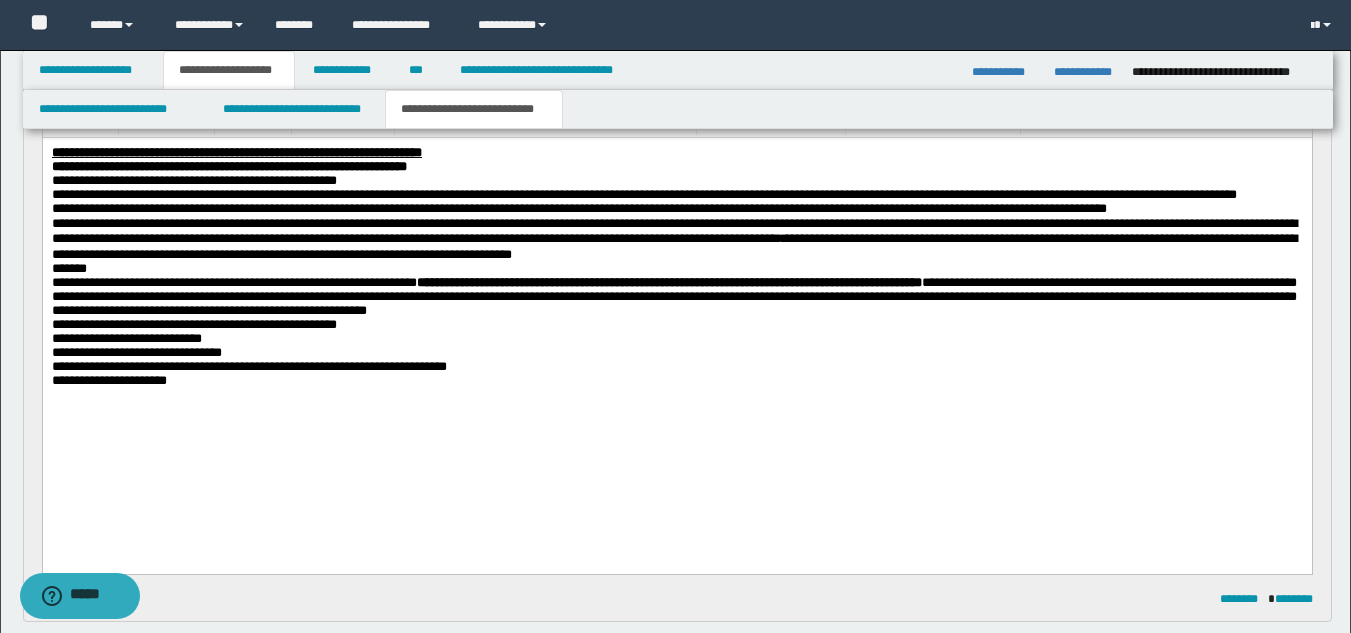 scroll, scrollTop: 200, scrollLeft: 0, axis: vertical 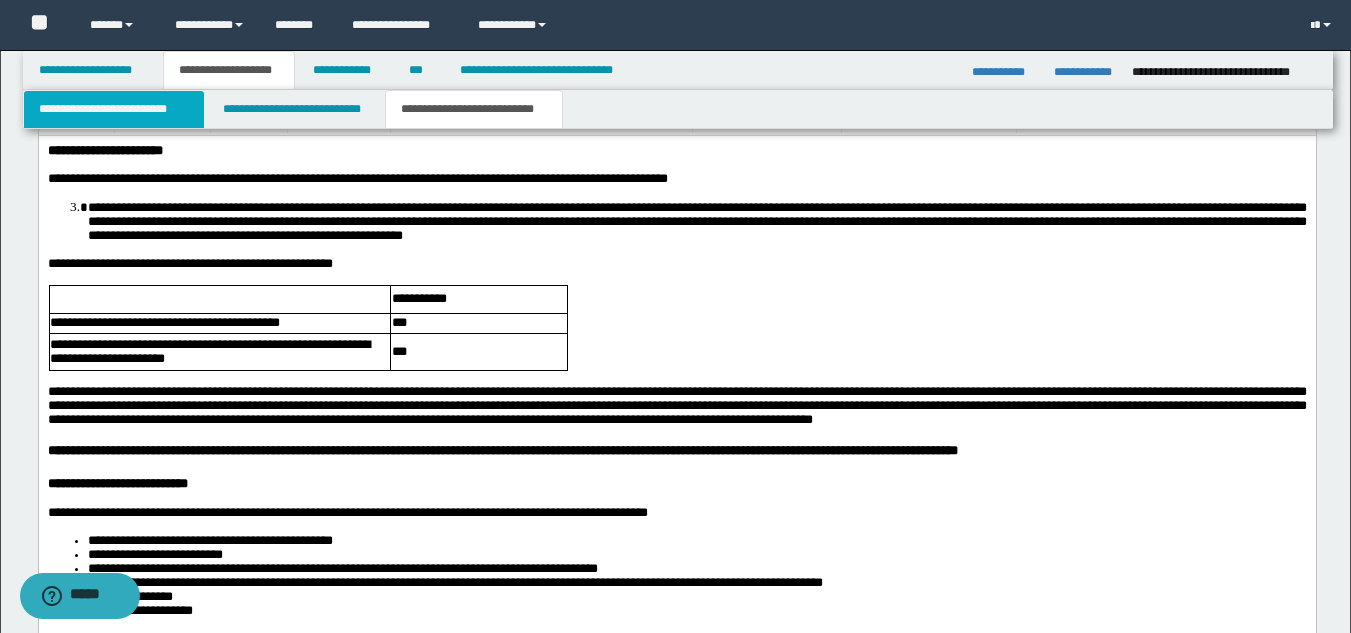 click on "**********" at bounding box center [114, 109] 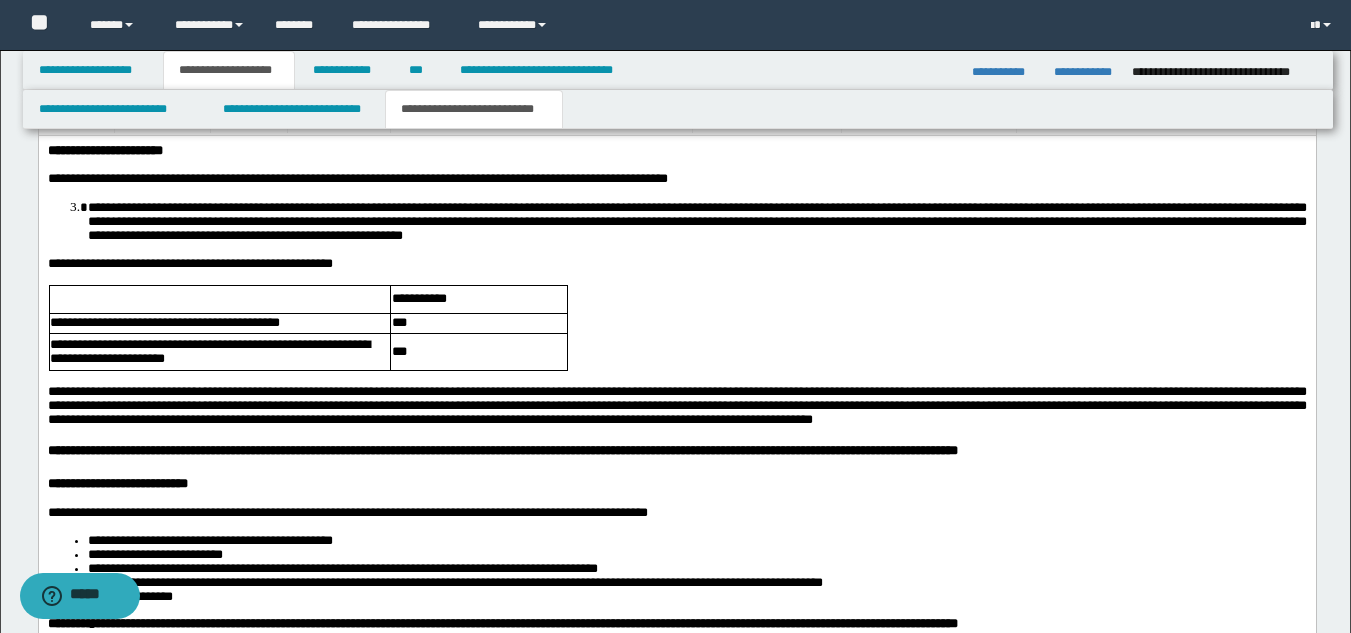 scroll, scrollTop: 1318, scrollLeft: 0, axis: vertical 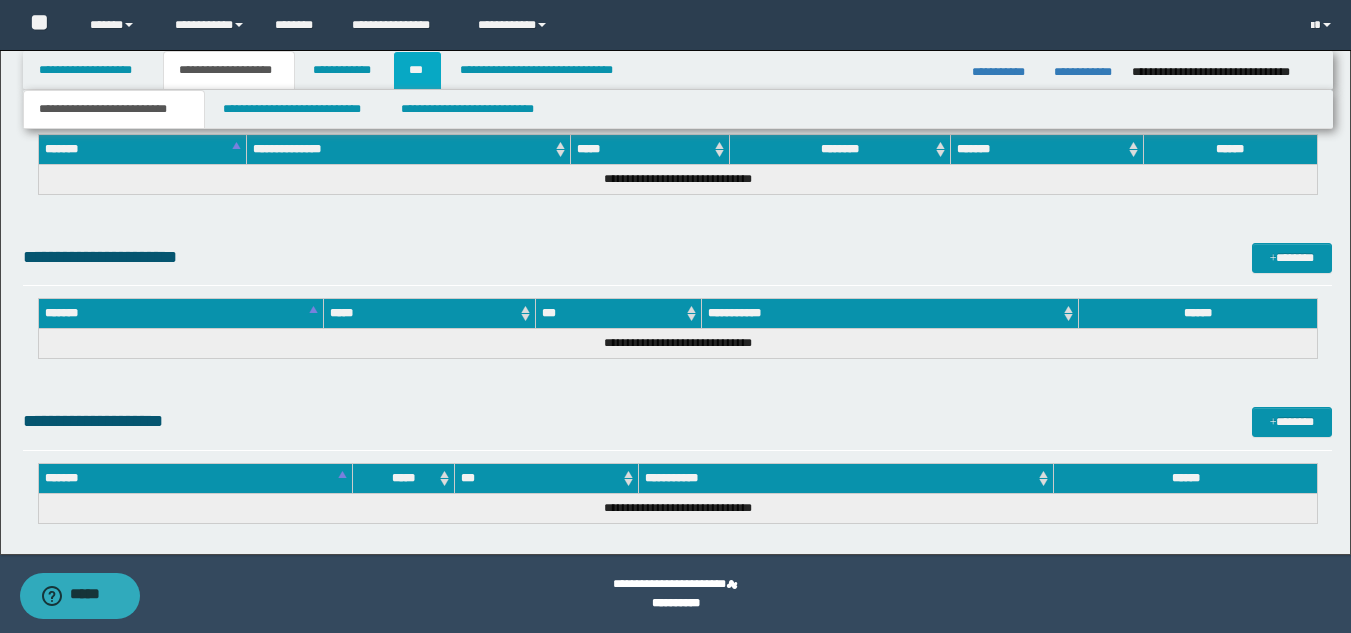 click on "***" at bounding box center [417, 70] 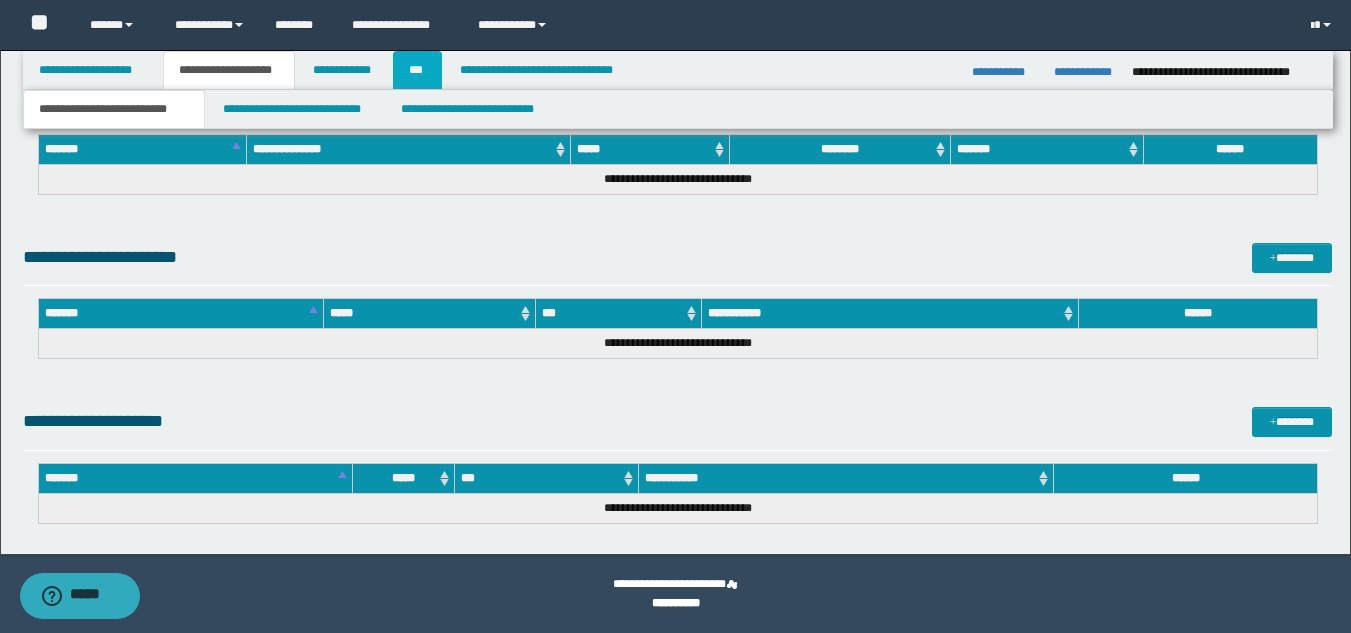 scroll, scrollTop: 0, scrollLeft: 0, axis: both 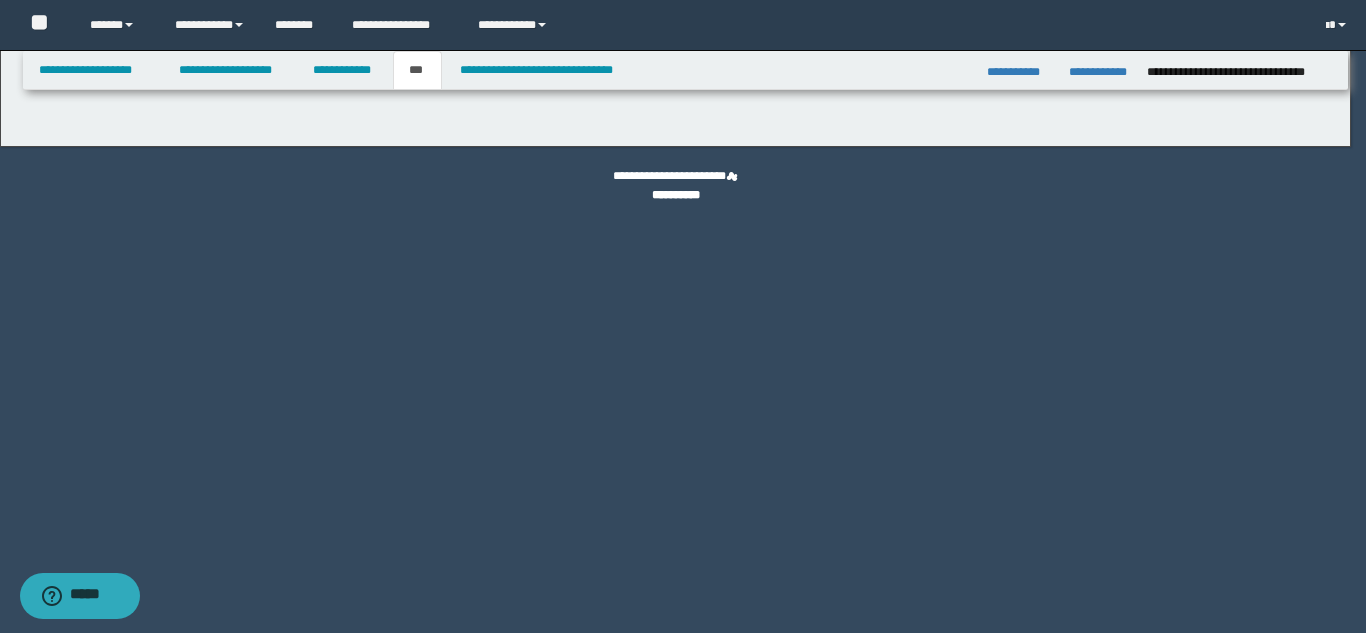 select on "**" 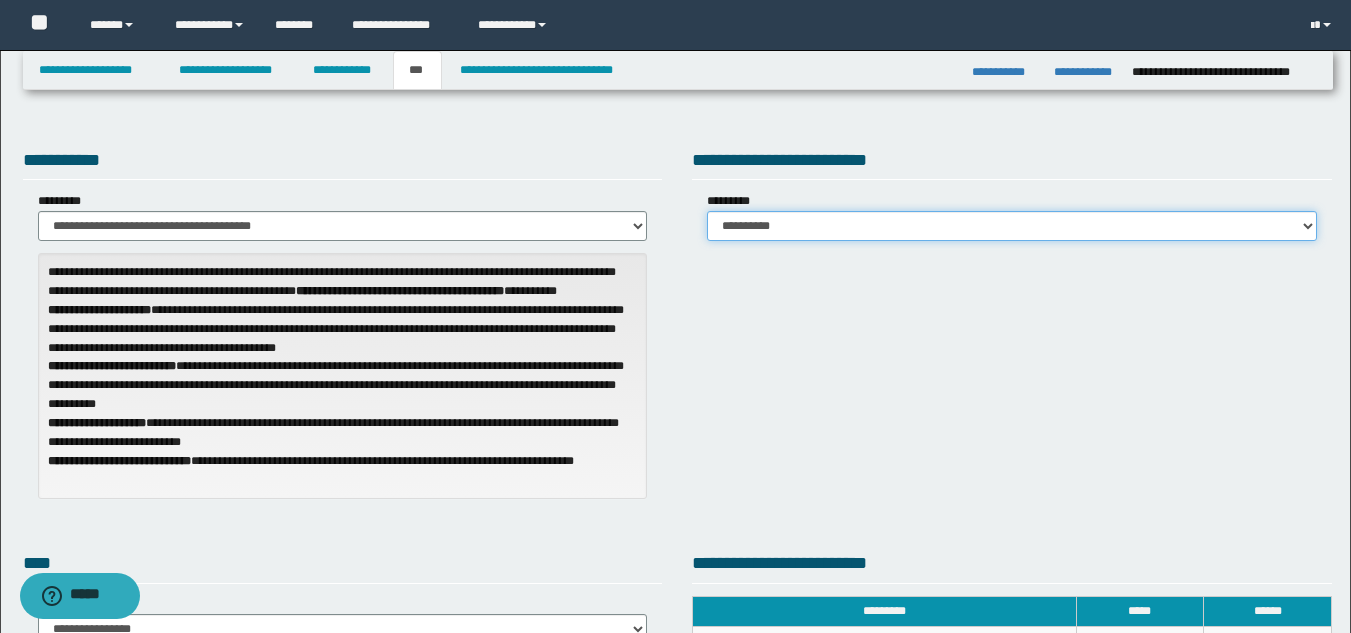 click on "**********" at bounding box center [1012, 226] 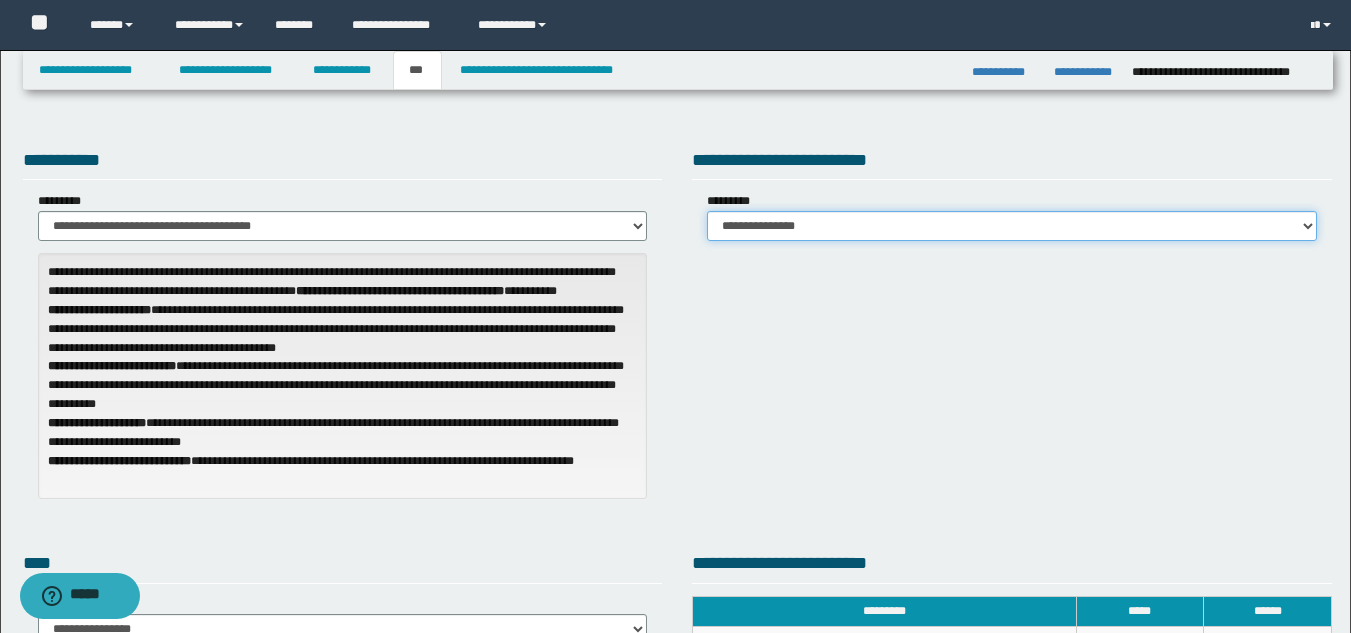 click on "**********" at bounding box center (1012, 226) 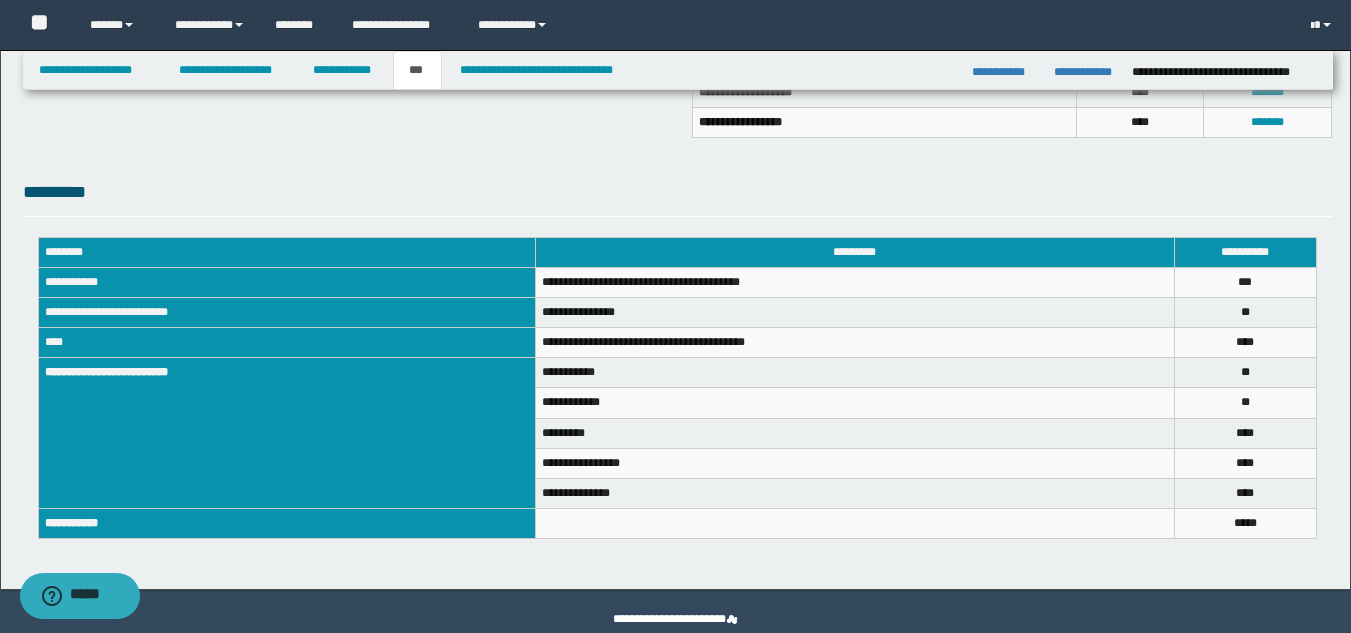 scroll, scrollTop: 646, scrollLeft: 0, axis: vertical 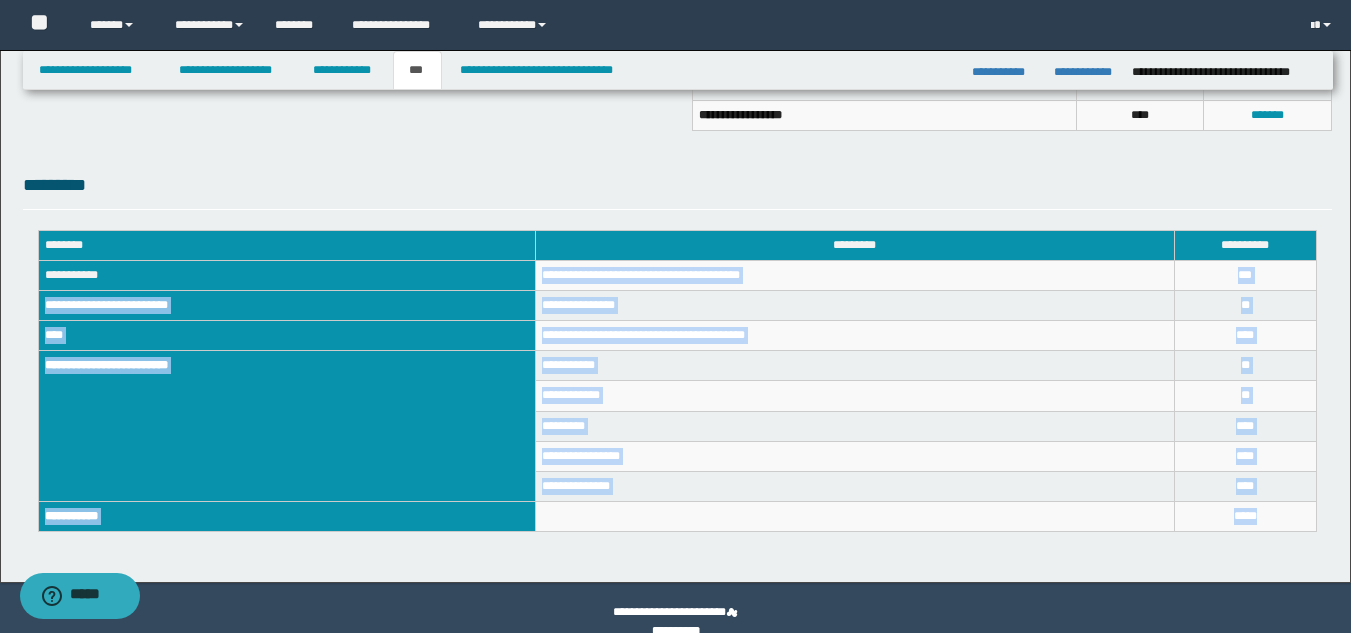 drag, startPoint x: 541, startPoint y: 274, endPoint x: 1264, endPoint y: 523, distance: 764.6764 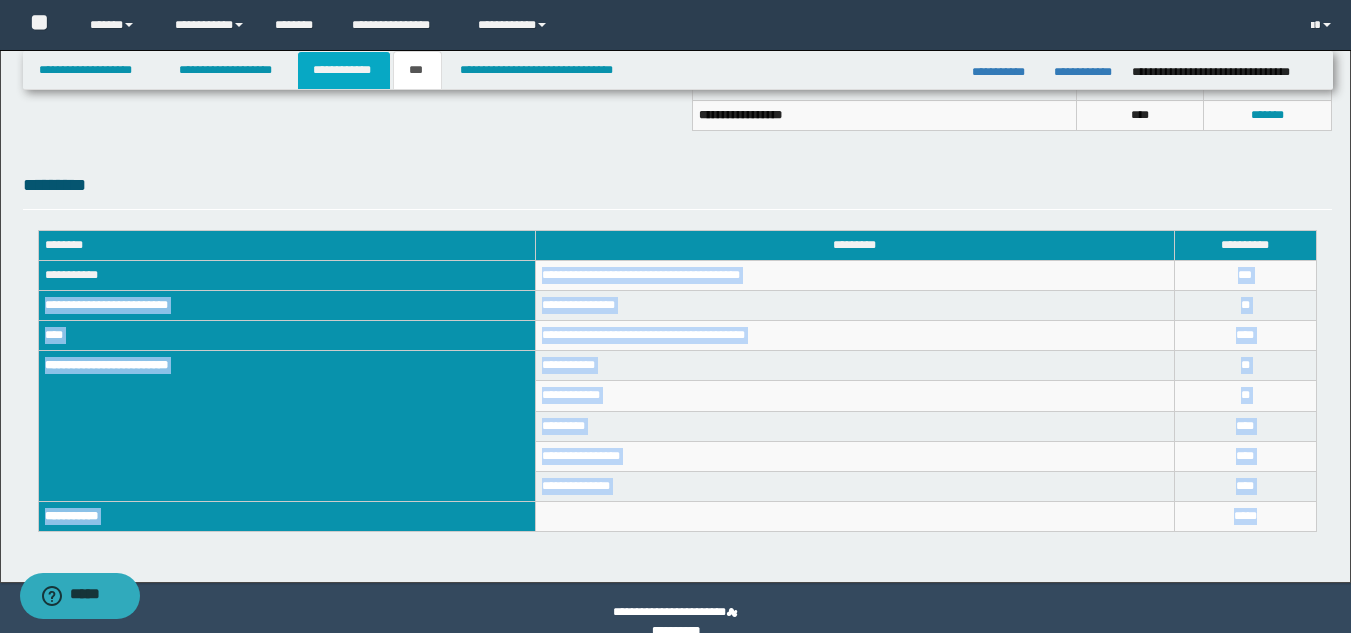 click on "**********" at bounding box center [344, 70] 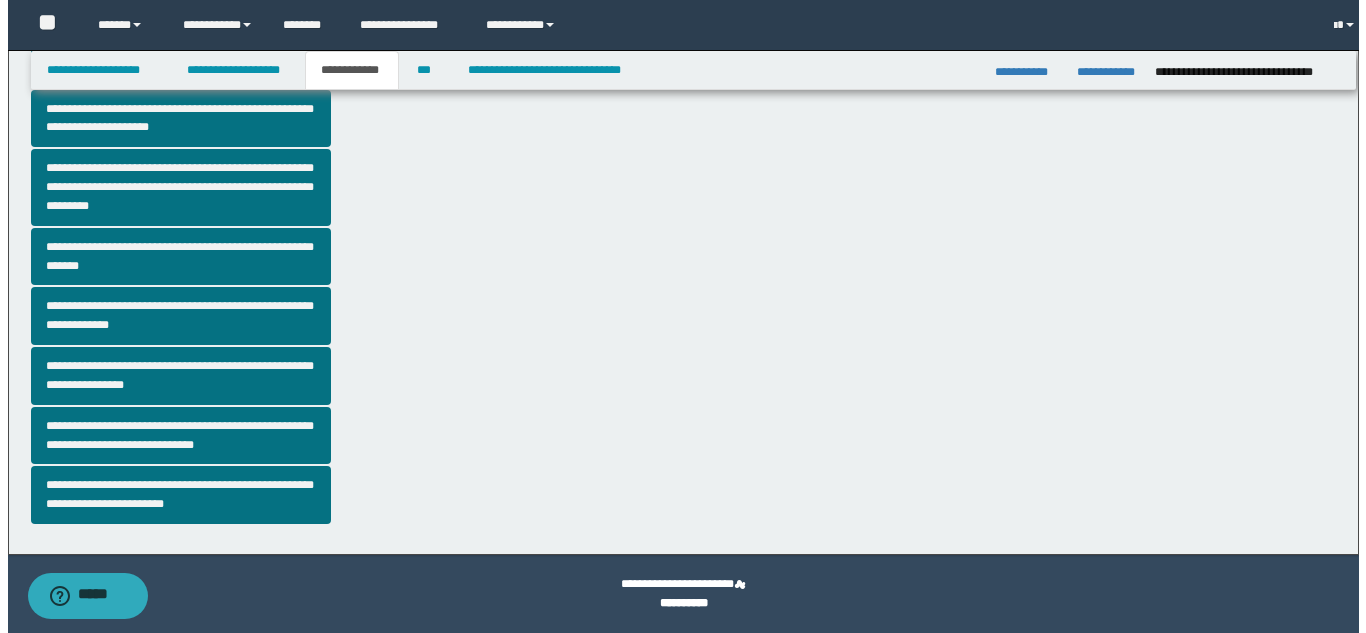 scroll, scrollTop: 516, scrollLeft: 0, axis: vertical 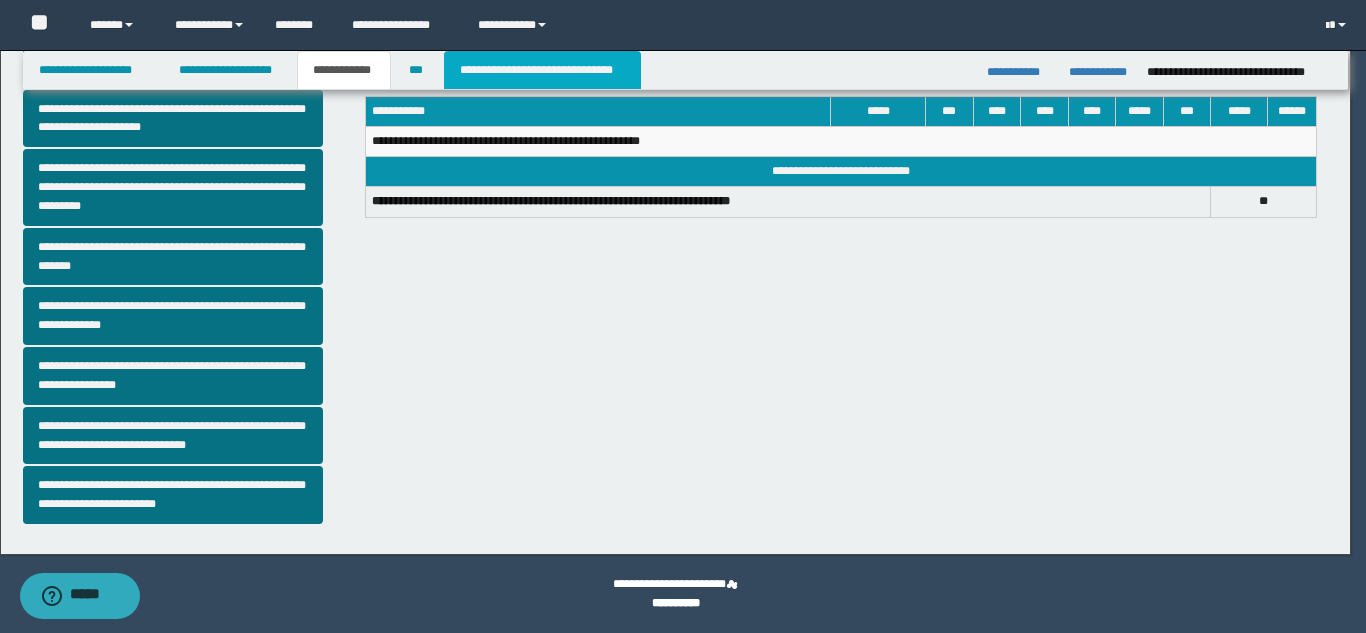 click on "**********" at bounding box center [542, 70] 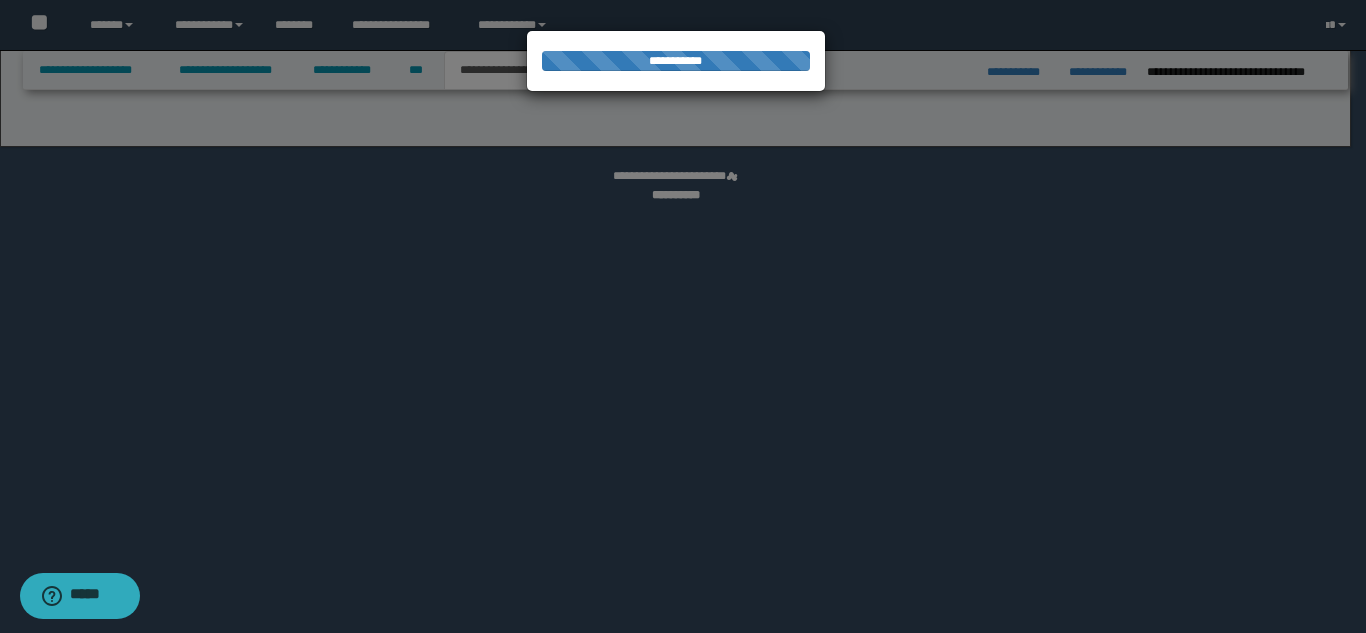 select on "*" 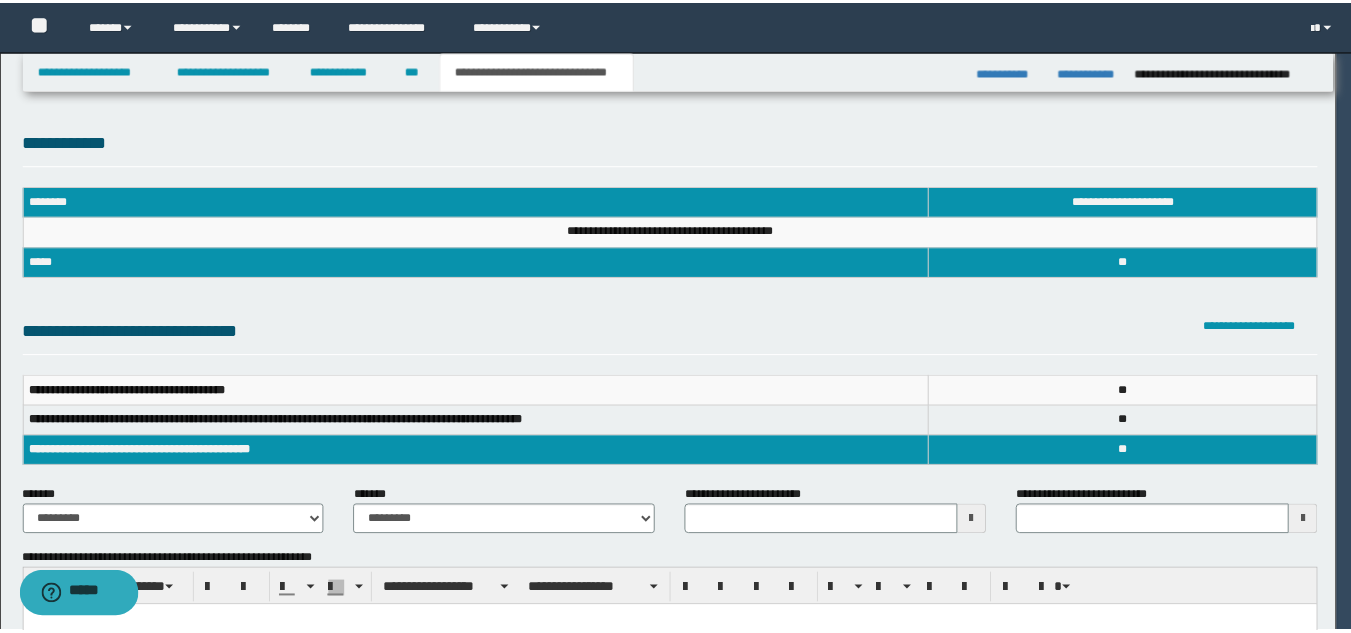 scroll, scrollTop: 0, scrollLeft: 0, axis: both 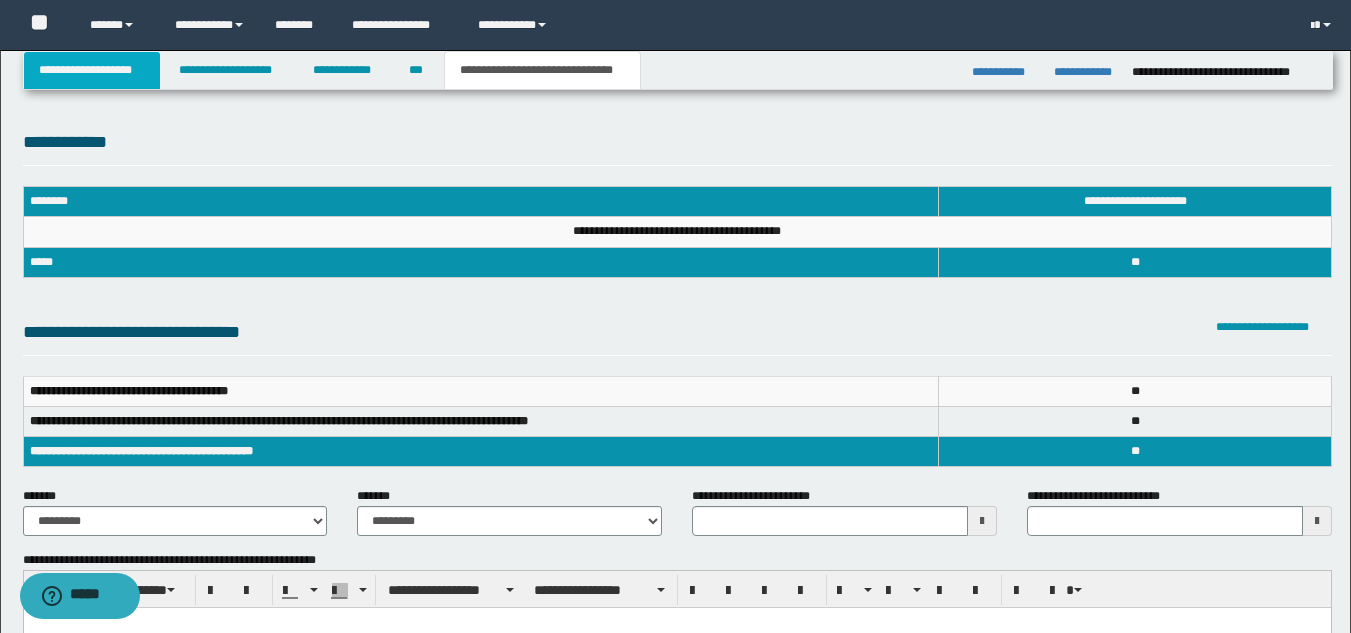 click on "**********" at bounding box center (92, 70) 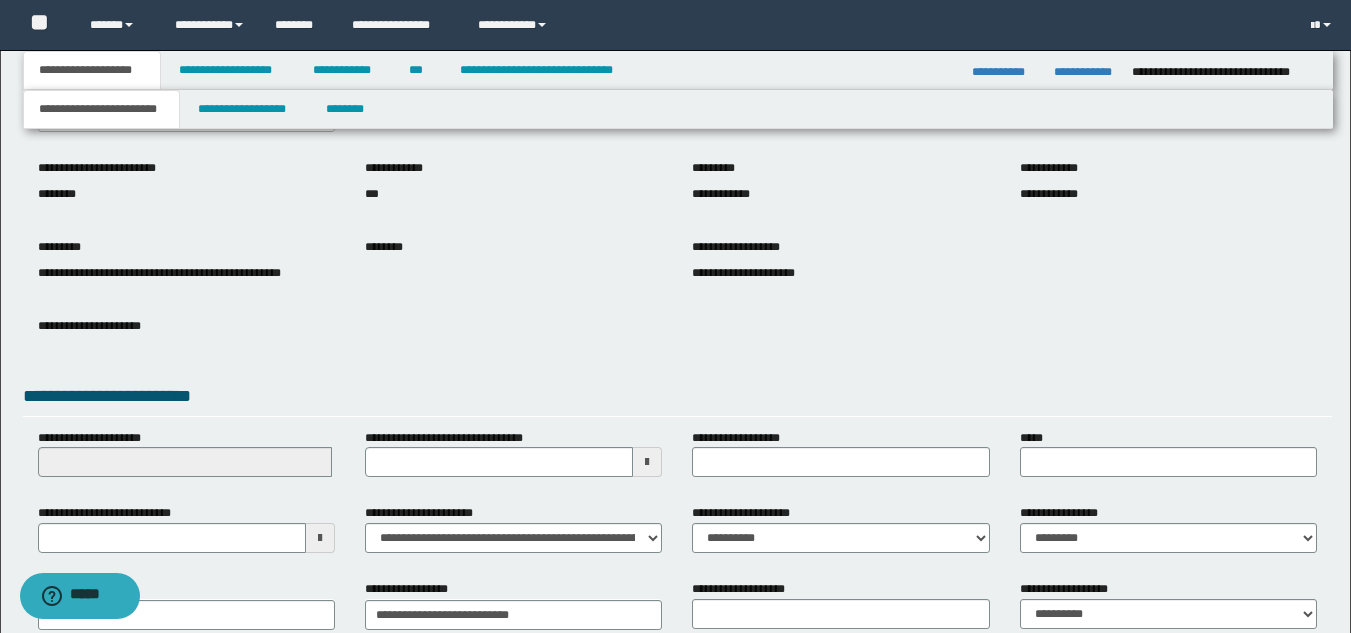 scroll, scrollTop: 251, scrollLeft: 0, axis: vertical 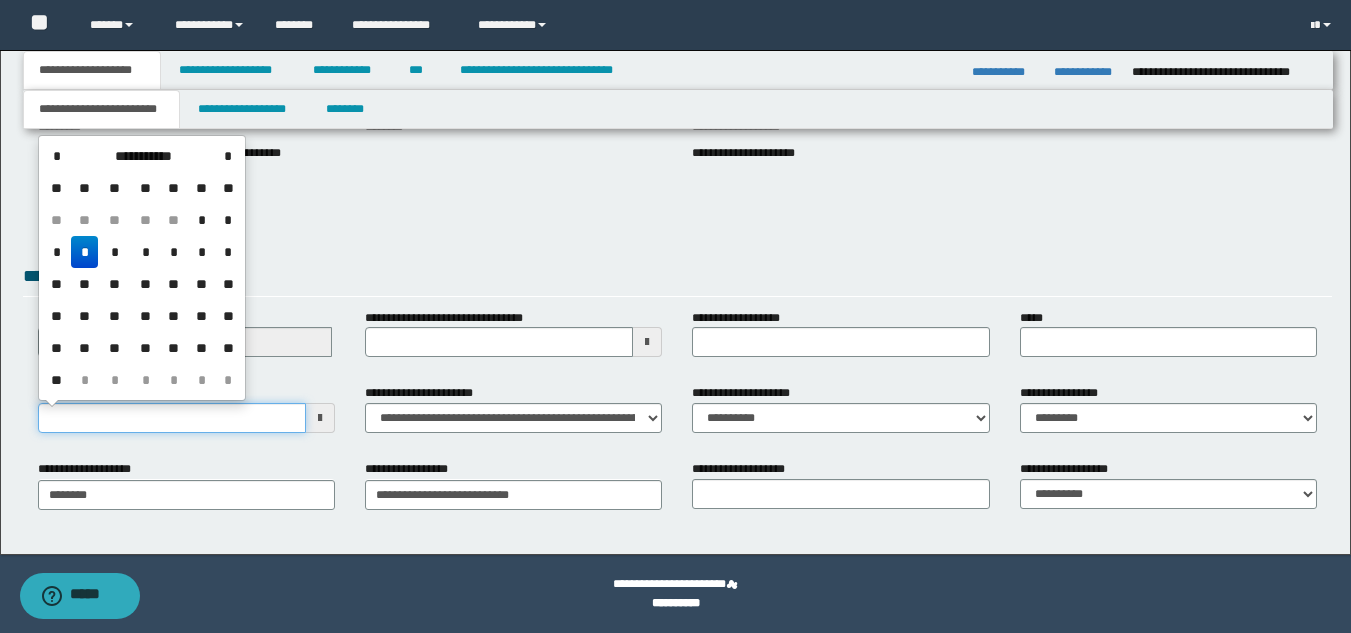 click on "**********" at bounding box center (172, 418) 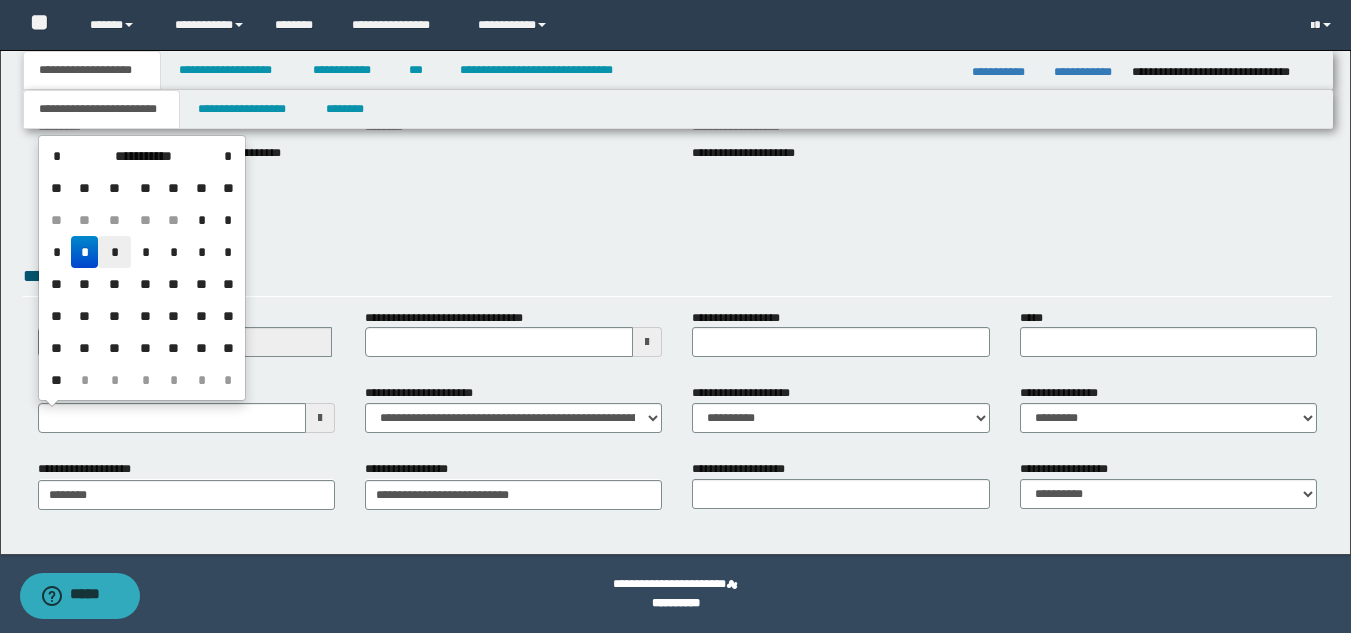 click on "*" at bounding box center (114, 252) 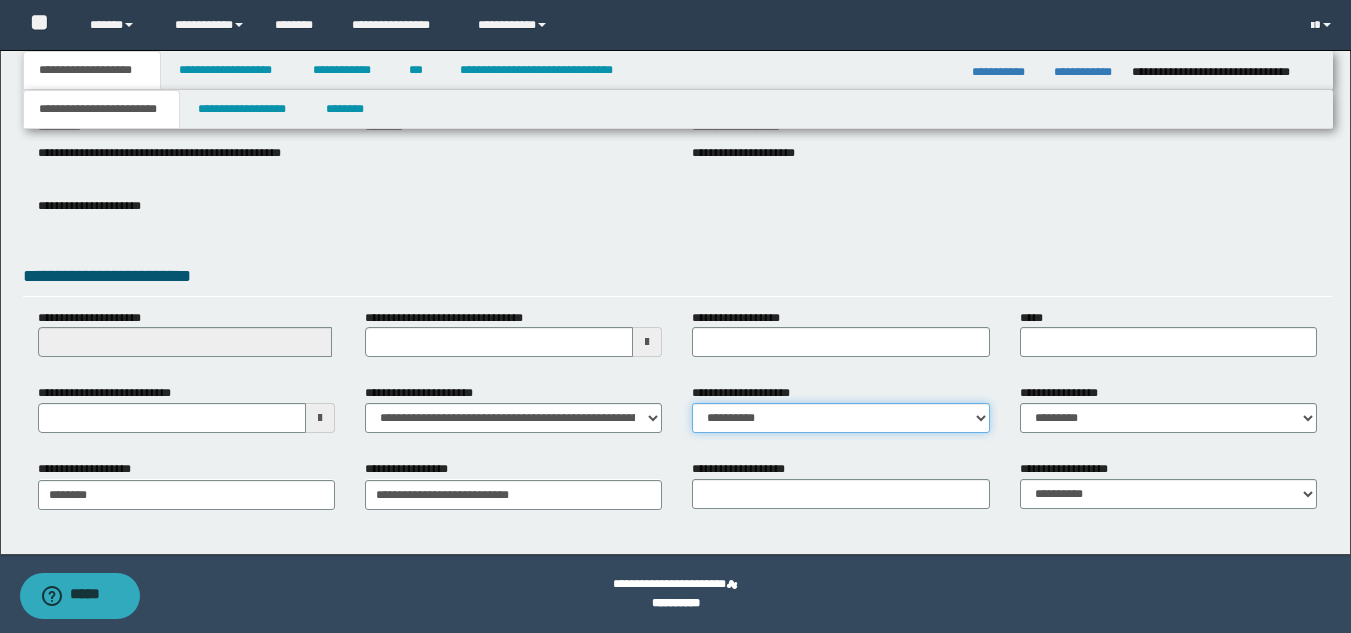 click on "**********" at bounding box center [840, 418] 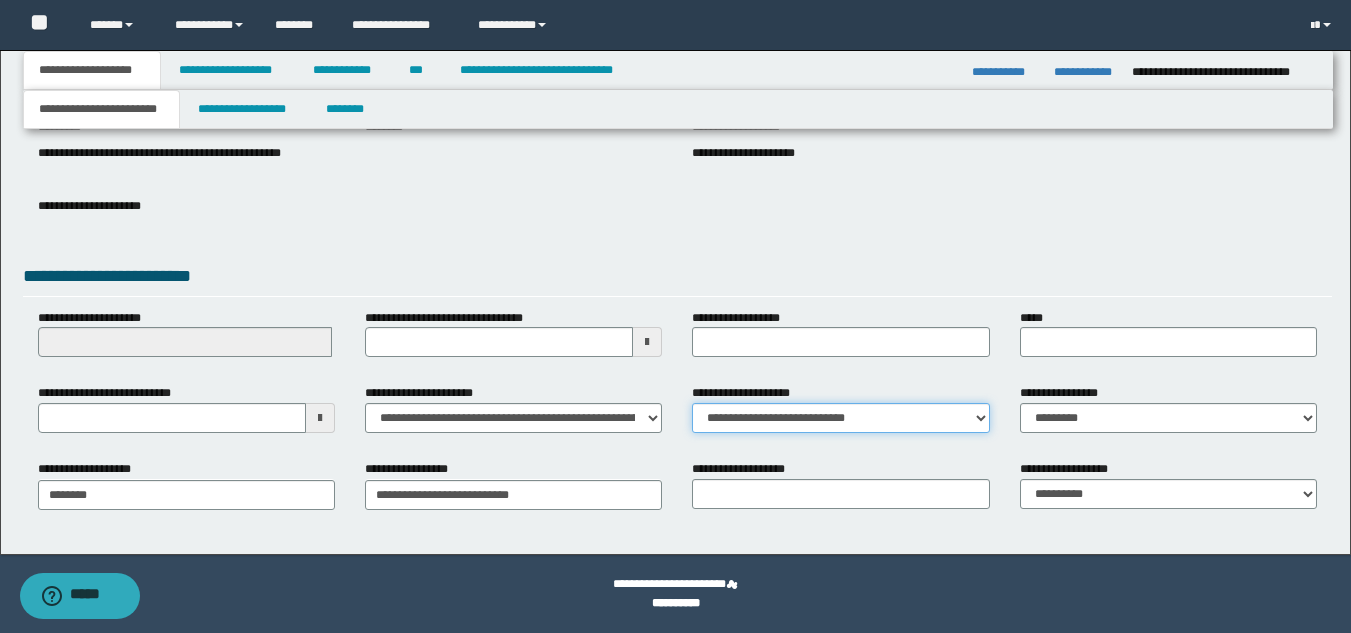 click on "**********" at bounding box center (840, 418) 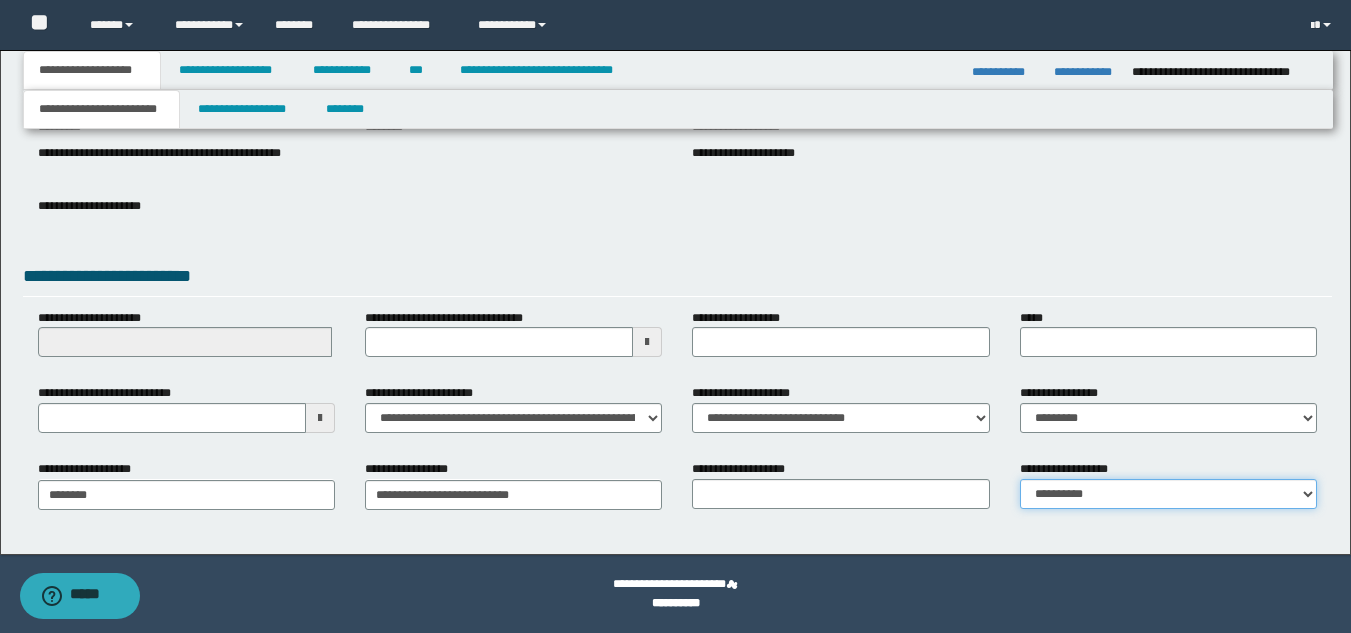 click on "**********" at bounding box center [1168, 494] 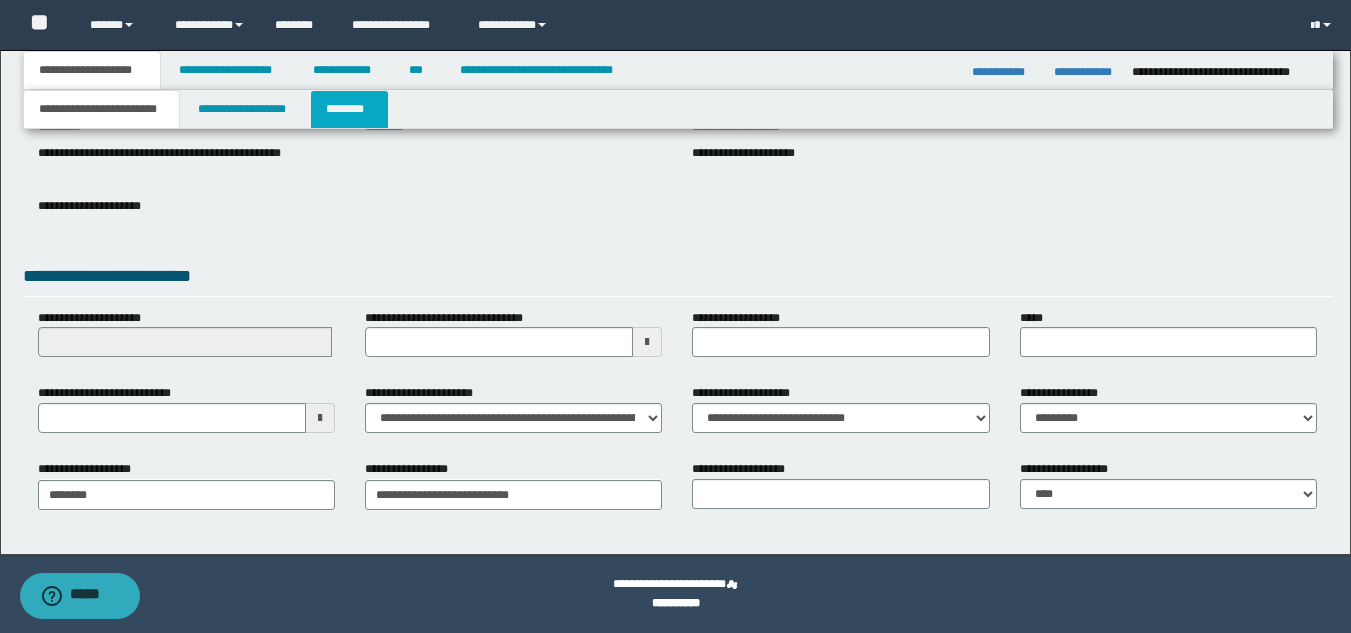 click on "********" at bounding box center (349, 109) 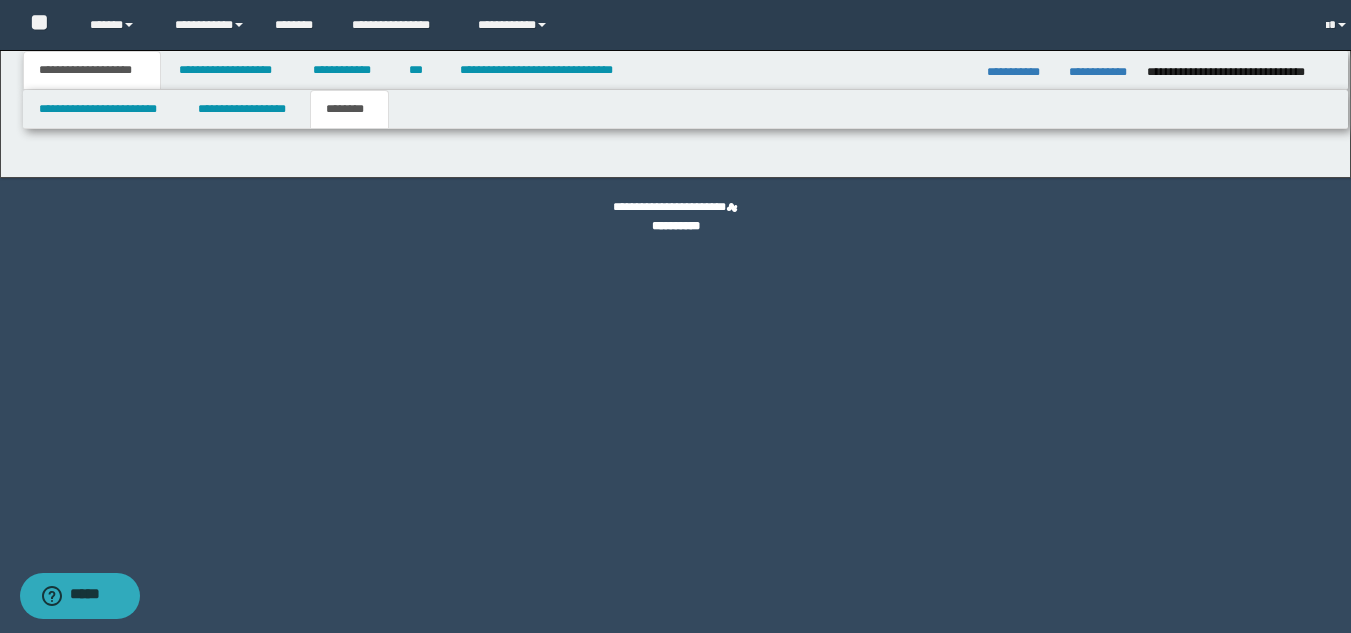 scroll, scrollTop: 0, scrollLeft: 0, axis: both 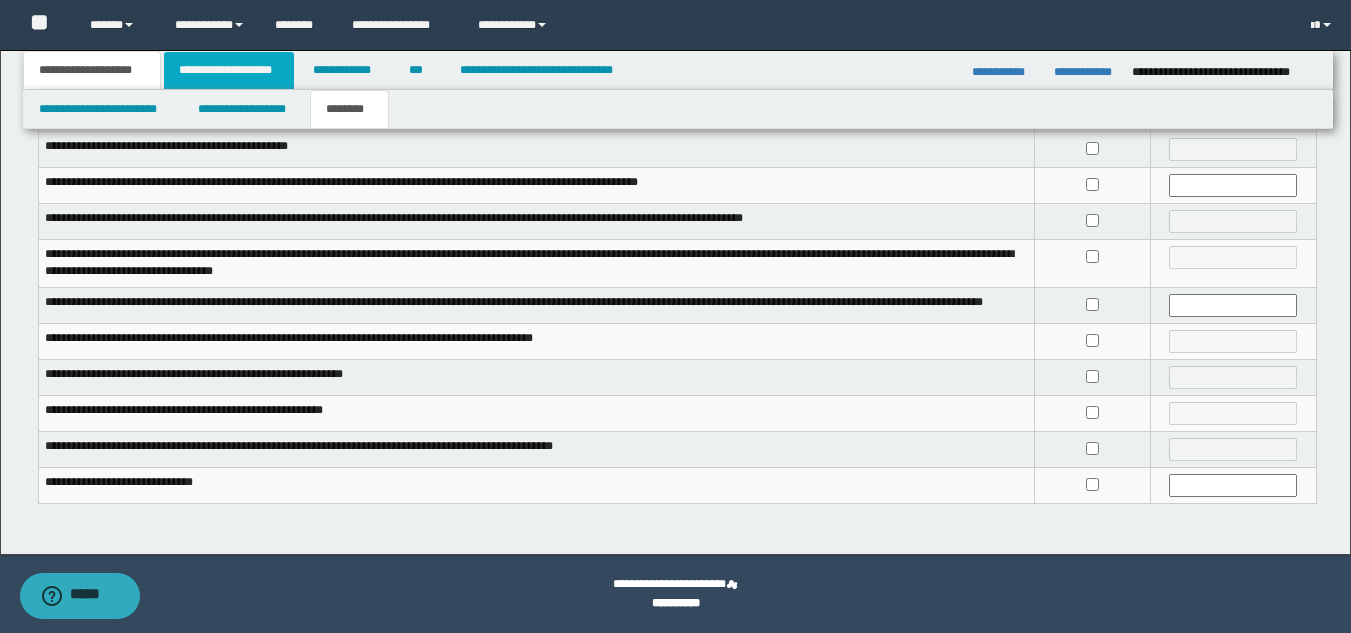 click on "**********" at bounding box center [229, 70] 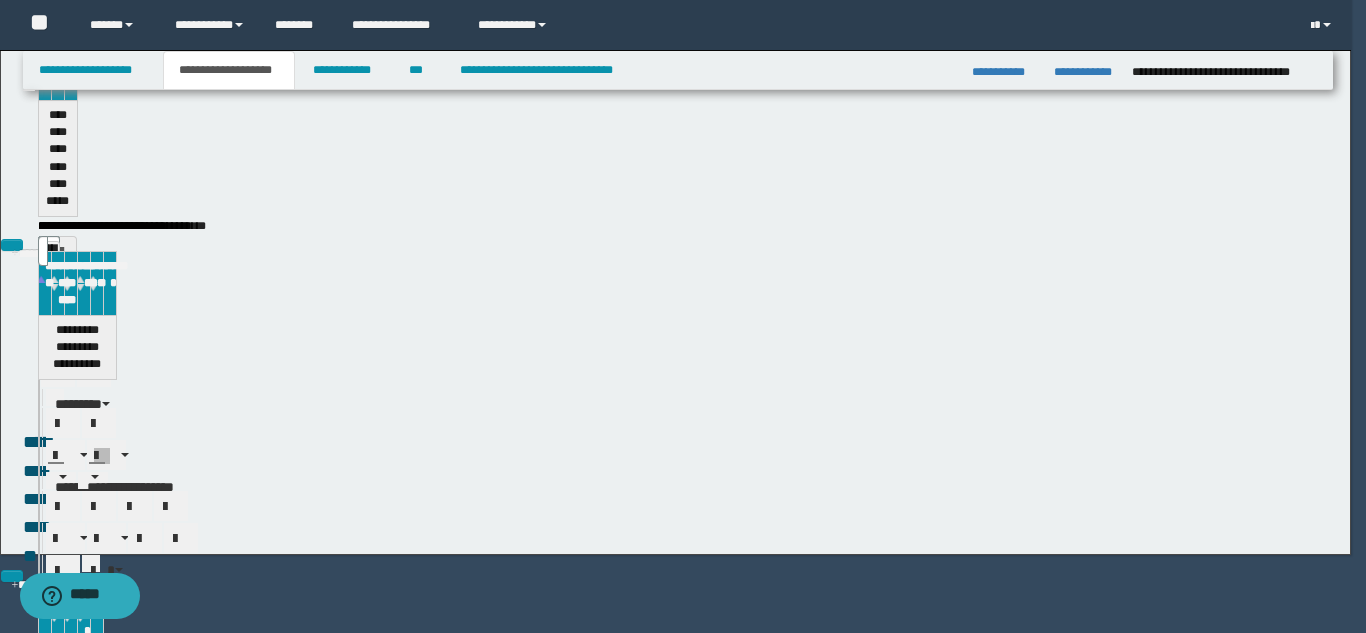 type 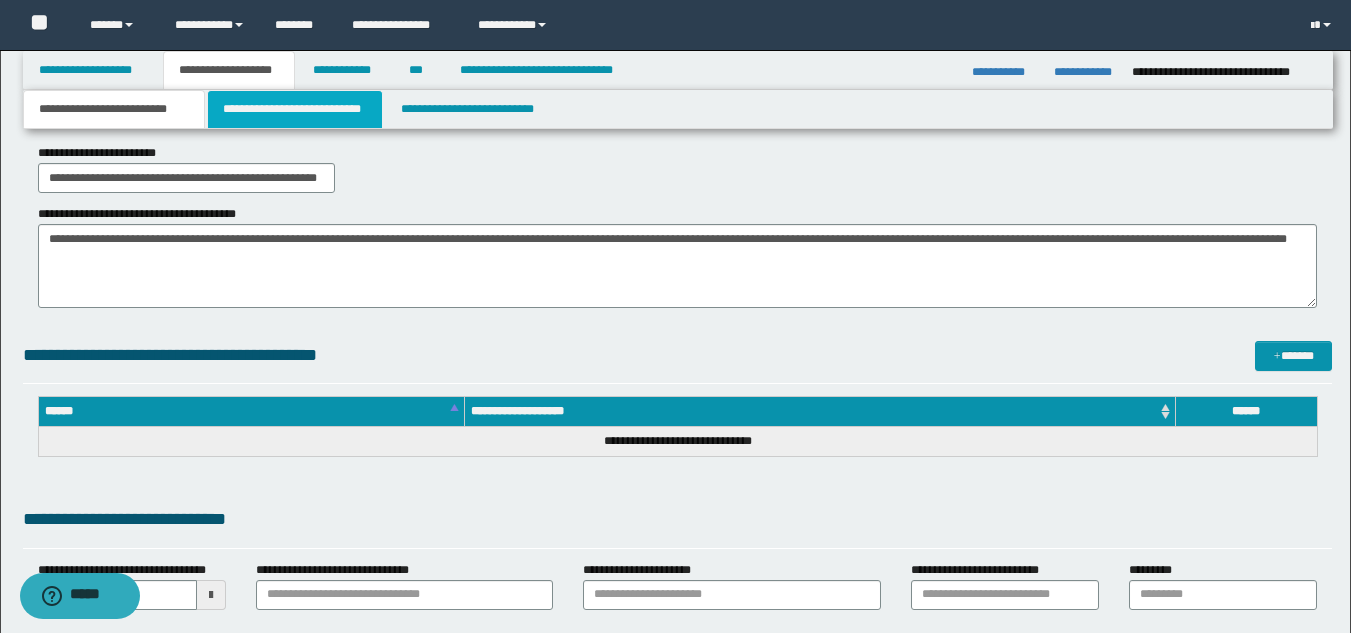 drag, startPoint x: 235, startPoint y: 105, endPoint x: 286, endPoint y: 448, distance: 346.7708 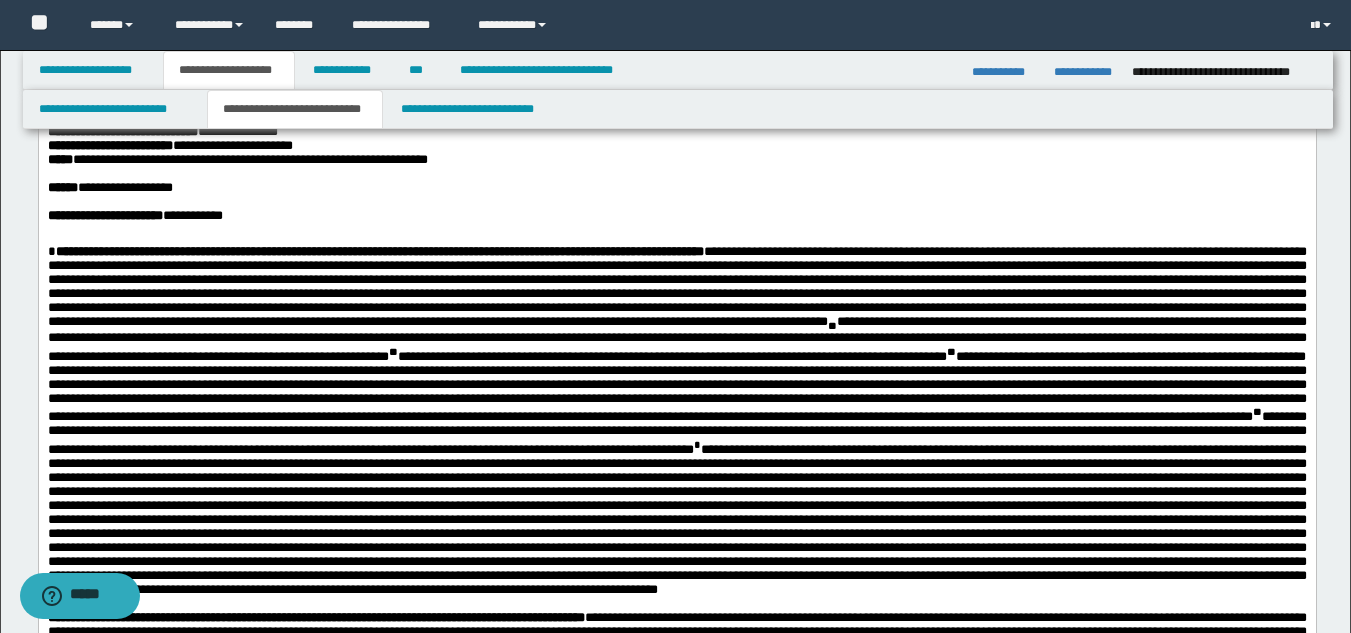 click on "**********" at bounding box center (676, 216) 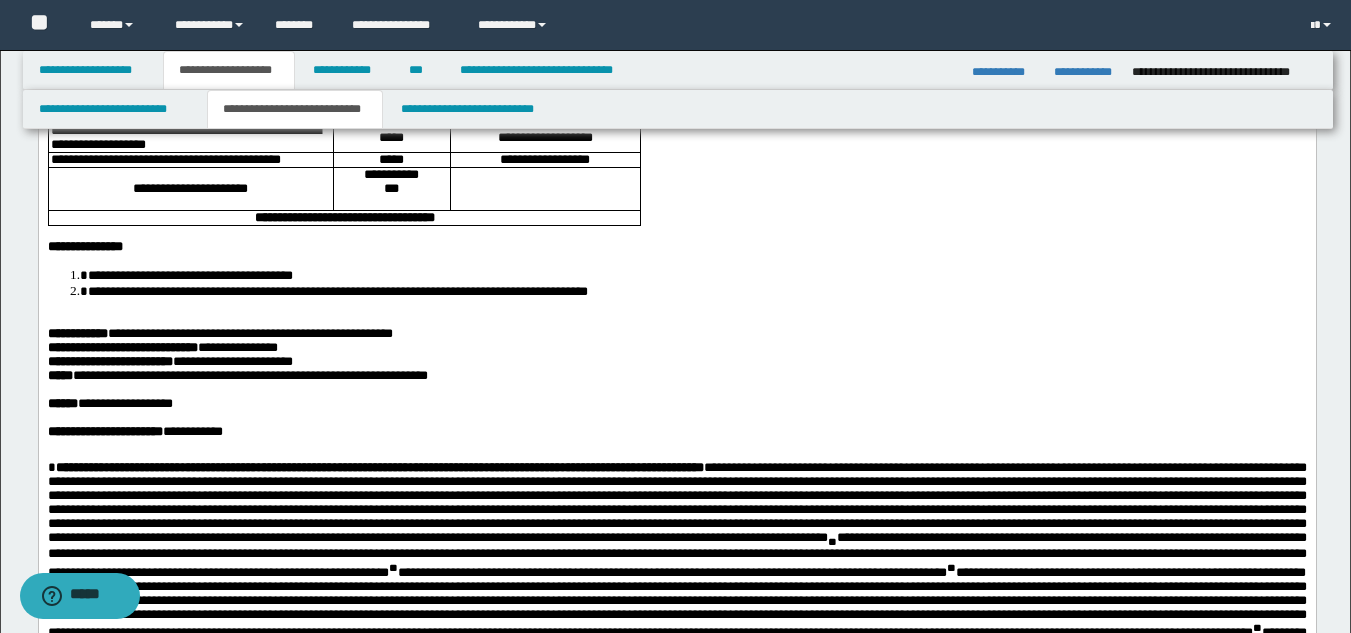 scroll, scrollTop: 309, scrollLeft: 0, axis: vertical 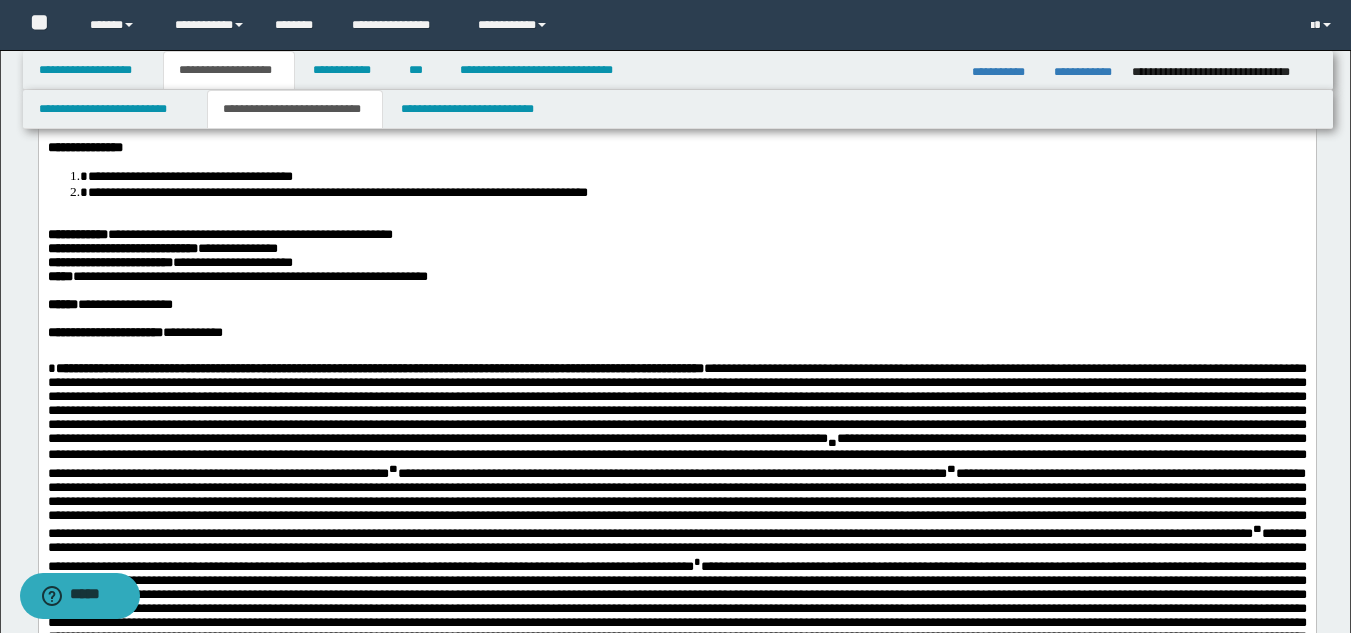 click at bounding box center (676, 347) 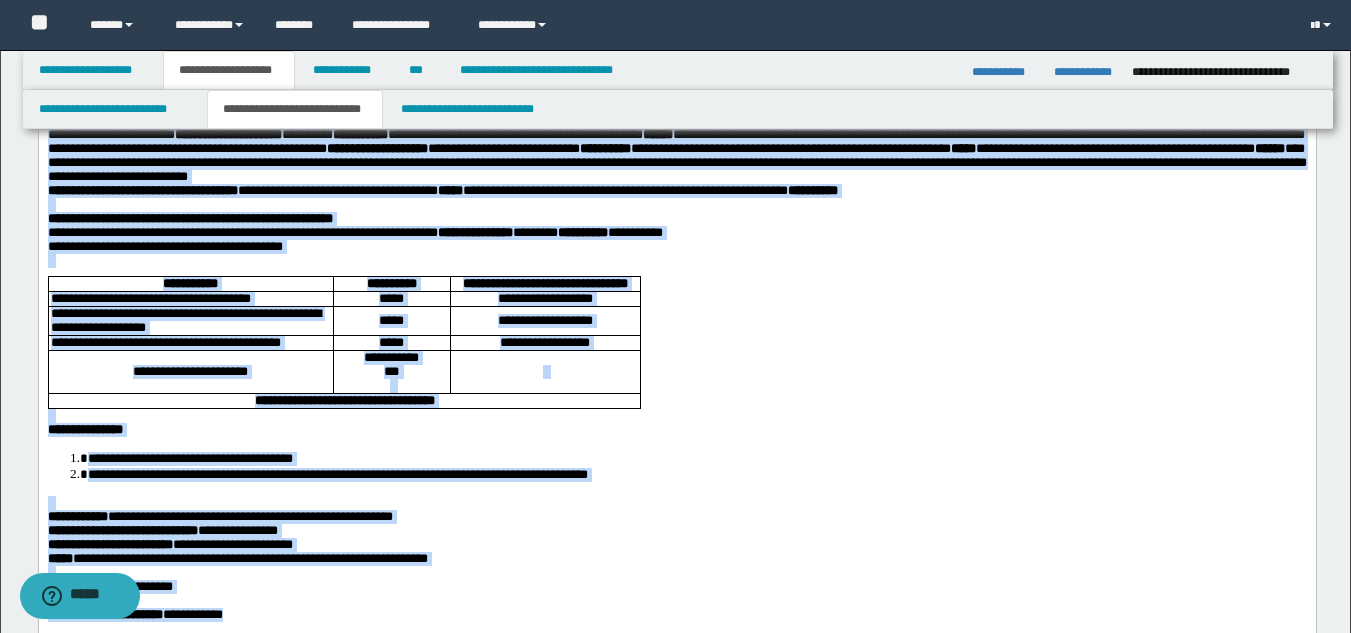 scroll, scrollTop: 0, scrollLeft: 0, axis: both 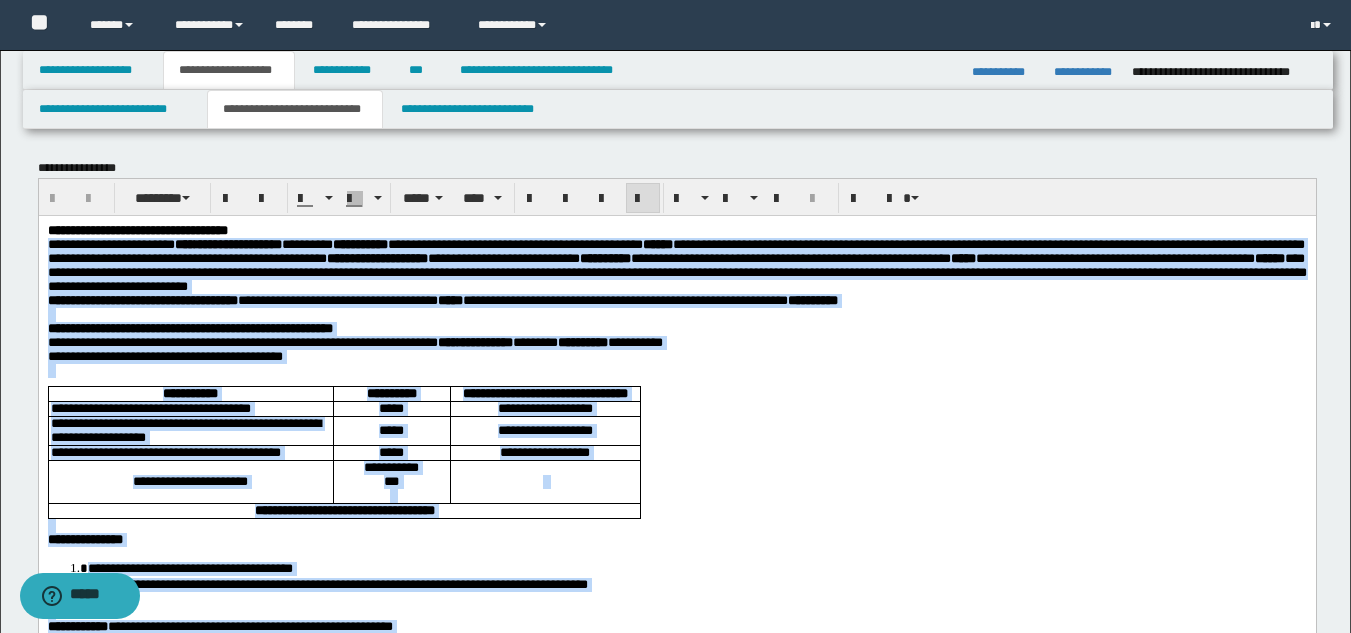 drag, startPoint x: 337, startPoint y: 788, endPoint x: 41, endPoint y: 252, distance: 612.3006 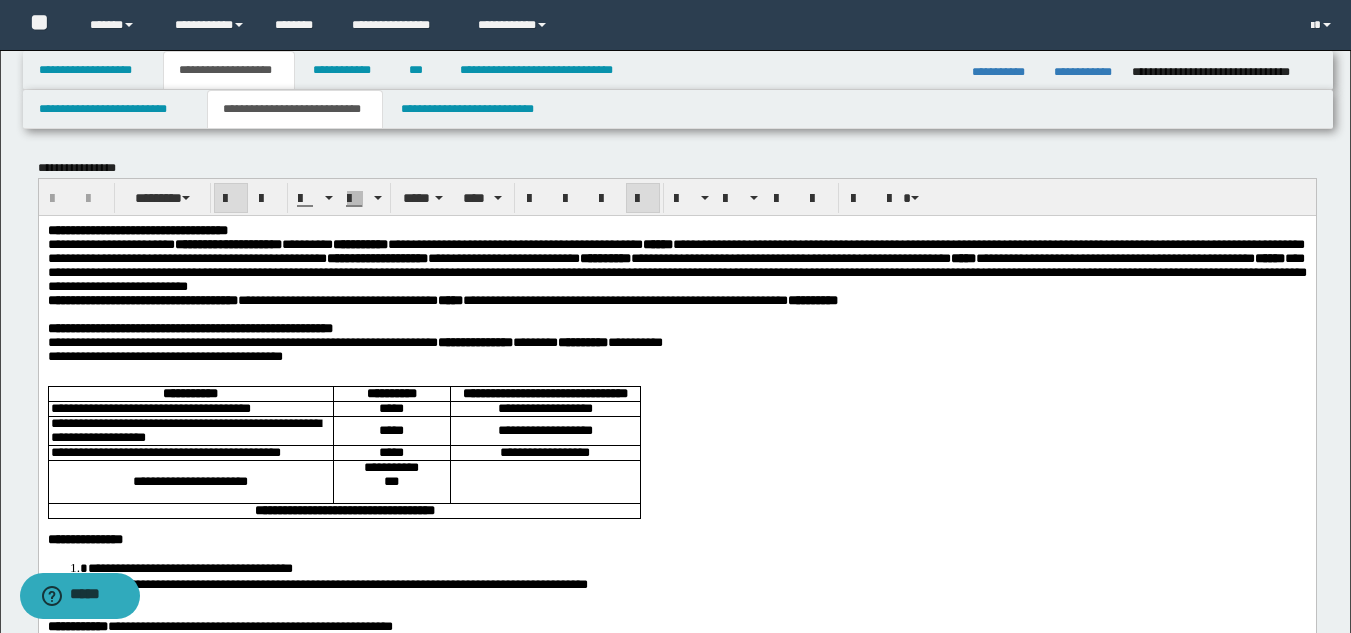 click on "**********" at bounding box center (676, 328) 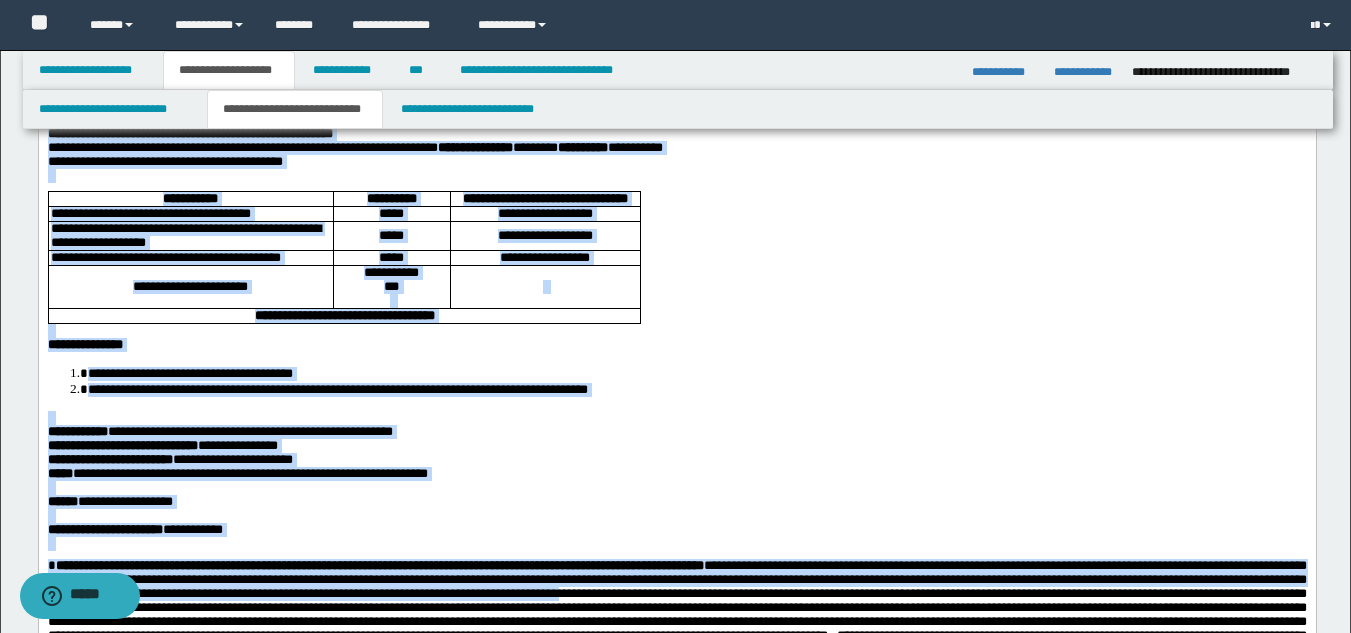 scroll, scrollTop: 266, scrollLeft: 0, axis: vertical 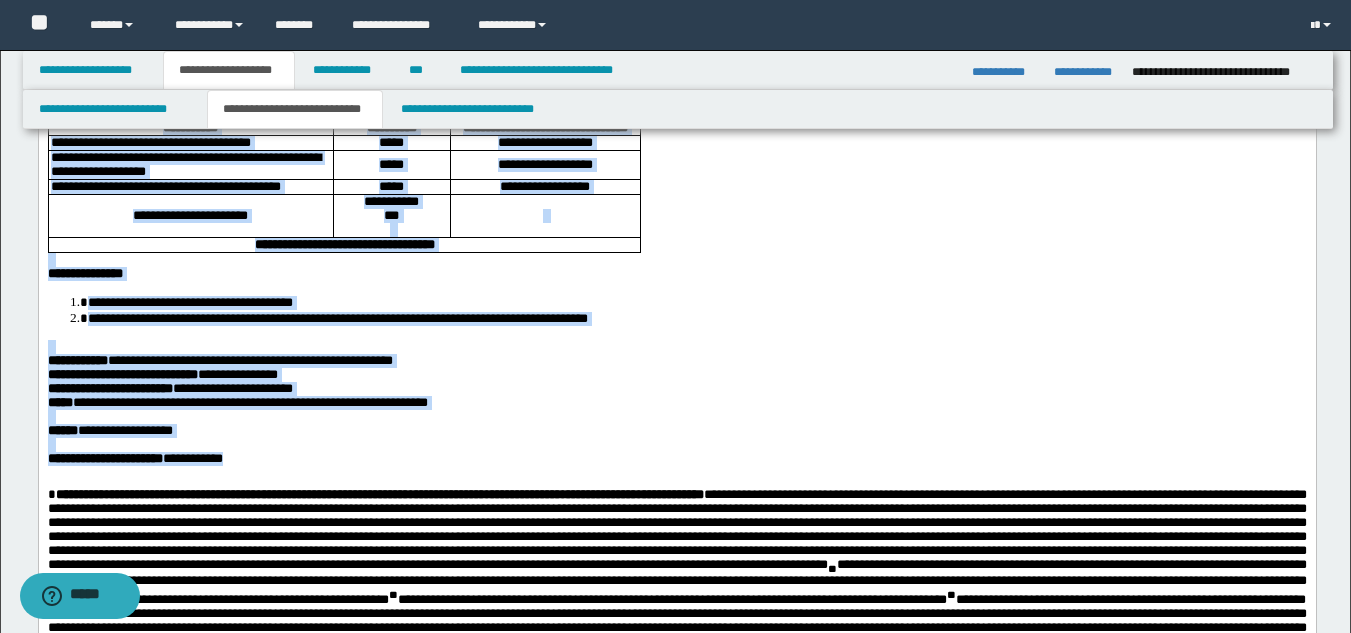 drag, startPoint x: 47, startPoint y: -16, endPoint x: 365, endPoint y: 532, distance: 633.58344 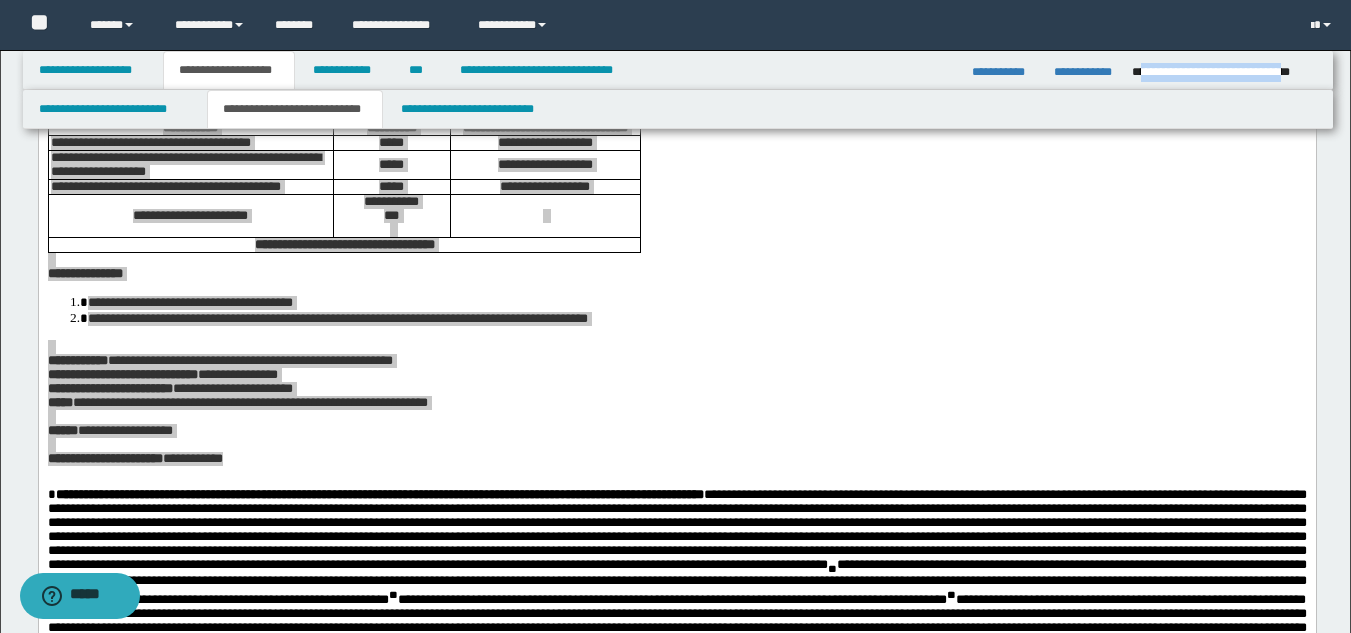 drag, startPoint x: 1140, startPoint y: 69, endPoint x: 1312, endPoint y: 79, distance: 172.29045 